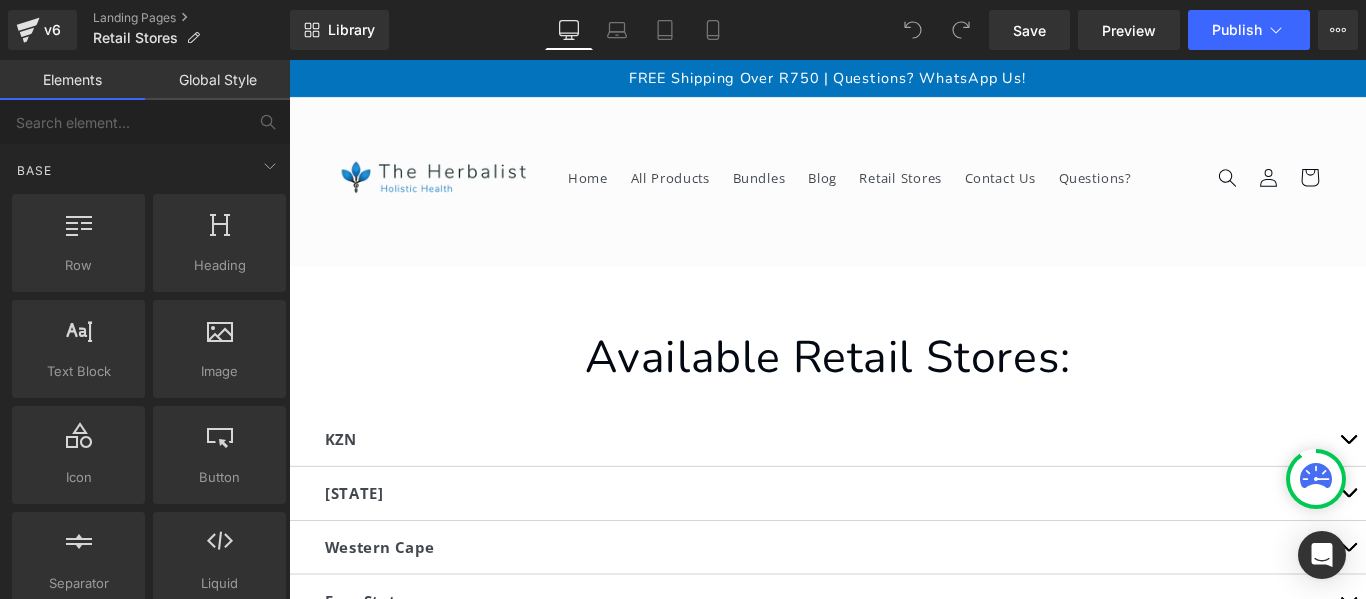 scroll, scrollTop: 0, scrollLeft: 0, axis: both 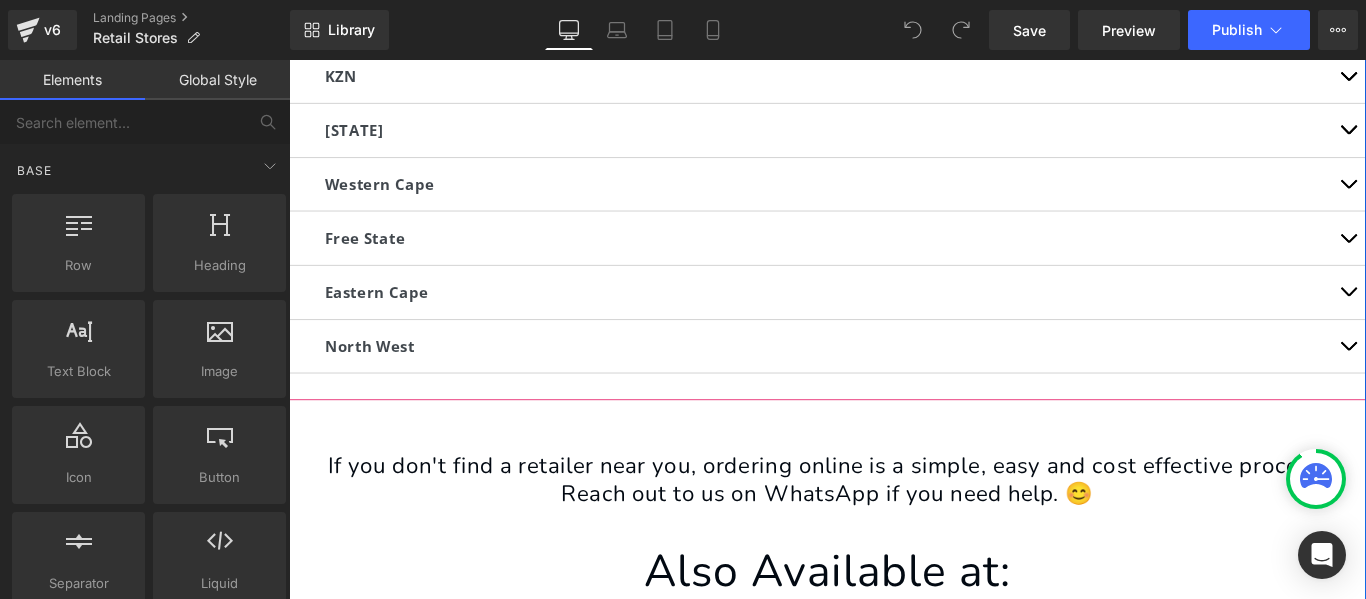 click at bounding box center [1479, 265] 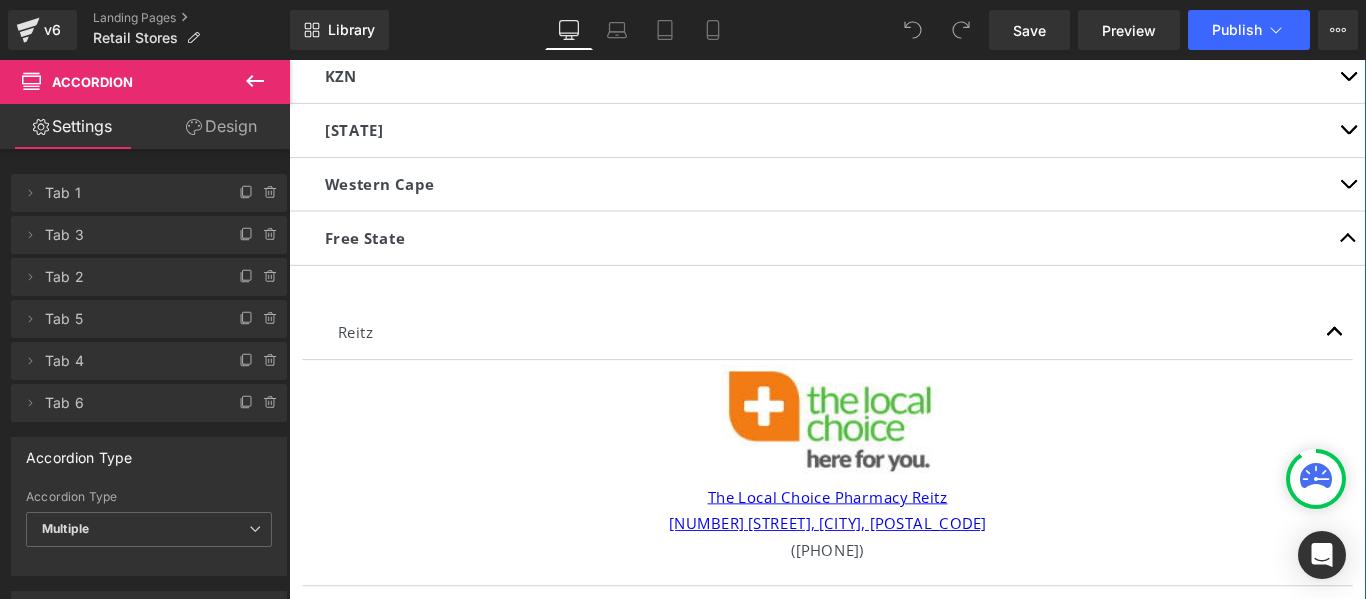 click at bounding box center [1479, 265] 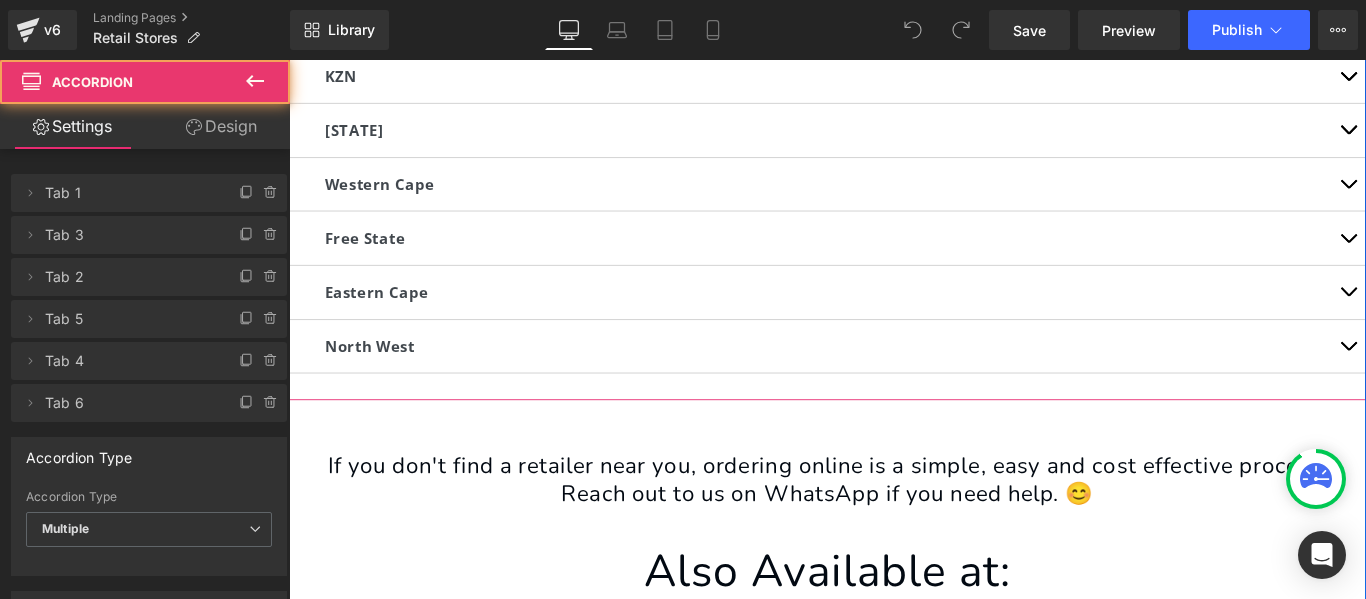 click at bounding box center [1479, 321] 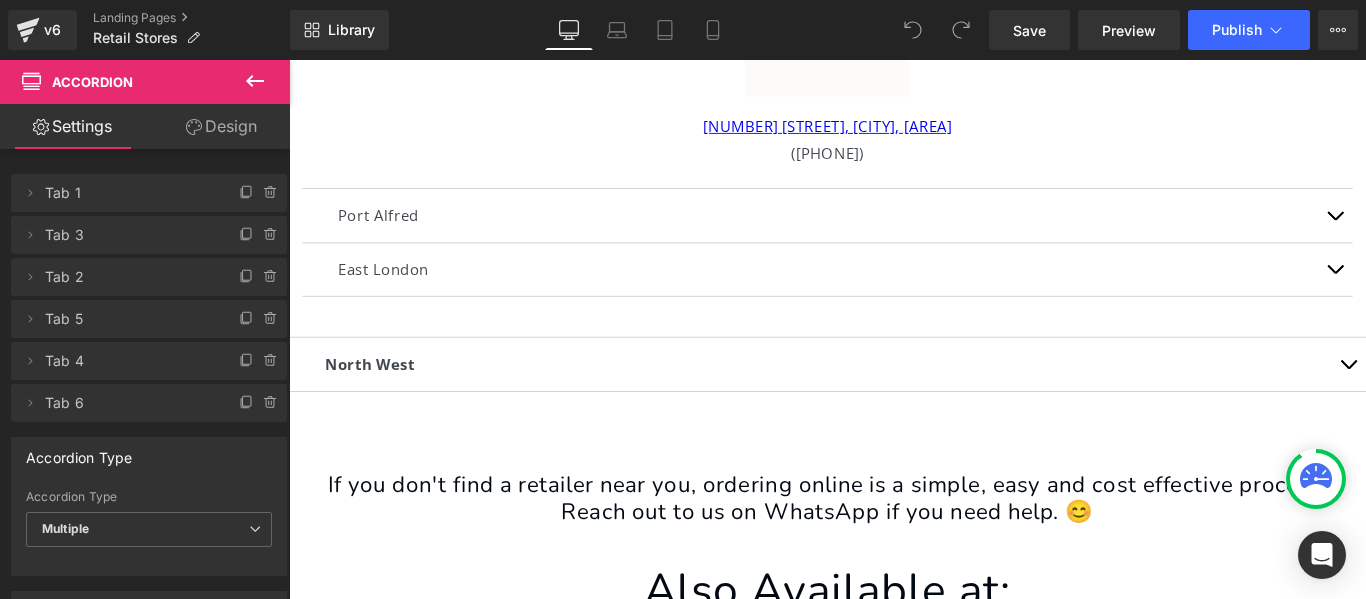 scroll, scrollTop: 988, scrollLeft: 0, axis: vertical 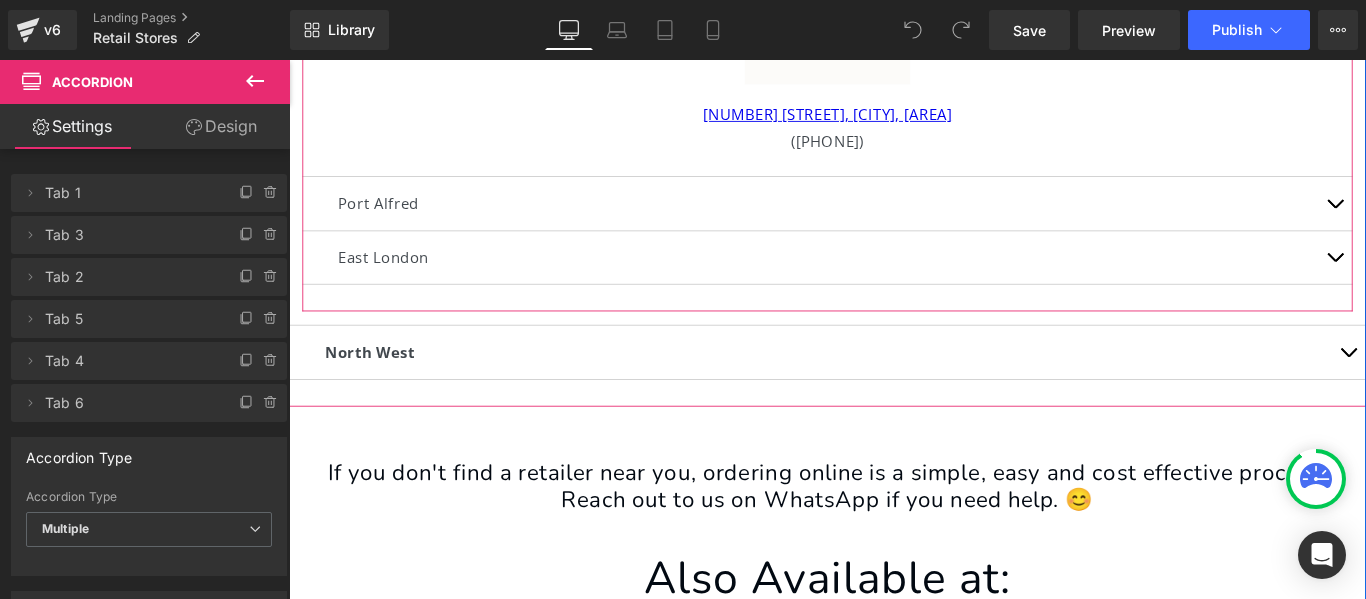 click at bounding box center (1464, 286) 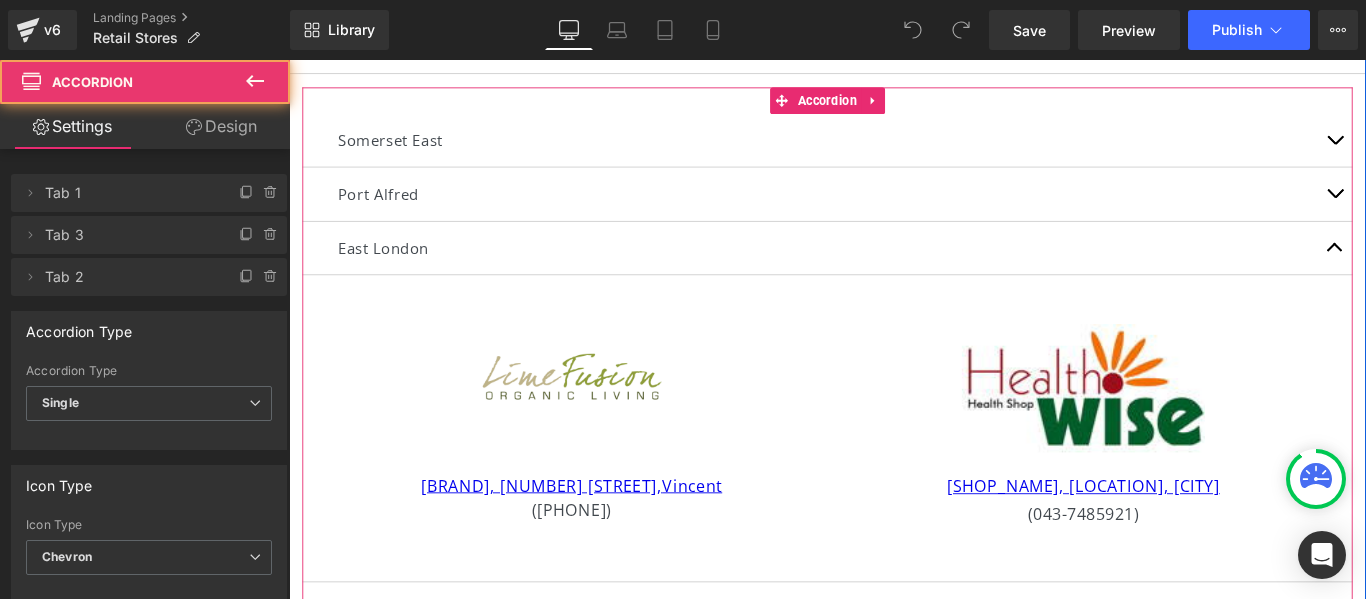 scroll, scrollTop: 674, scrollLeft: 0, axis: vertical 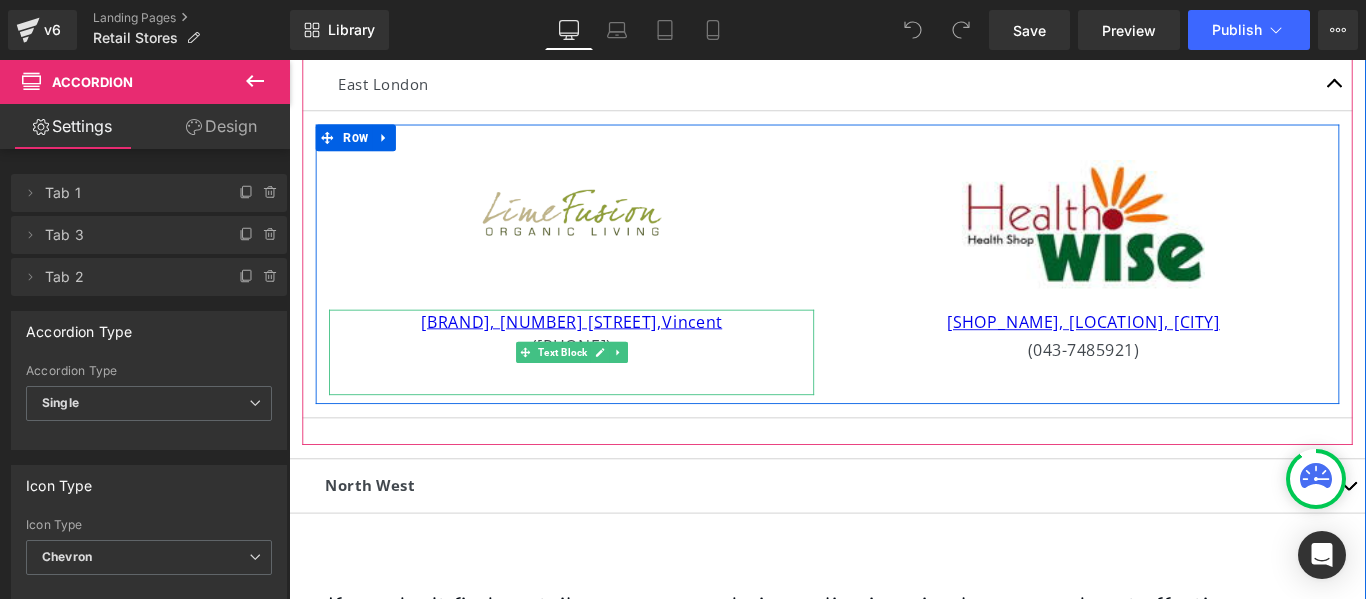 click at bounding box center [606, 408] 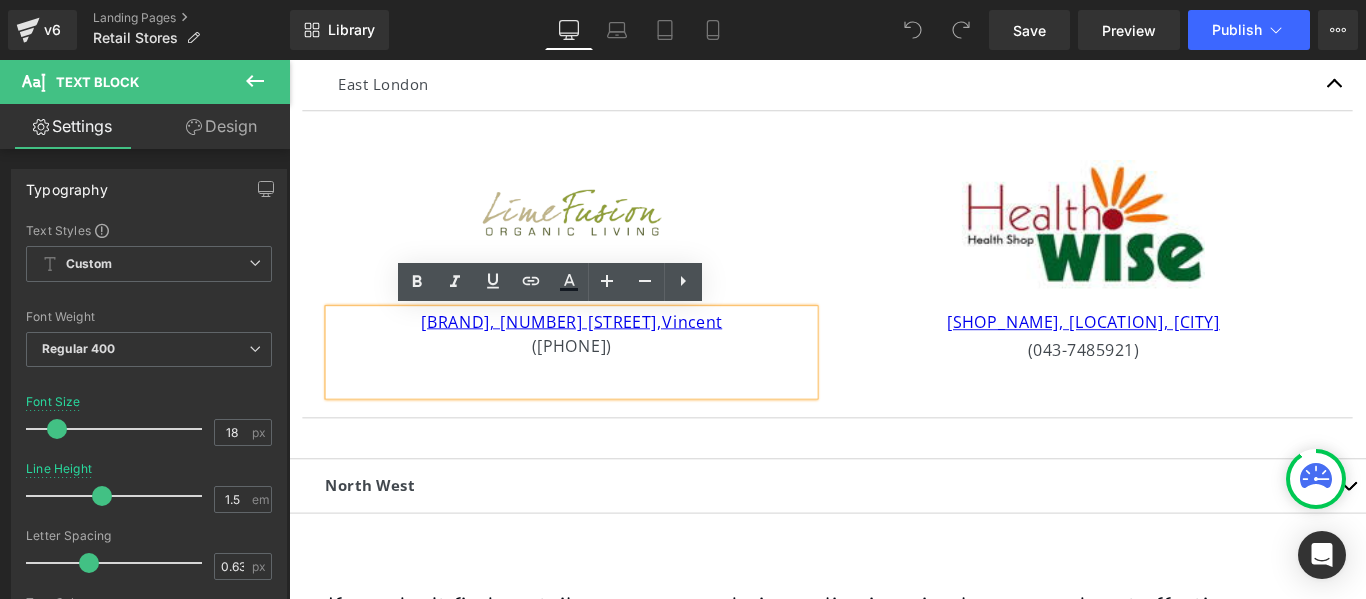 click on "Image         [BRAND], [NUMBER] [STREET],  [CITY] ([PHONE]) Text Block
Image
[SHOP_NAME], [LOCATION], [CITY] ([PHONE])
Text Block         Row" at bounding box center [894, 290] 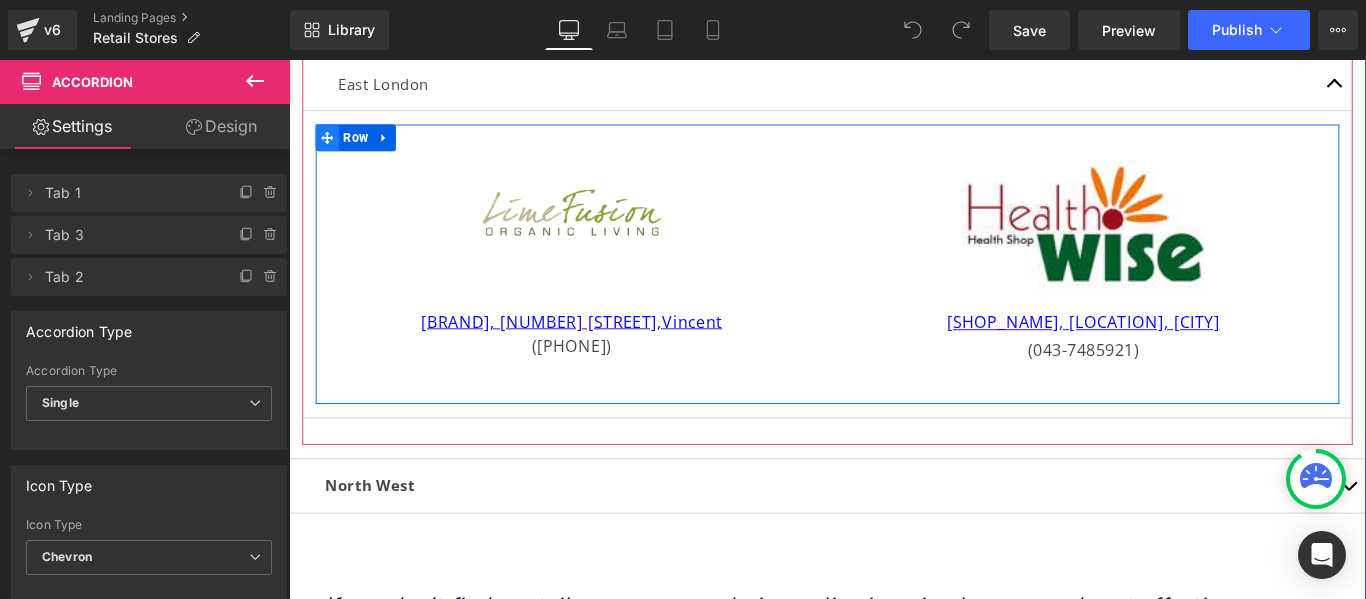 click at bounding box center [332, 148] 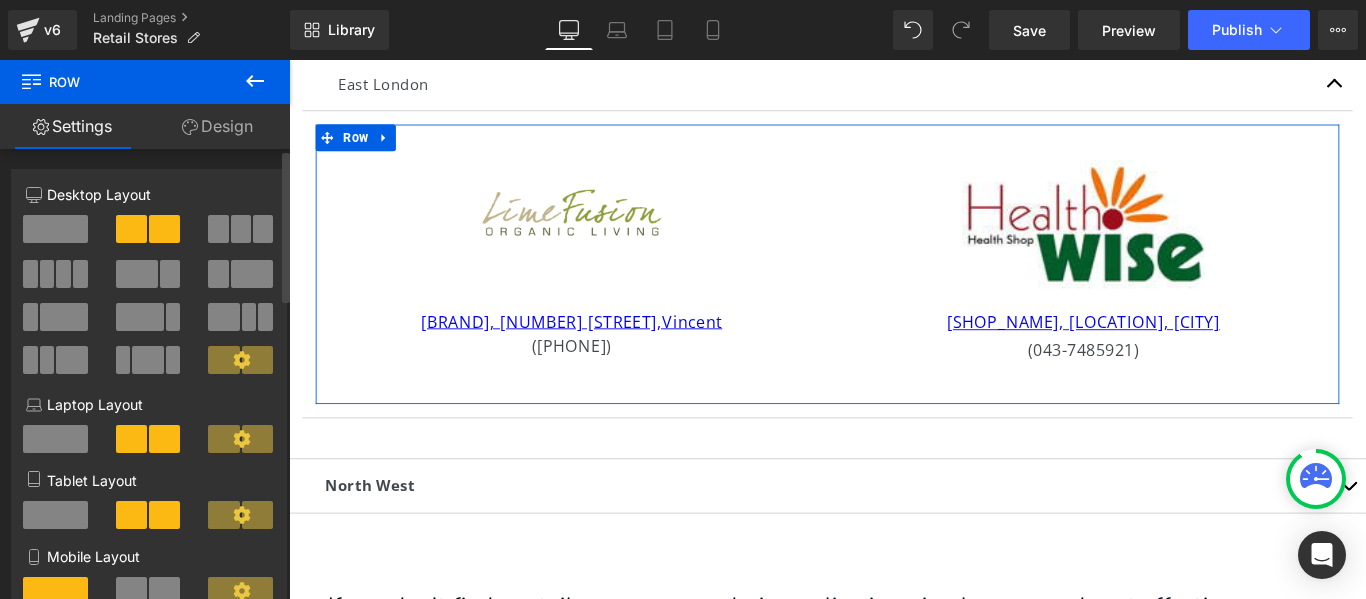 click at bounding box center [218, 229] 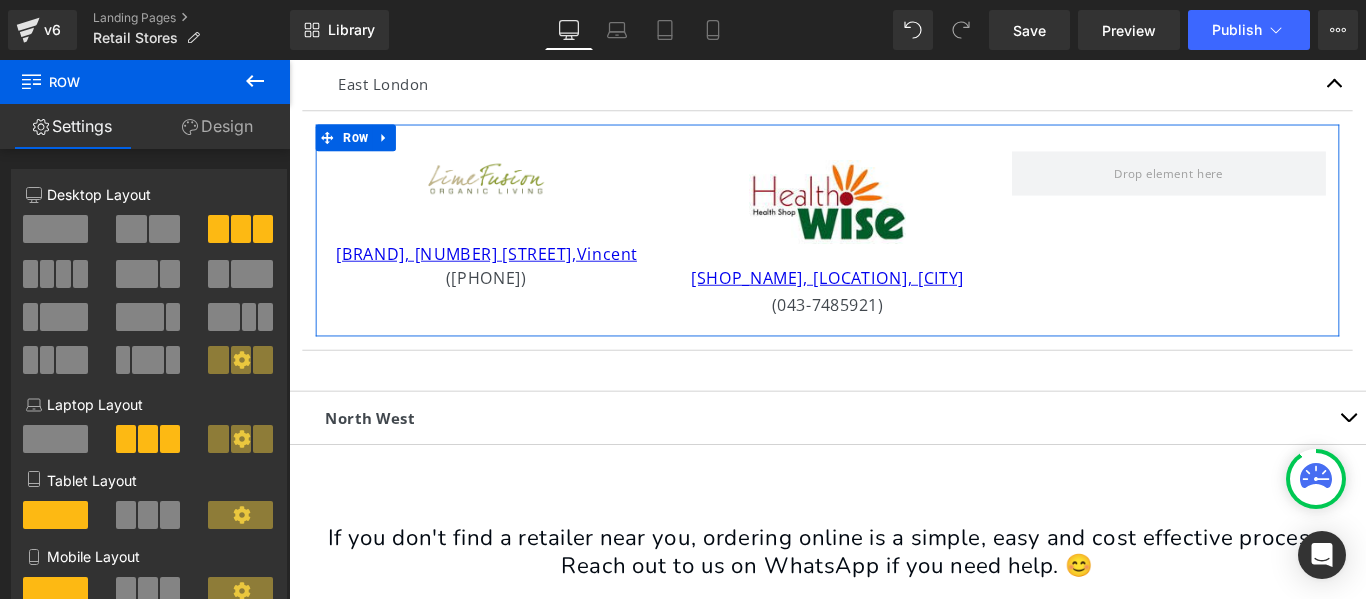 click on "Design" at bounding box center [217, 126] 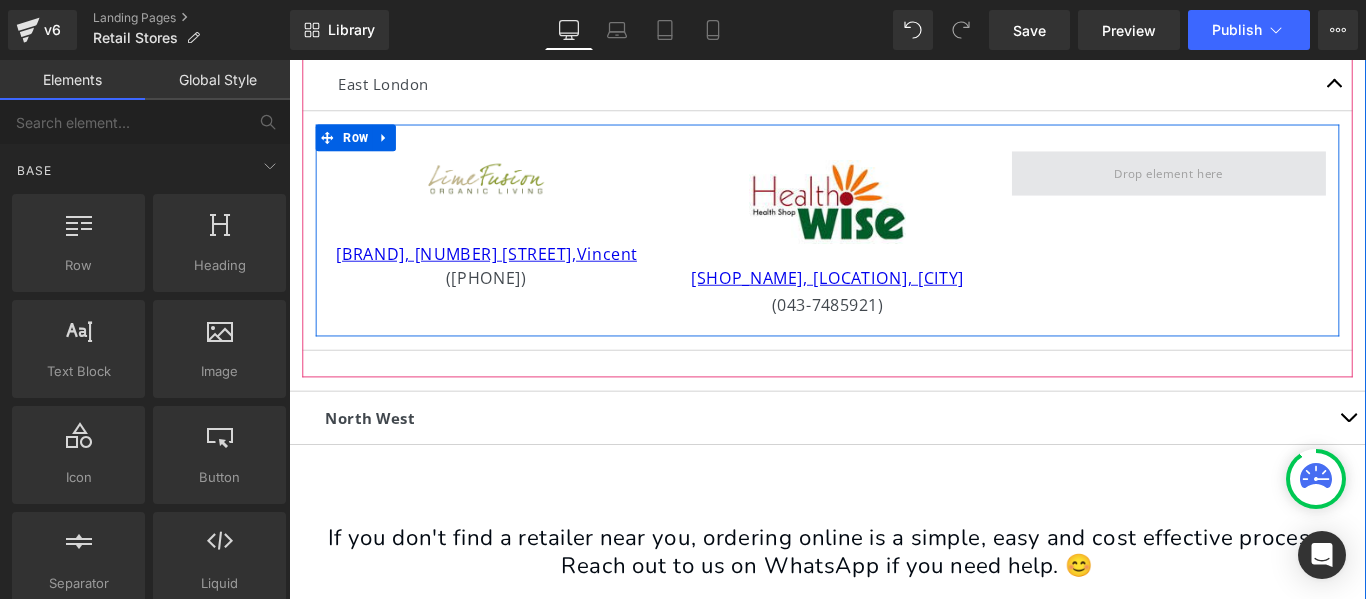 click at bounding box center (1277, 188) 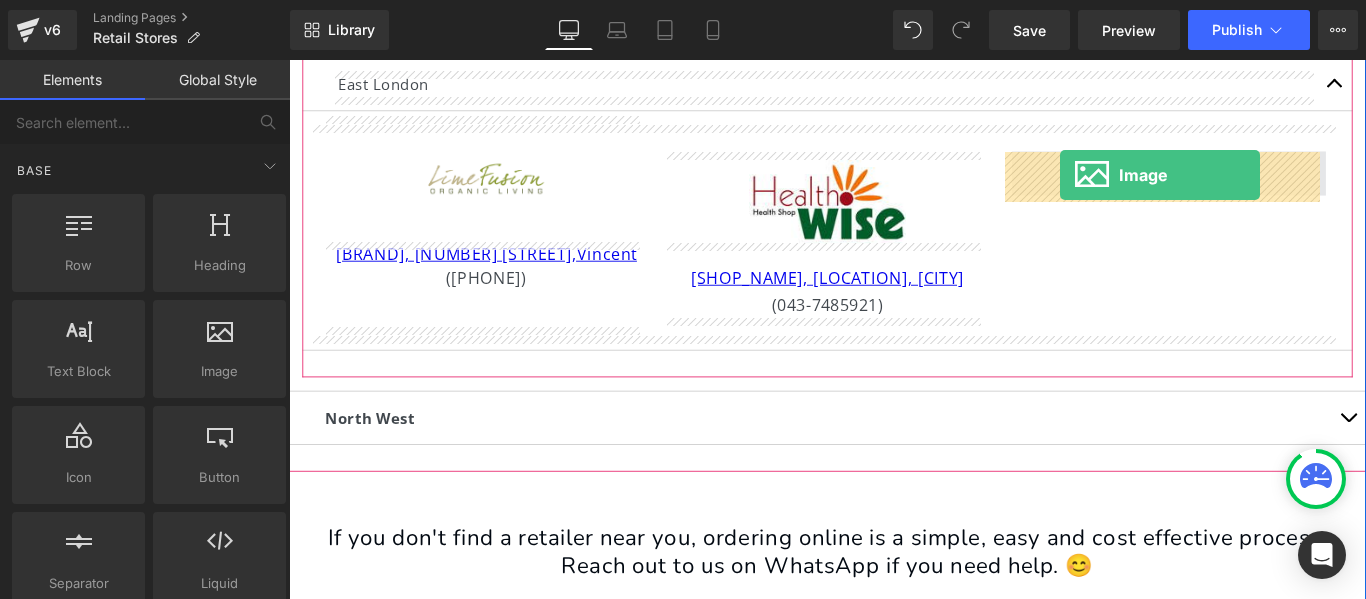 drag, startPoint x: 497, startPoint y: 406, endPoint x: 1157, endPoint y: 188, distance: 695.0712 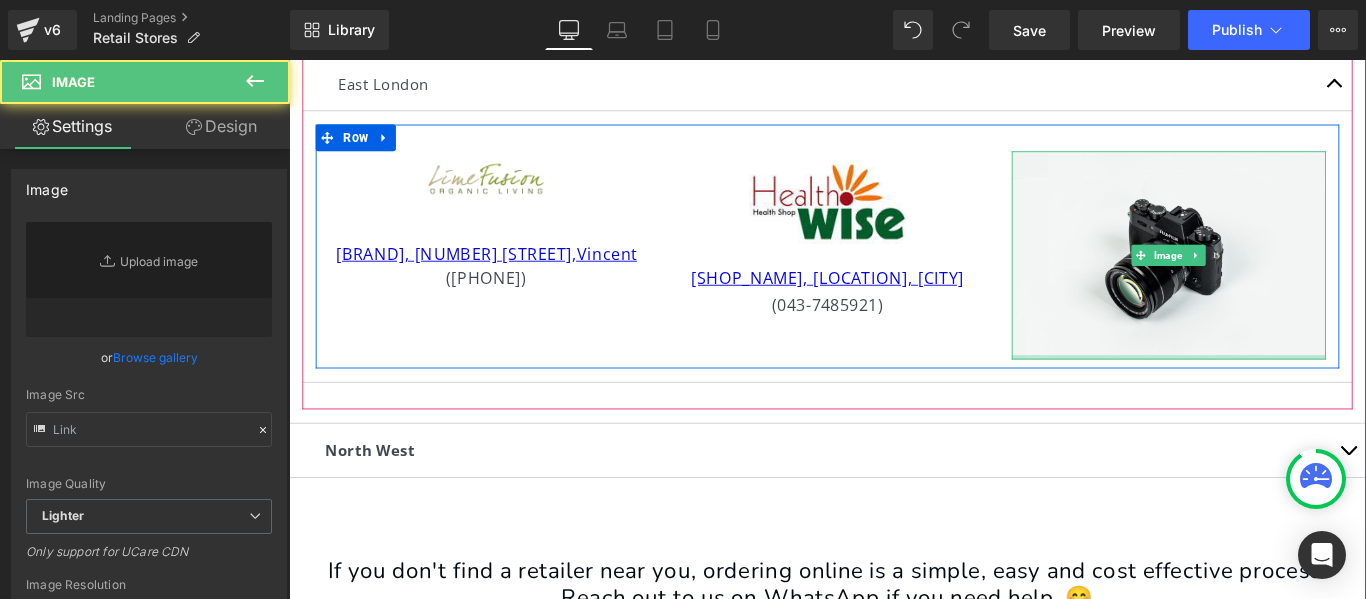 type on "//d1um8515vdn9kb.cloudfront.net/images/parallax.jpg" 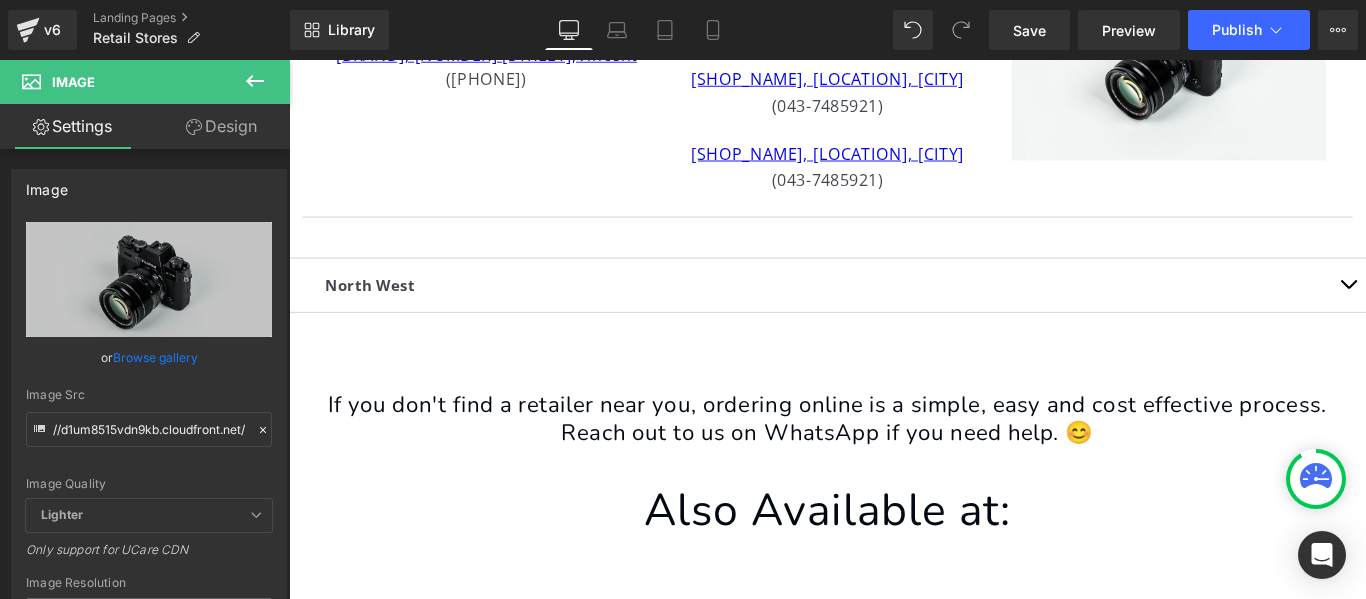 scroll, scrollTop: 1094, scrollLeft: 0, axis: vertical 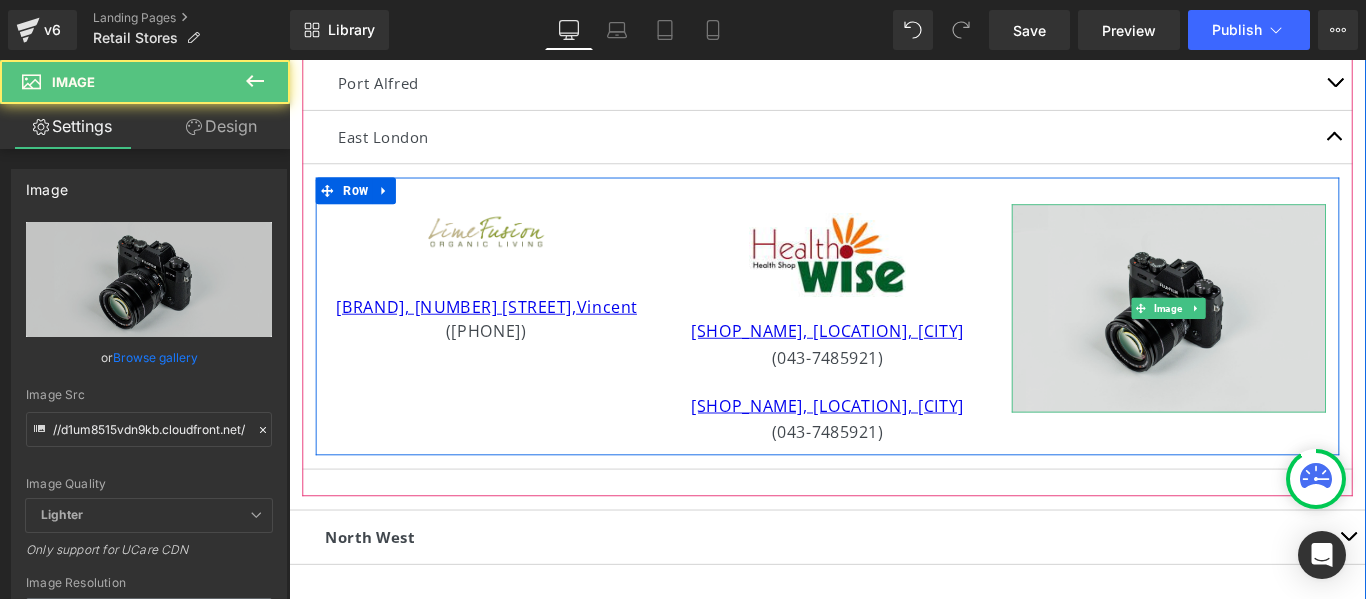 click at bounding box center [1277, 339] 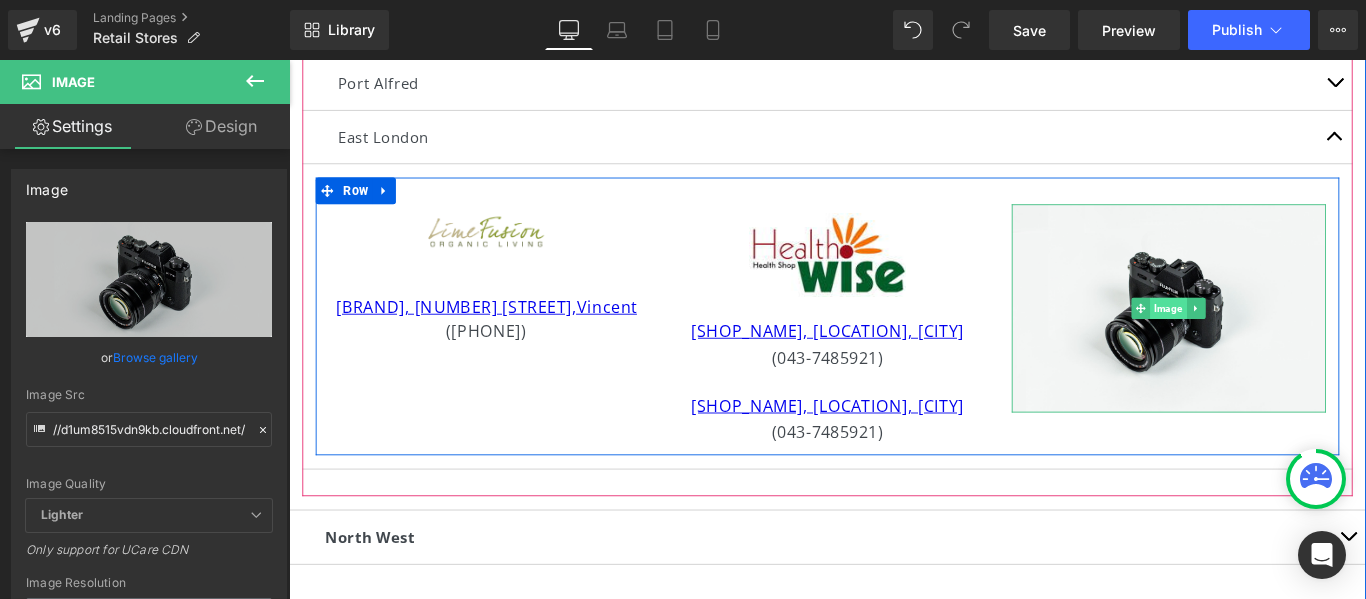 click on "Image" at bounding box center [1277, 339] 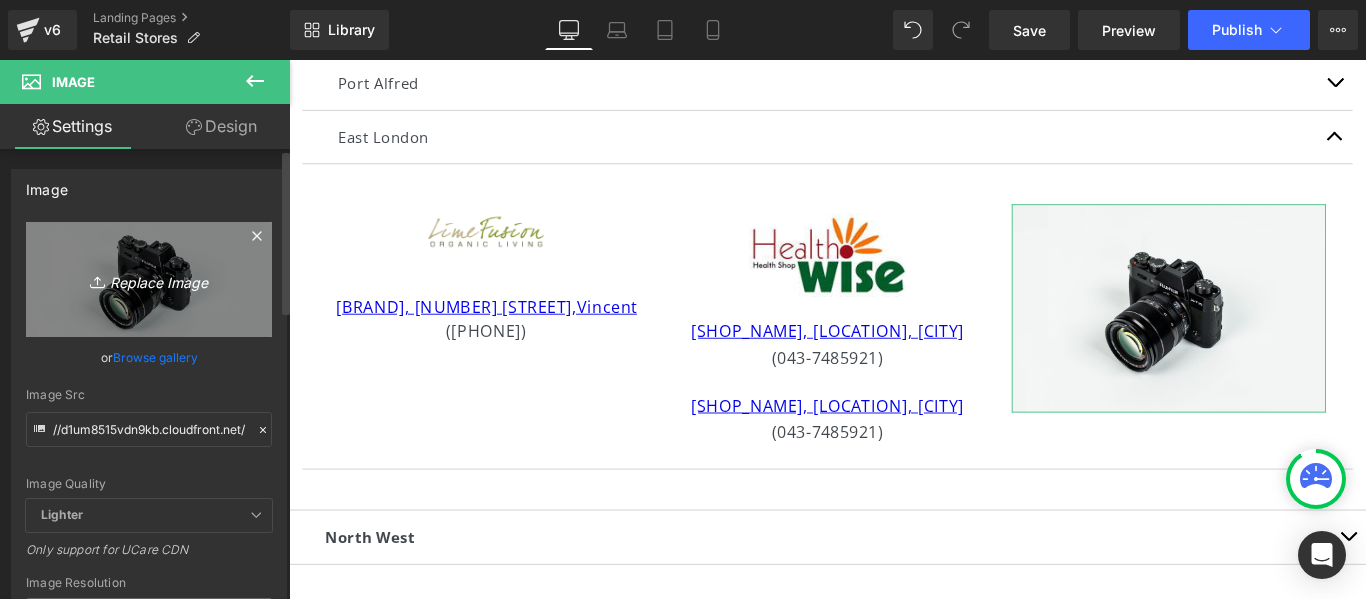 click on "Replace Image" at bounding box center [149, 279] 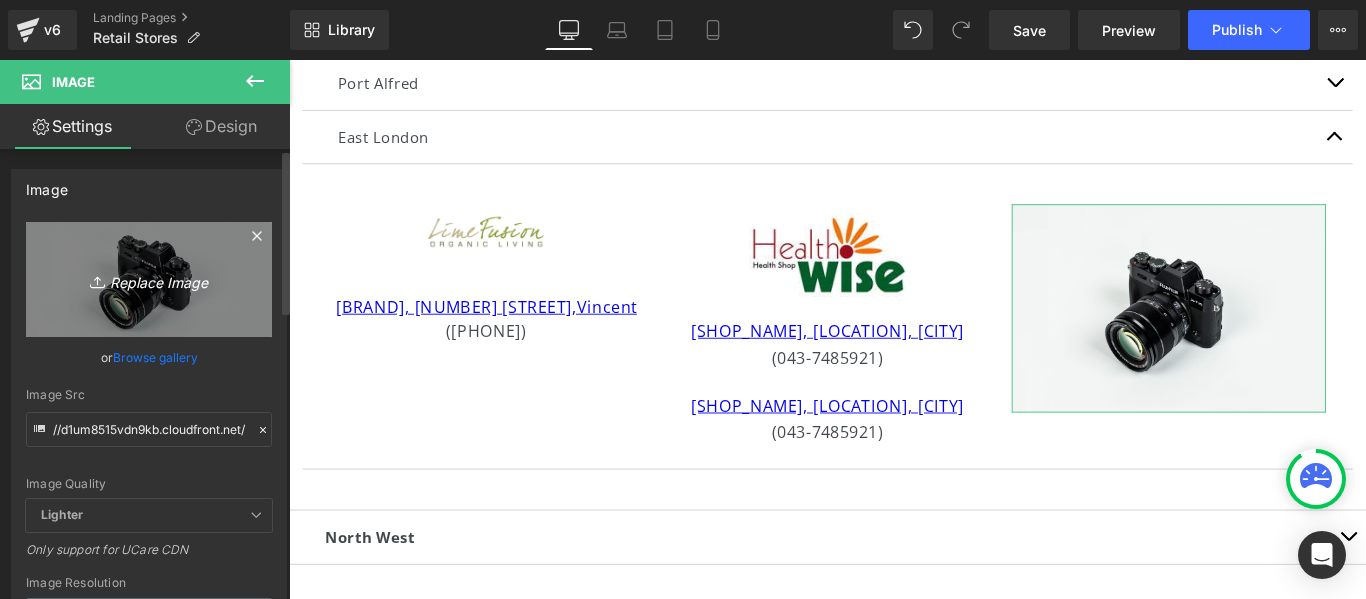 type on "C:\fakepath\images (3).jpg" 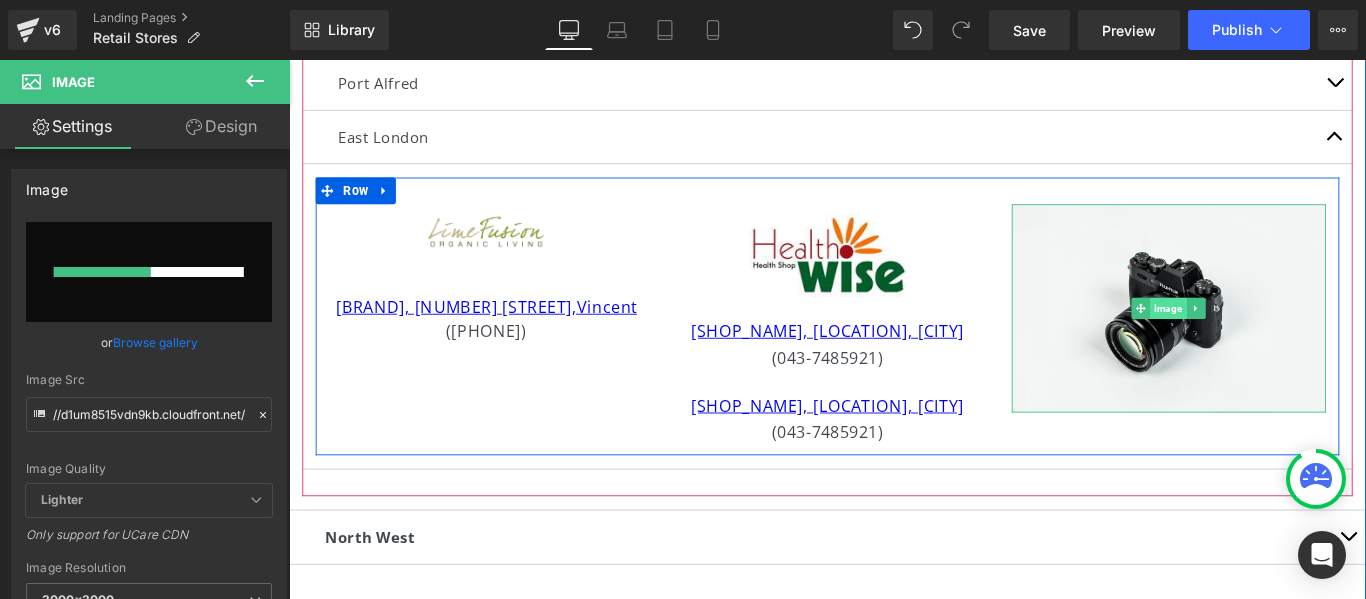 type 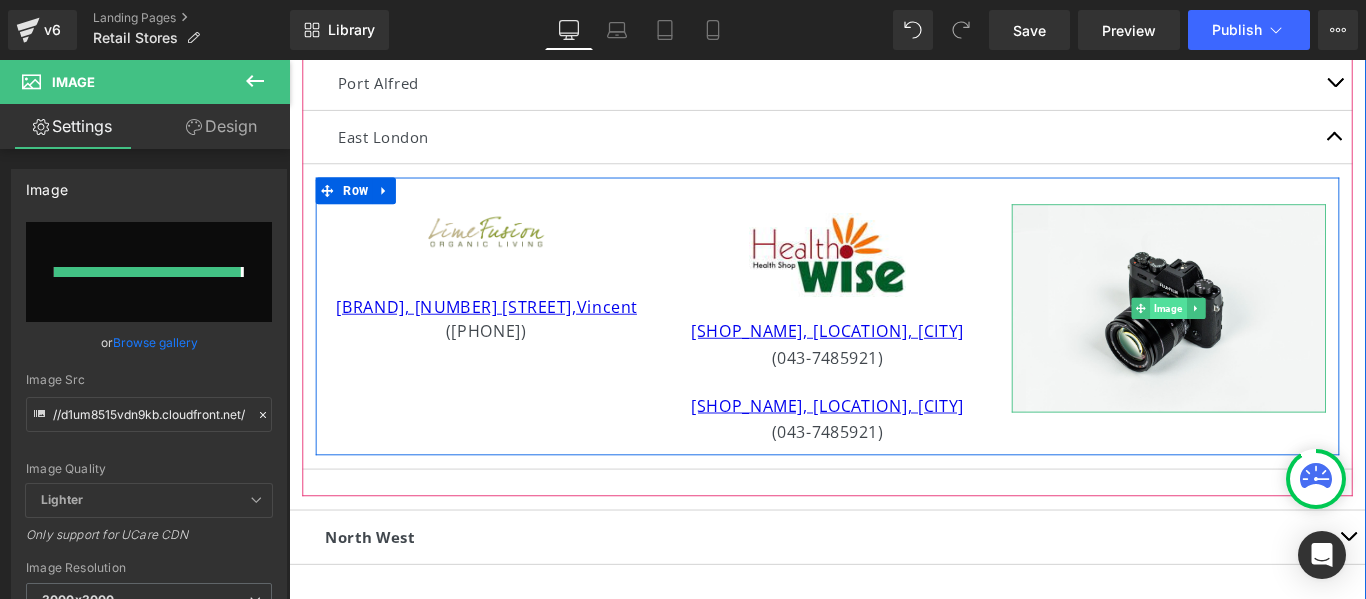 type on "https://ucarecdn.com/c2229006-1e8c-4f9d-86b1-a20c133c429b/-/format/auto/-/preview/3000x3000/-/quality/lighter/images%20_3_.jpg" 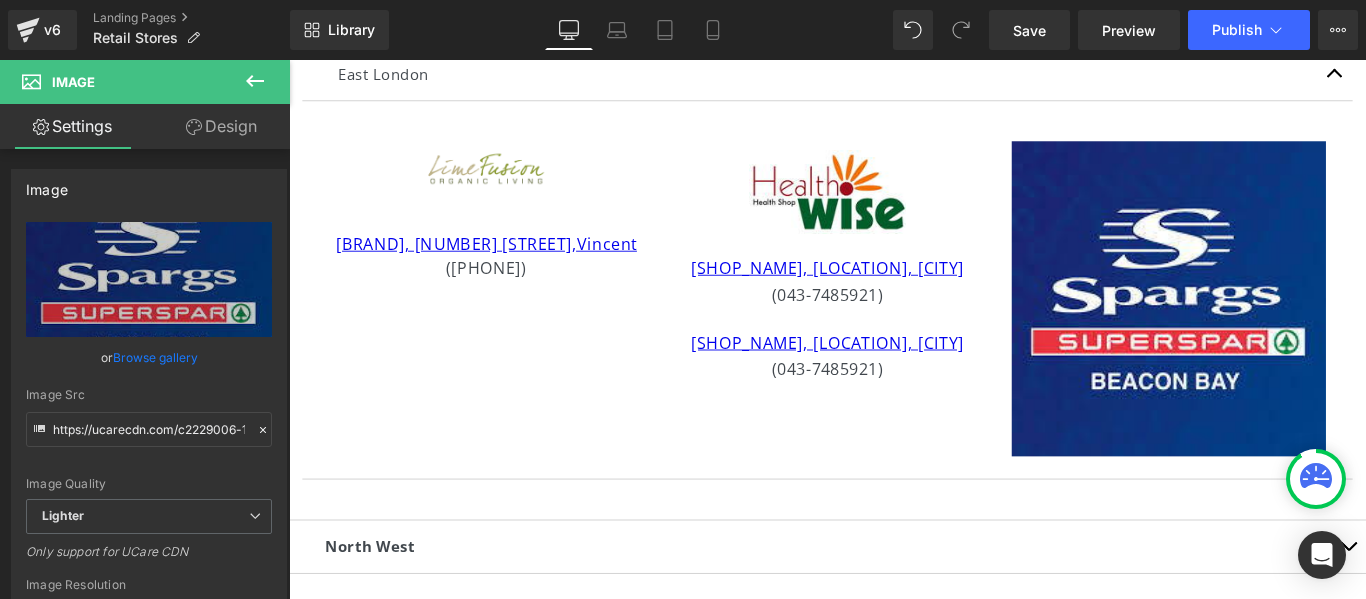 scroll, scrollTop: 838, scrollLeft: 0, axis: vertical 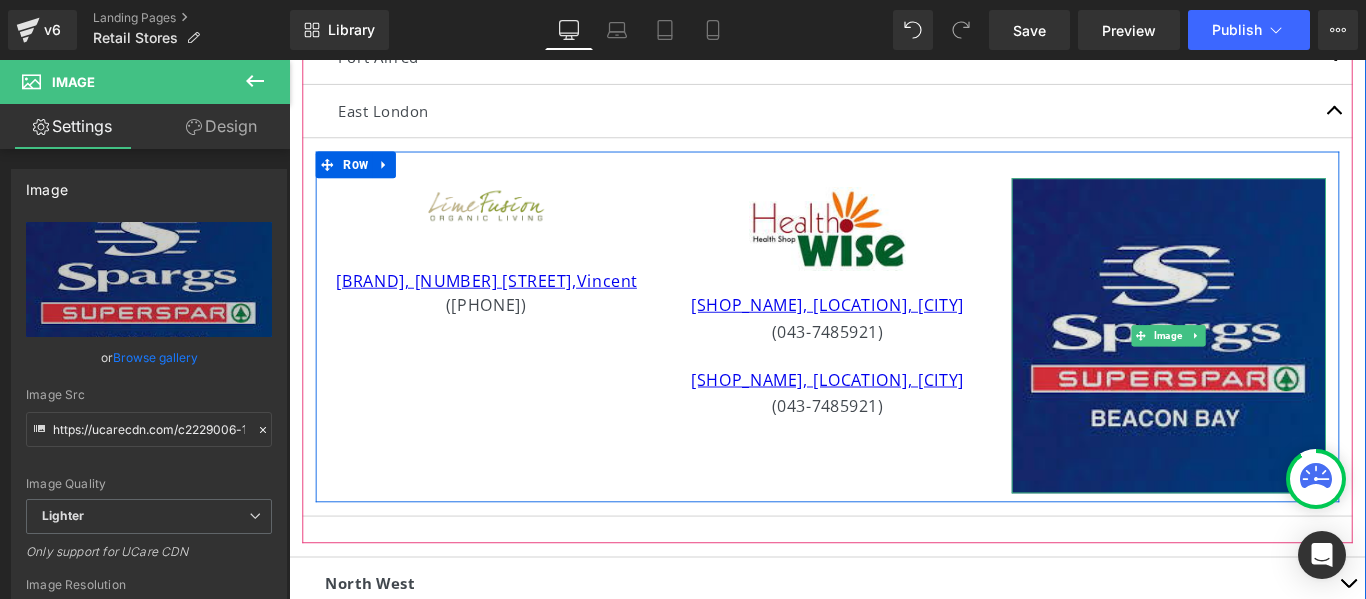 click at bounding box center [1277, 369] 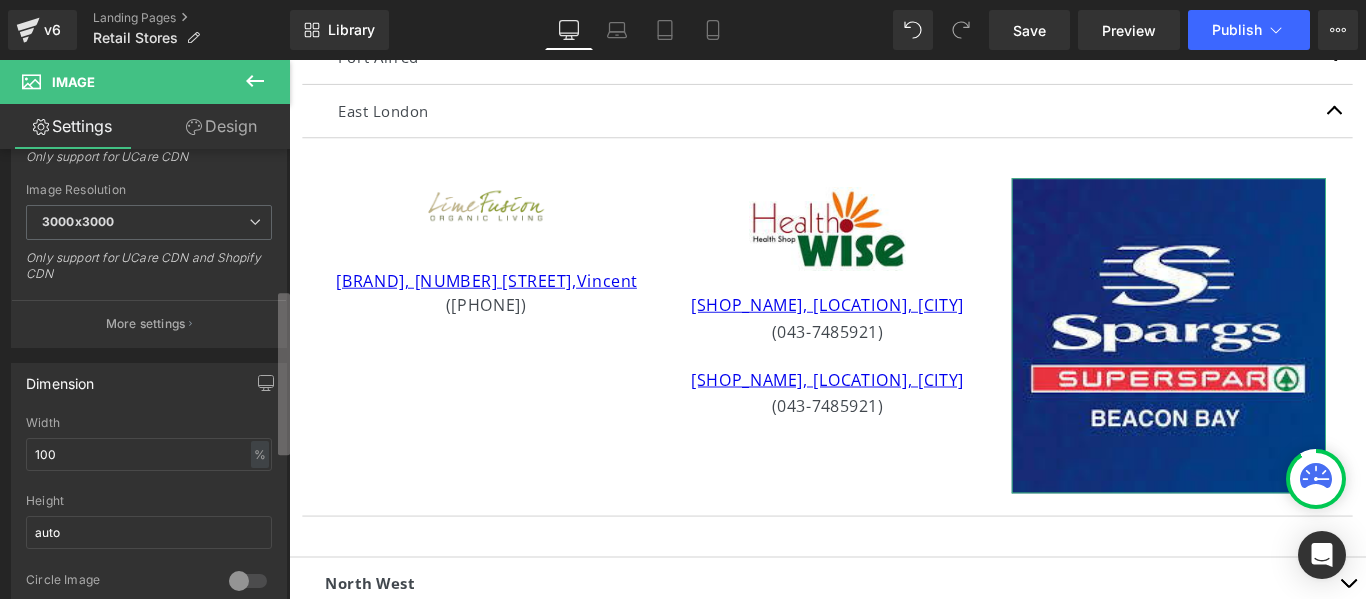 click on "Image https://ucarecdn.com/c2229006-1e8c-4f9d-86b1-a20c133c429b/-/format/auto/-/preview/3000x3000/-/quality/lighter/images%20_3_.jpg  Replace Image  Upload image or  Browse gallery Image Src https://ucarecdn.com/c2229006-1e8c-4f9d-86b1-a20c133c429b/-/format/auto/-/preview/3000x3000/-/quality/lighter/images%20_3_.jpg Image Quality Lighter Lightest
Lighter
Lighter Lightest Only support for UCare CDN 100x100 240x240 480x480 576x576 640x640 768x768 800x800 960x960 1024x1024 1280x1280 1440x1440 1600x1600 1920x1920 2560x2560 3000x3000 Image Resolution
3000x3000
100x100 240x240 480x480 576x576 640x640 768x768 800x800 960x960 1024x1024 1280x1280 1440x1440 1600x1600 1920x1920 2560x2560 3000x3000 Only support for UCare CDN and Shopify CDN More settings Image Title Show title when hover to image Back Dimension 100% Width 100 % % px auto Height auto 0 Link Left" at bounding box center (145, 378) 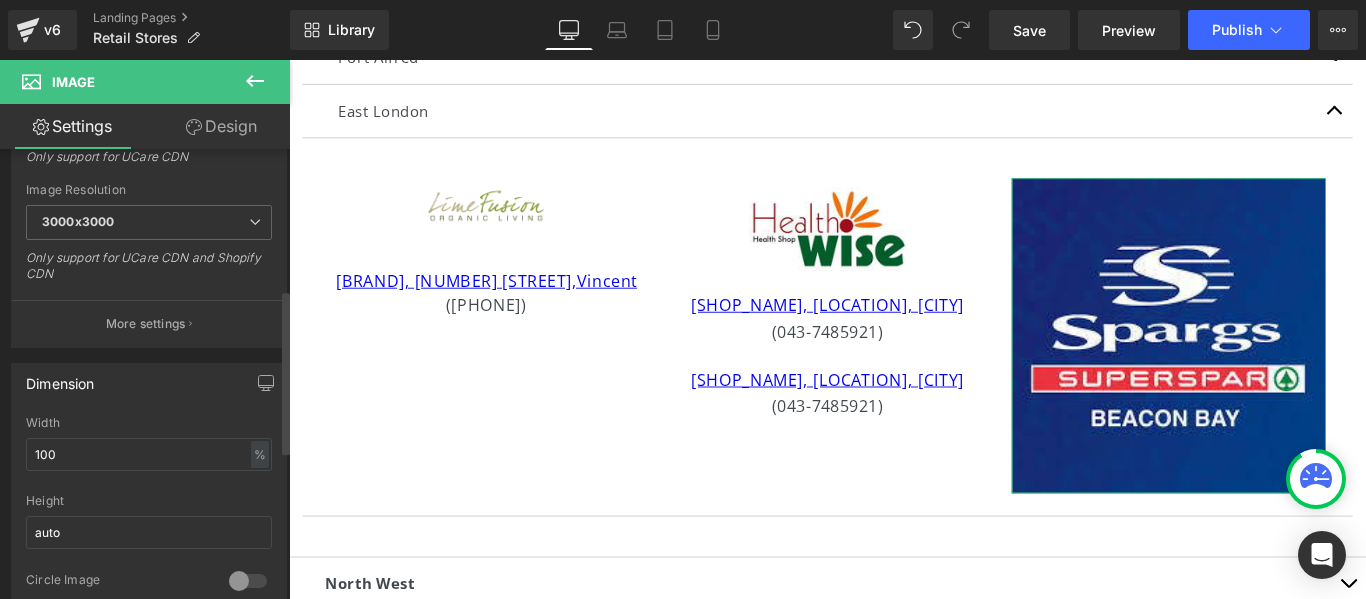 scroll, scrollTop: 400, scrollLeft: 0, axis: vertical 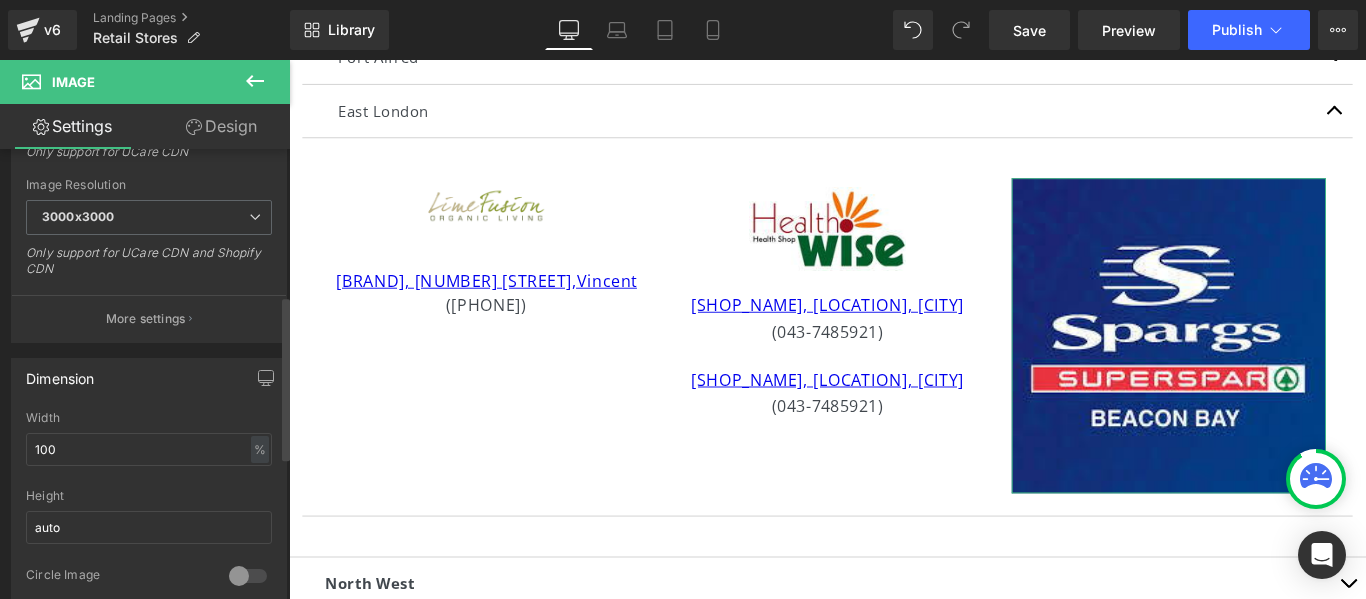 click on "Width 100 % % px" at bounding box center (149, 450) 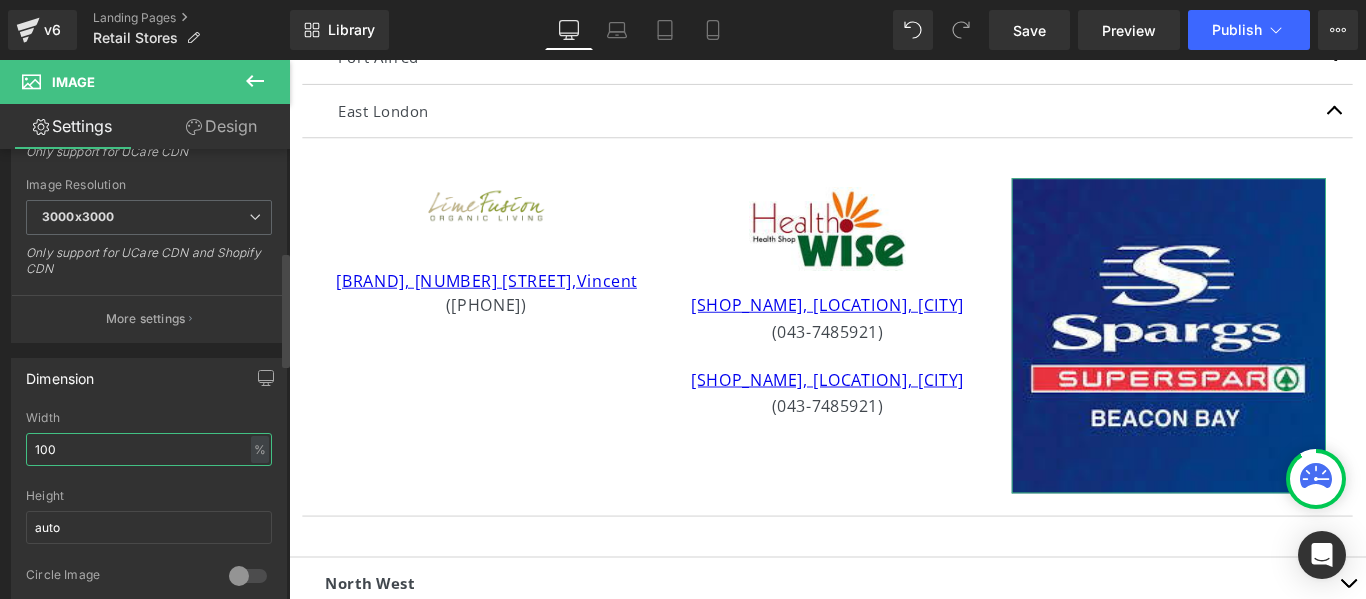 click on "100" at bounding box center [149, 449] 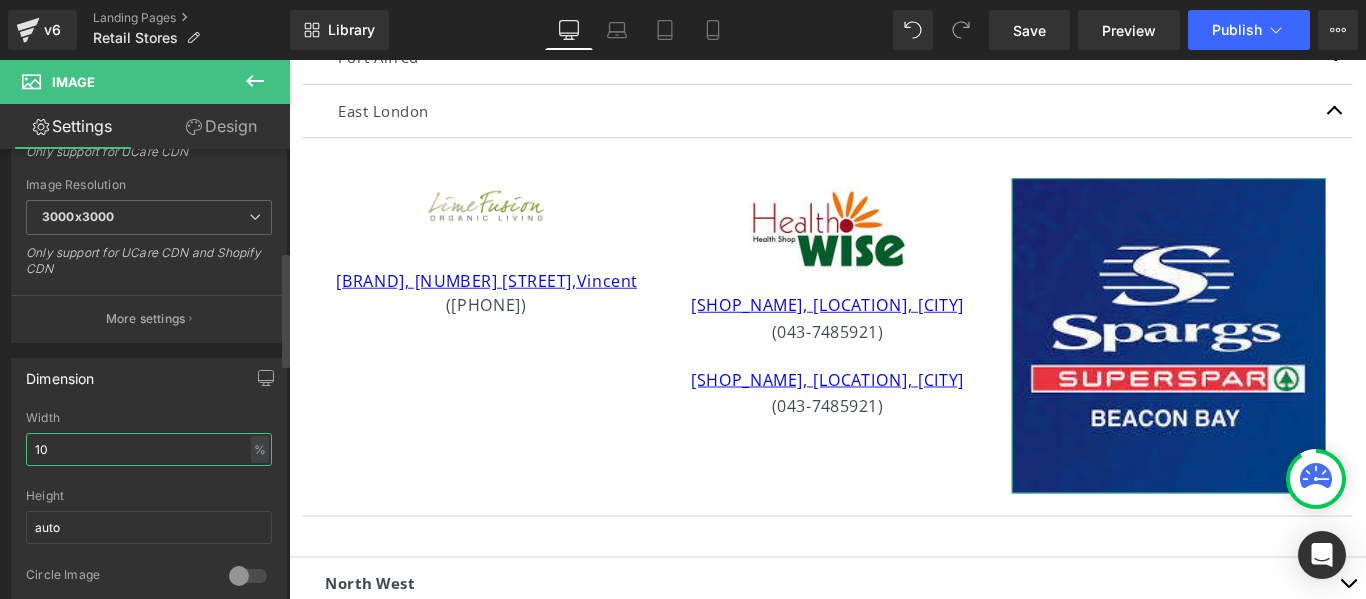 type on "1" 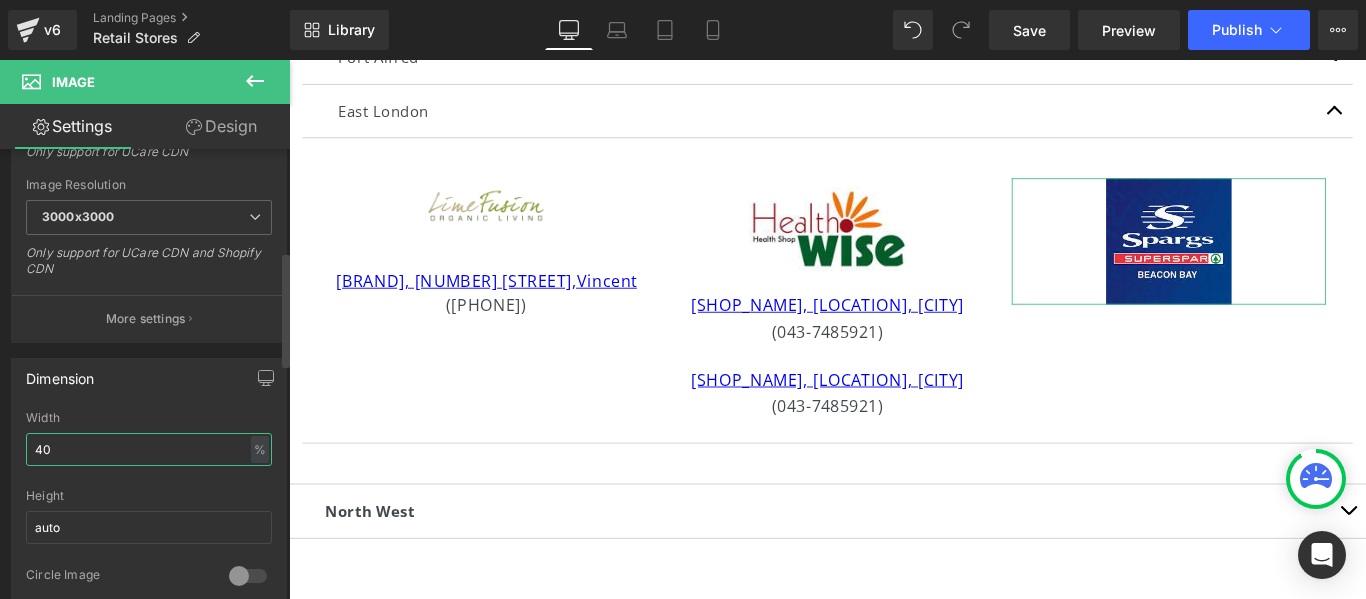 type on "4" 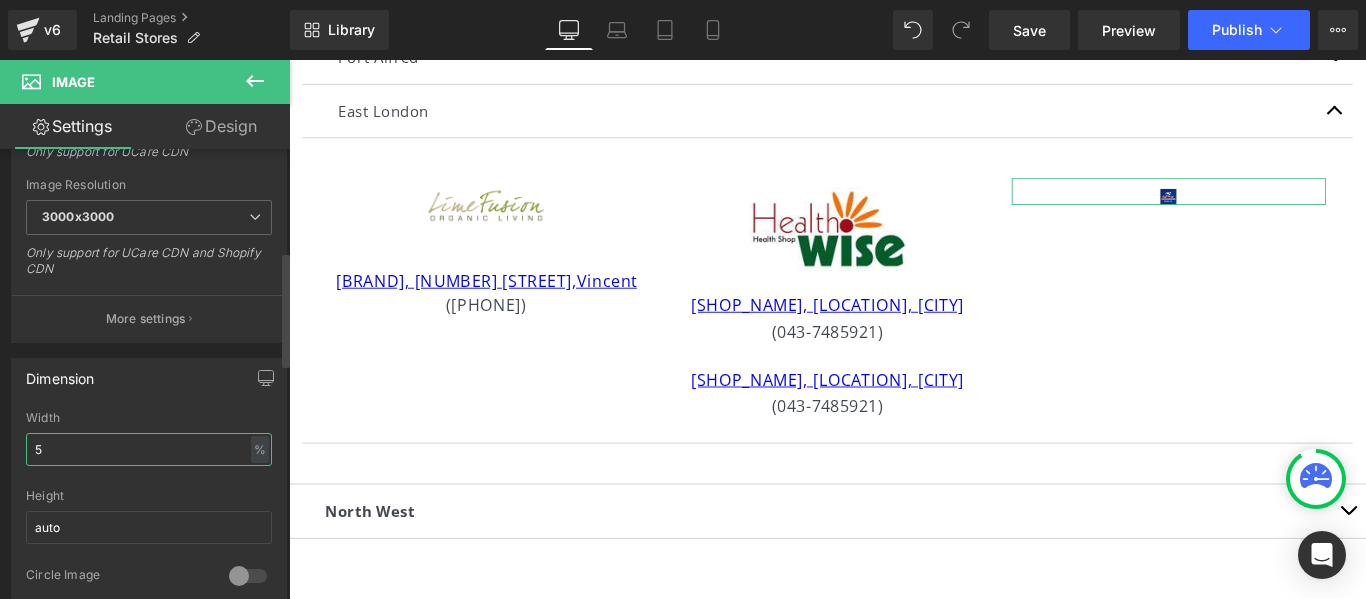type on "50" 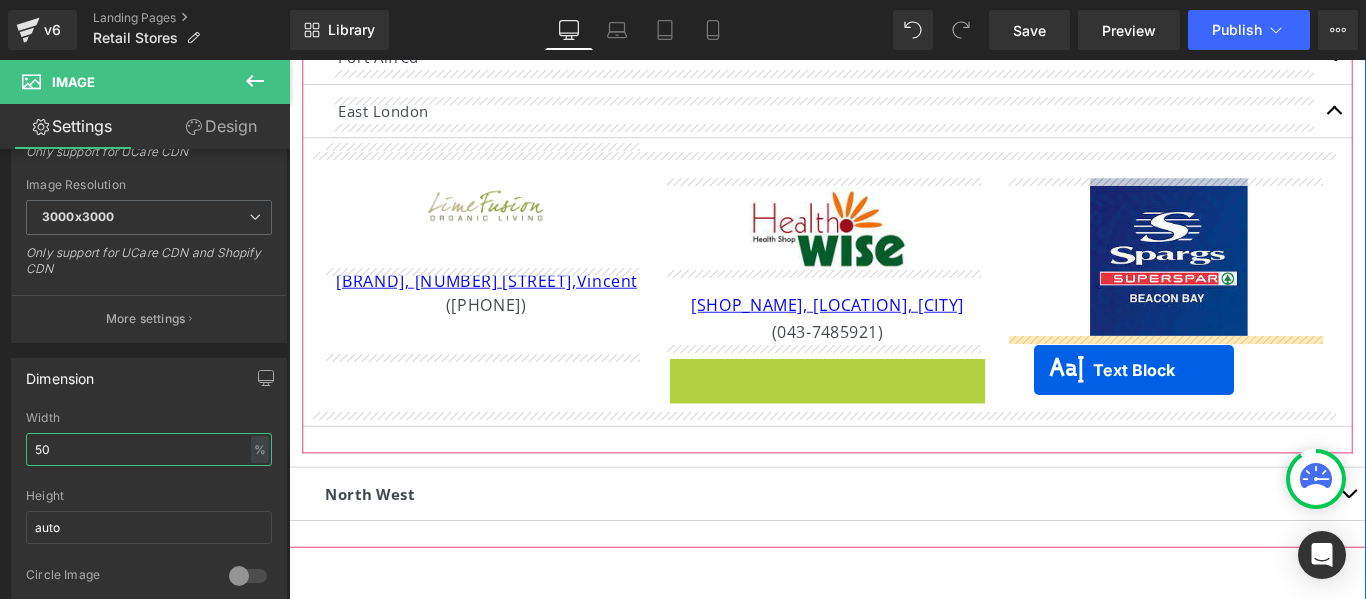drag, startPoint x: 835, startPoint y: 428, endPoint x: 1126, endPoint y: 408, distance: 291.68646 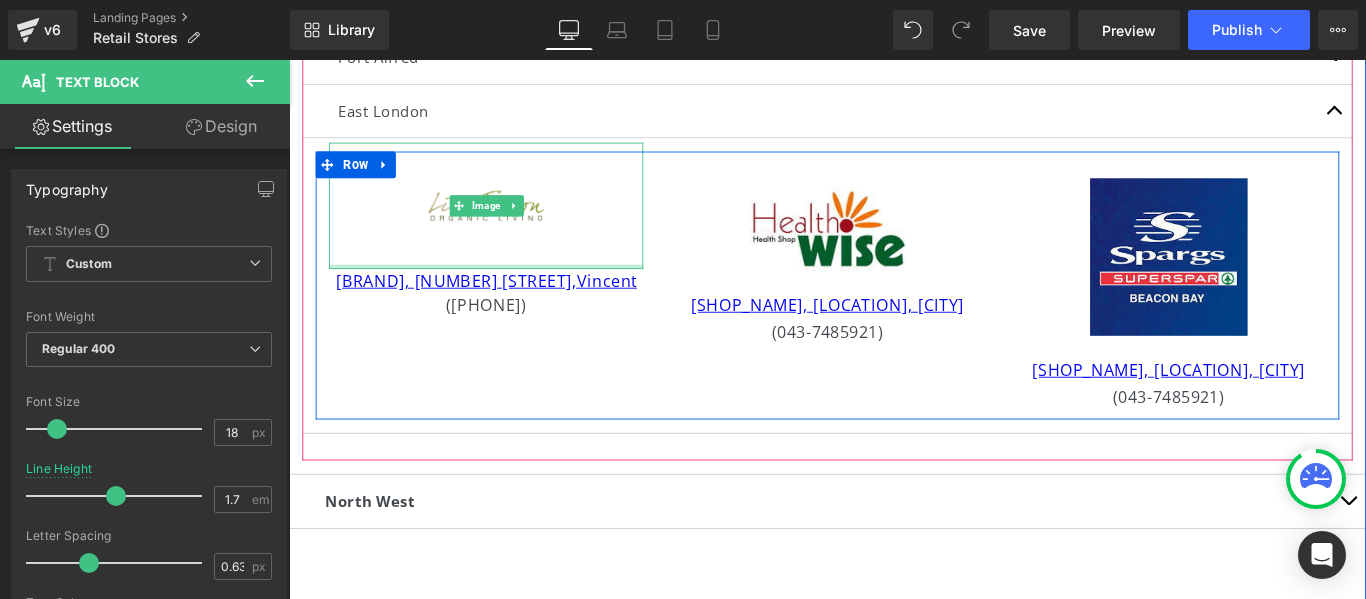 click at bounding box center [510, 292] 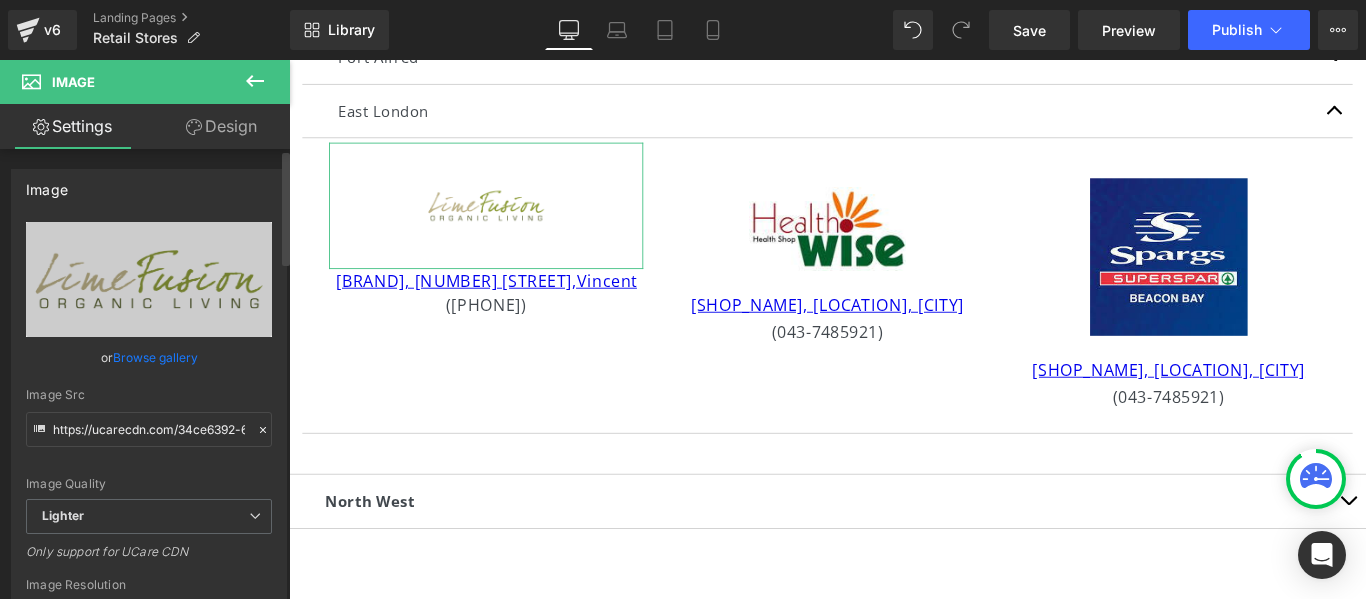 click on "Image https://ucarecdn.com/34ce6392-6999-4ca4-9a7c-2bc3e410644a/-/format/auto/-/preview/3000x3000/-/quality/lighter/4.png  Replace Image  Upload image or  Browse gallery Image Src https://ucarecdn.com/34ce6392-6999-4ca4-9a7c-2bc3e410644a/-/format/auto/-/preview/3000x3000/-/quality/lighter/4.png Image Quality Lighter Lightest
Lighter
Lighter Lightest Only support for UCare CDN 100x100 240x240 480x480 576x576 640x640 768x768 800x800 960x960 1024x1024 1280x1280 1440x1440 1600x1600 1920x1920 2560x2560 3000x3000 Image Resolution
3000x3000
100x100 240x240 480x480 576x576 640x640 768x768 800x800 960x960 1024x1024 1280x1280 1440x1440 1600x1600 1920x1920 2560x2560 3000x3000 Only support for UCare CDN and Shopify CDN More settings" at bounding box center [149, 448] 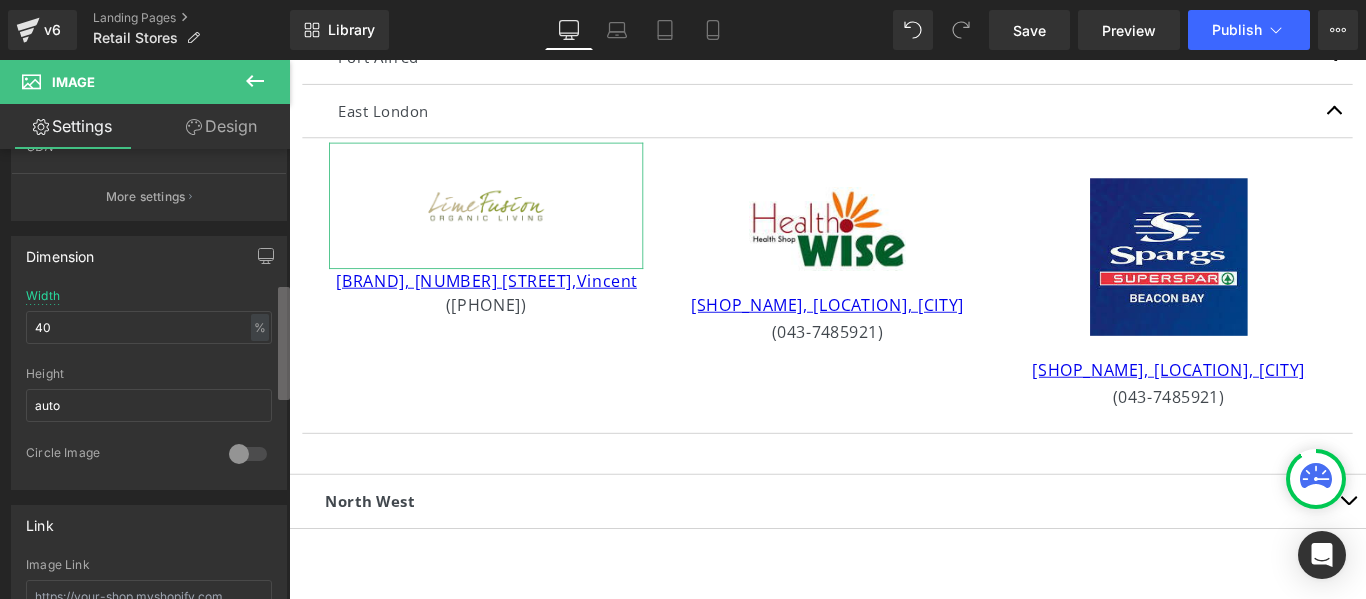 scroll, scrollTop: 526, scrollLeft: 0, axis: vertical 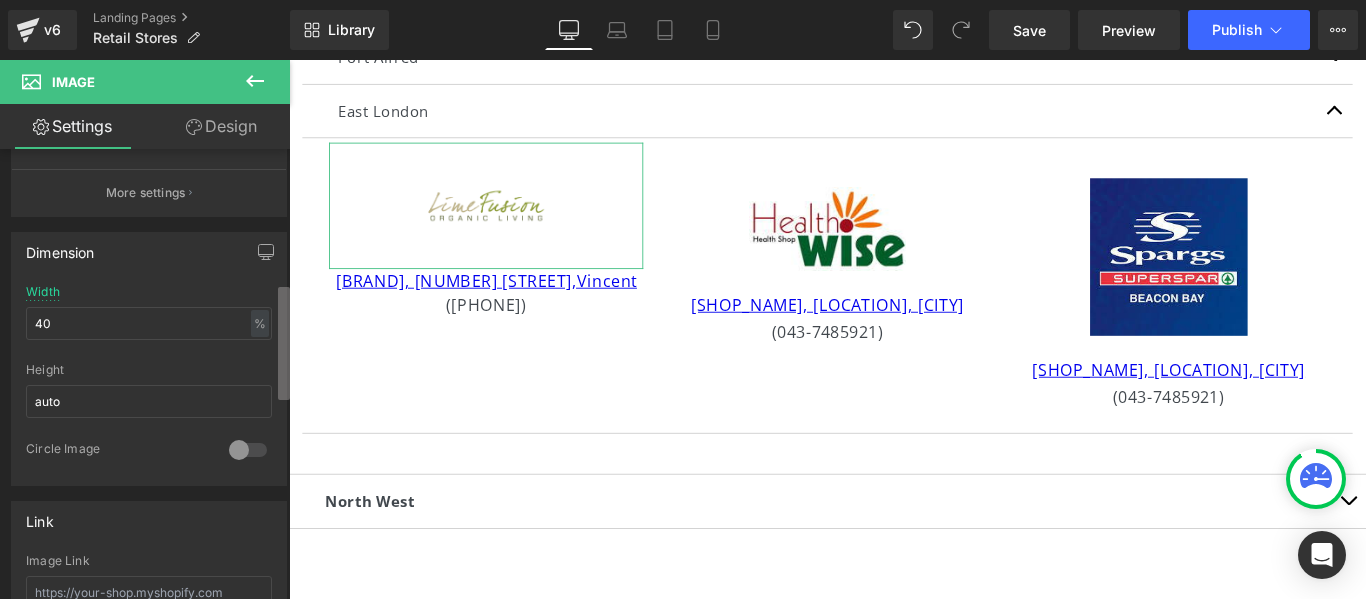 click on "Image https://ucarecdn.com/34ce6392-6999-4ca4-9a7c-2bc3e410644a/-/format/auto/-/preview/3000x3000/-/quality/lighter/4.png  Replace Image  Upload image or  Browse gallery Image Src https://ucarecdn.com/34ce6392-6999-4ca4-9a7c-2bc3e410644a/-/format/auto/-/preview/3000x3000/-/quality/lighter/4.png Image Quality Lighter Lightest
Lighter
Lighter Lightest Only support for UCare CDN 100x100 240x240 480x480 576x576 640x640 768x768 800x800 960x960 1024x1024 1280x1280 1440x1440 1600x1600 1920x1920 2560x2560 3000x3000 Image Resolution
3000x3000
100x100 240x240 480x480 576x576 640x640 768x768 800x800 960x960 1024x1024 1280x1280 1440x1440 1600x1600 1920x1920 2560x2560 3000x3000 Only support for UCare CDN and Shopify CDN More settings Image Title Show title when hover to image Back Dimension 40% Width 40 % % px auto Height auto 0 Circle Image Link Image Link Left" at bounding box center (145, 378) 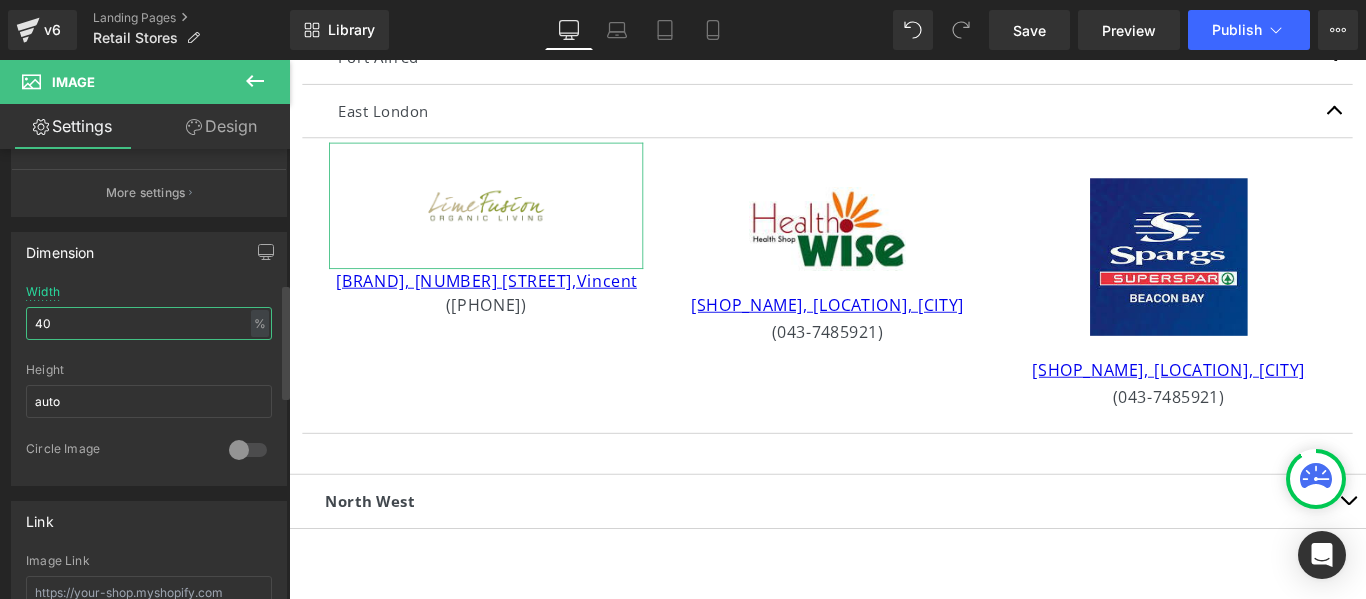 click on "40" at bounding box center (149, 323) 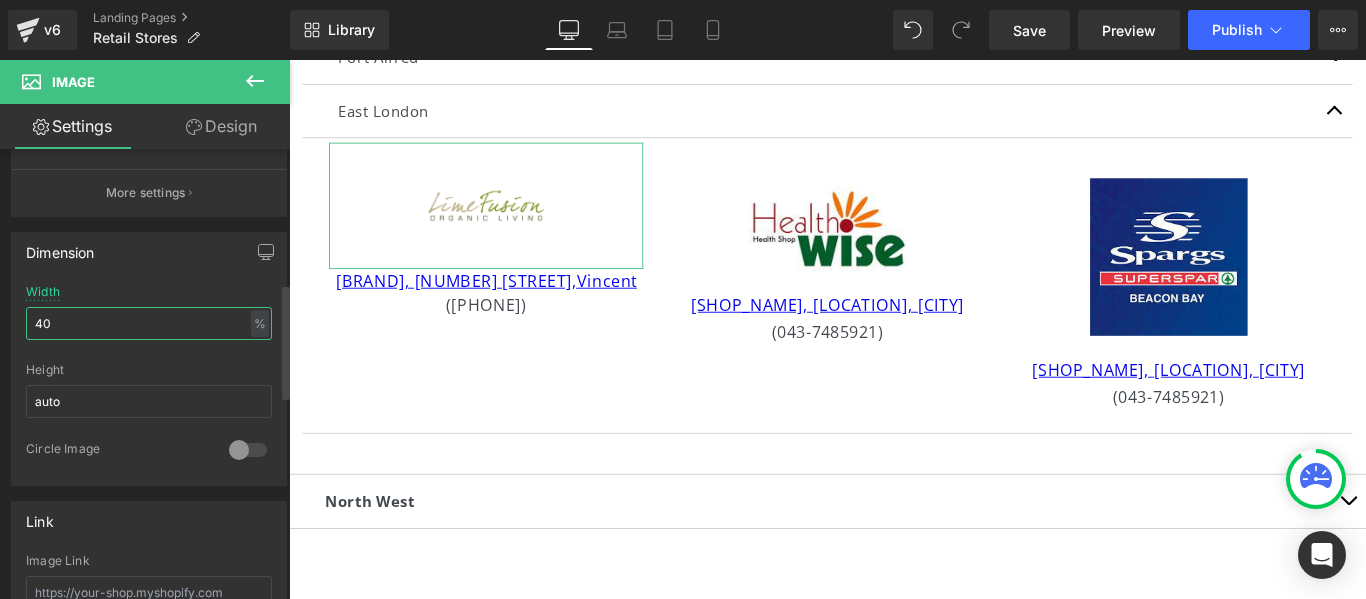 type on "4" 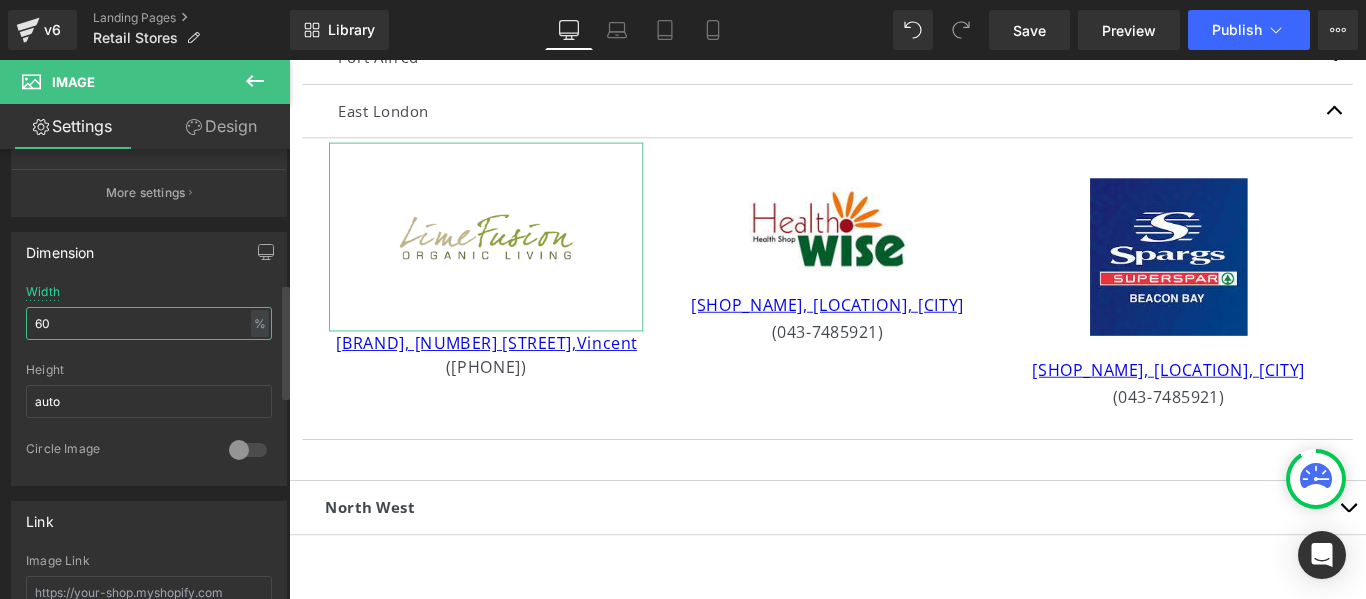 type on "6" 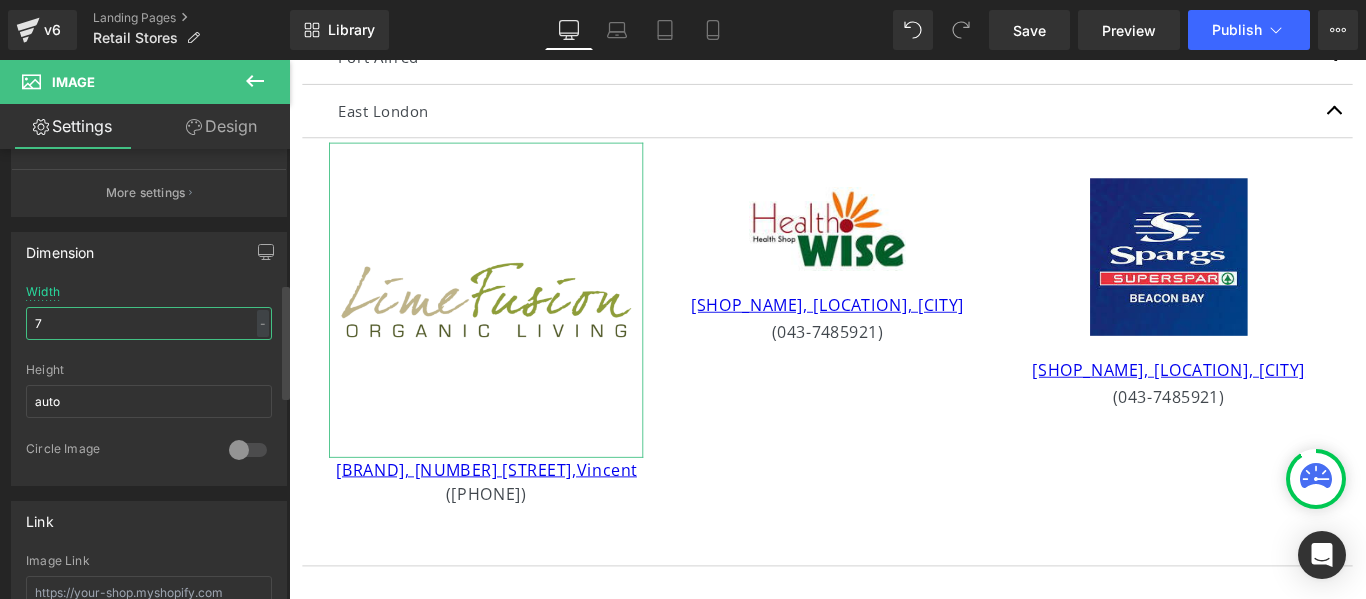type on "70" 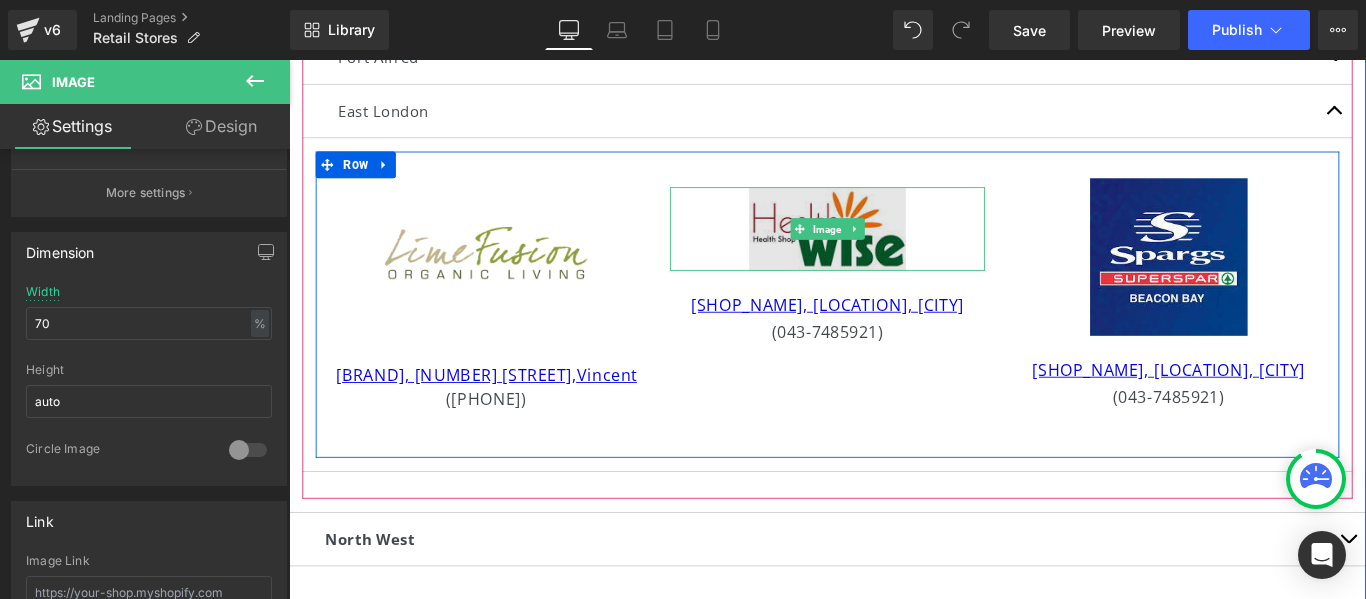 click at bounding box center [894, 249] 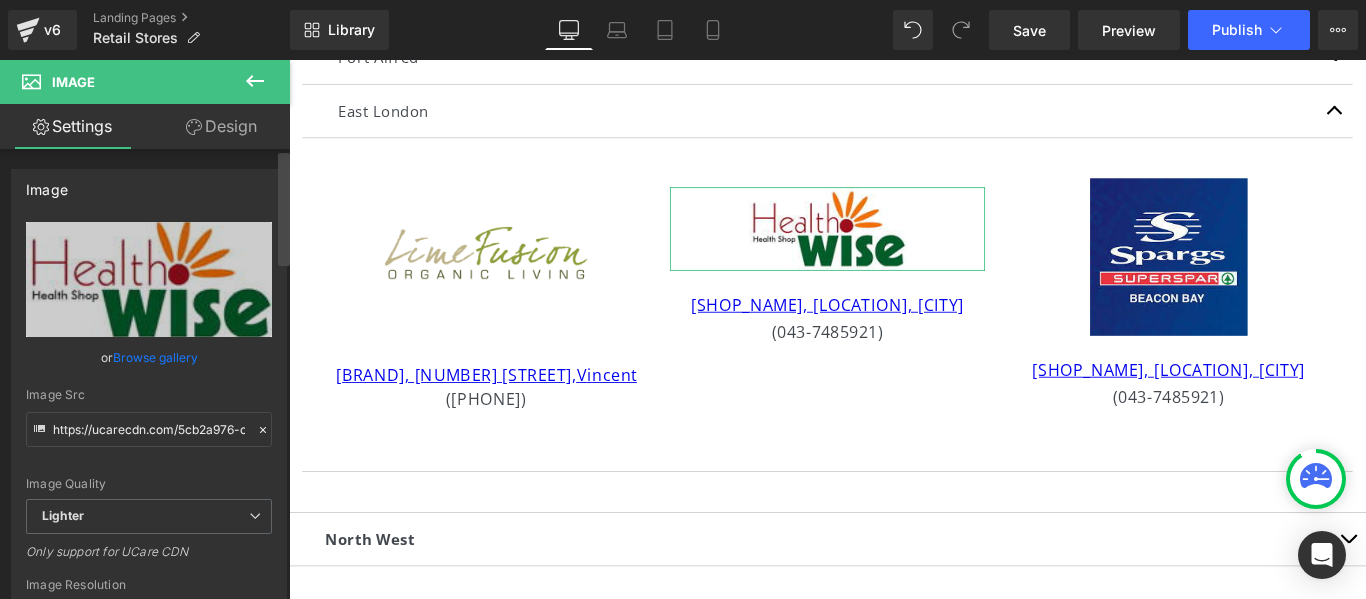 click at bounding box center [284, 378] 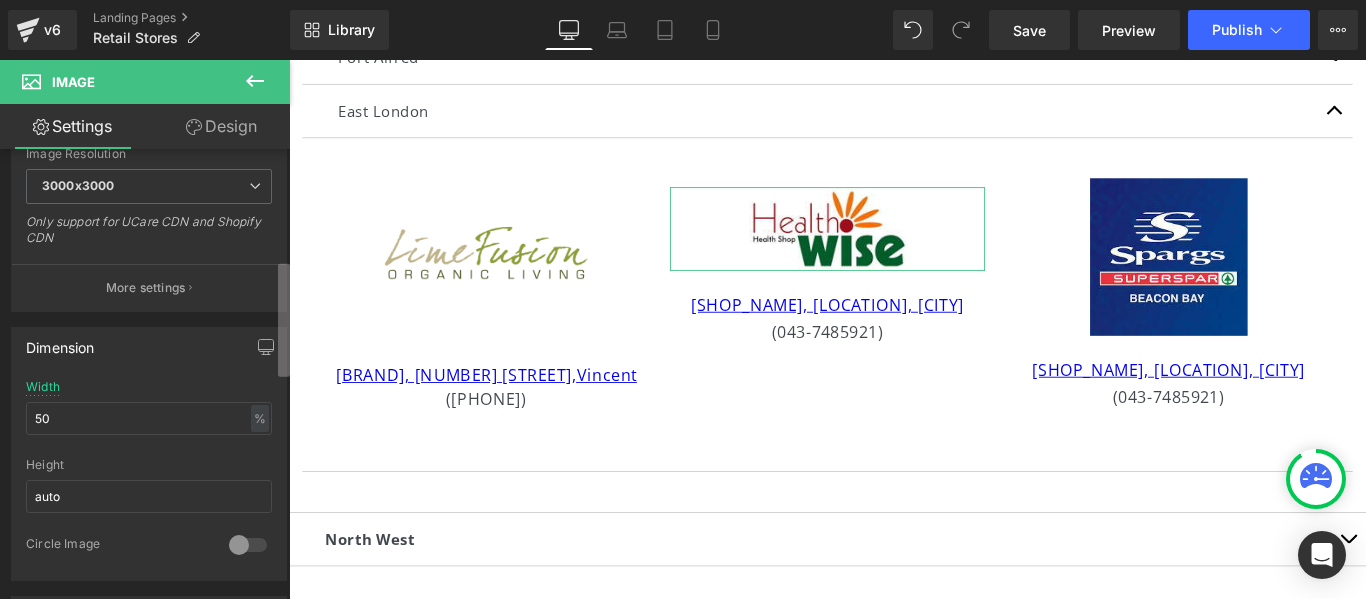 click on "Image https://ucarecdn.com/5cb2a976-c64c-4a17-a12f-feb39bebf1ec/-/format/auto/-/preview/3000x3000/-/quality/lighter/healthwise-logo-small.jpg  Replace Image  Upload image or  Browse gallery Image Src https://ucarecdn.com/5cb2a976-c64c-4a17-a12f-feb39bebf1ec/-/format/auto/-/preview/3000x3000/-/quality/lighter/healthwise-logo-small.jpg Image Quality Lighter Lightest
Lighter
Lighter Lightest Only support for UCare CDN 100x100 240x240 480x480 576x576 640x640 768x768 800x800 960x960 1024x1024 1280x1280 1440x1440 1600x1600 1920x1920 2560x2560 3000x3000 Image Resolution
3000x3000
100x100 240x240 480x480 576x576 640x640 768x768 800x800 960x960 1024x1024 1280x1280 1440x1440 1600x1600 1920x1920 2560x2560 3000x3000 Only support for UCare CDN and Shopify CDN More settings Image Title Show title when hover to image Back Dimension 50% Width 50 % % px auto Height 0" at bounding box center [145, 378] 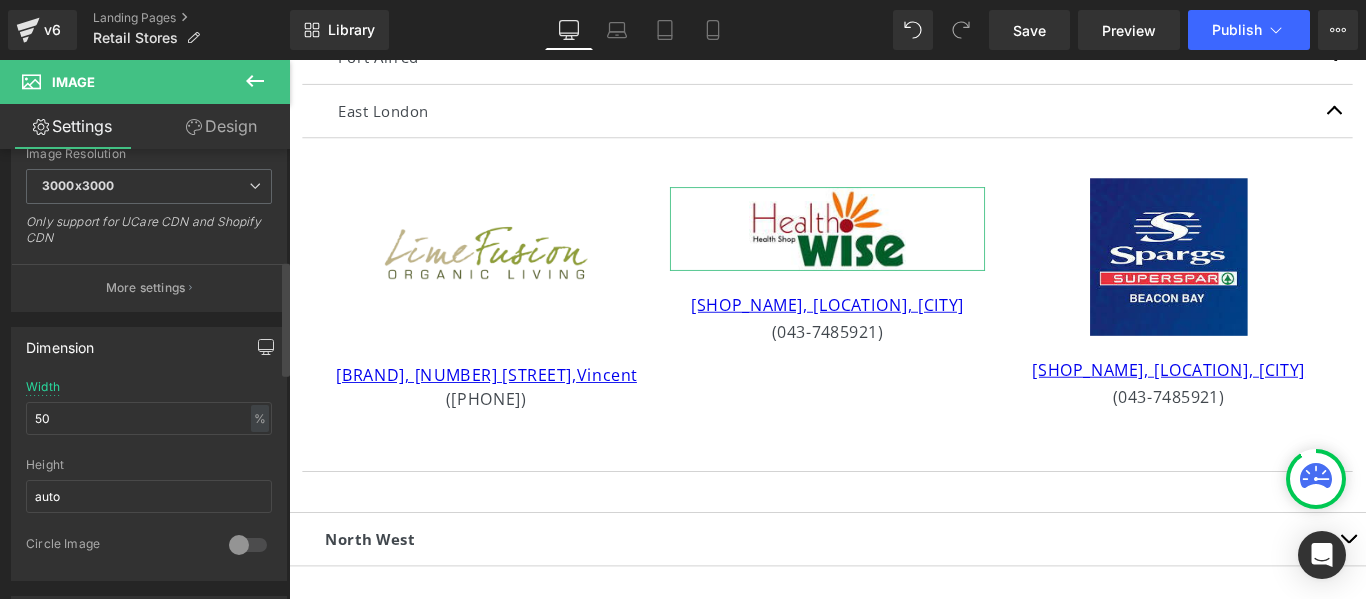 scroll, scrollTop: 435, scrollLeft: 0, axis: vertical 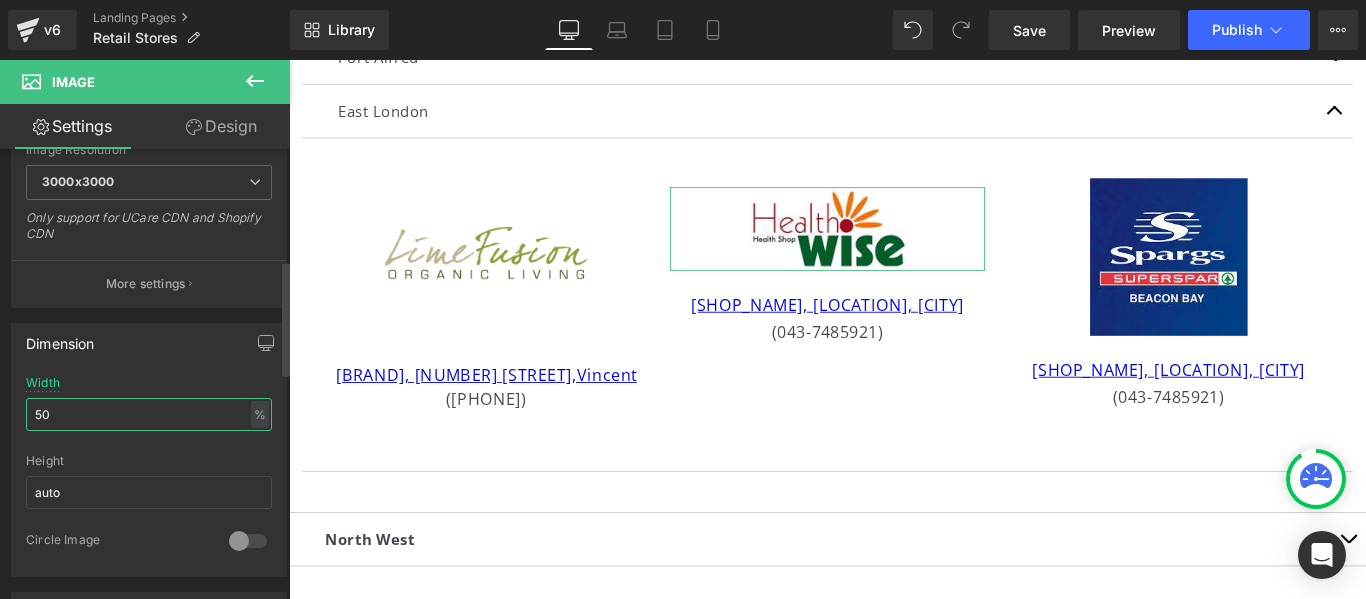 click on "50" at bounding box center (149, 414) 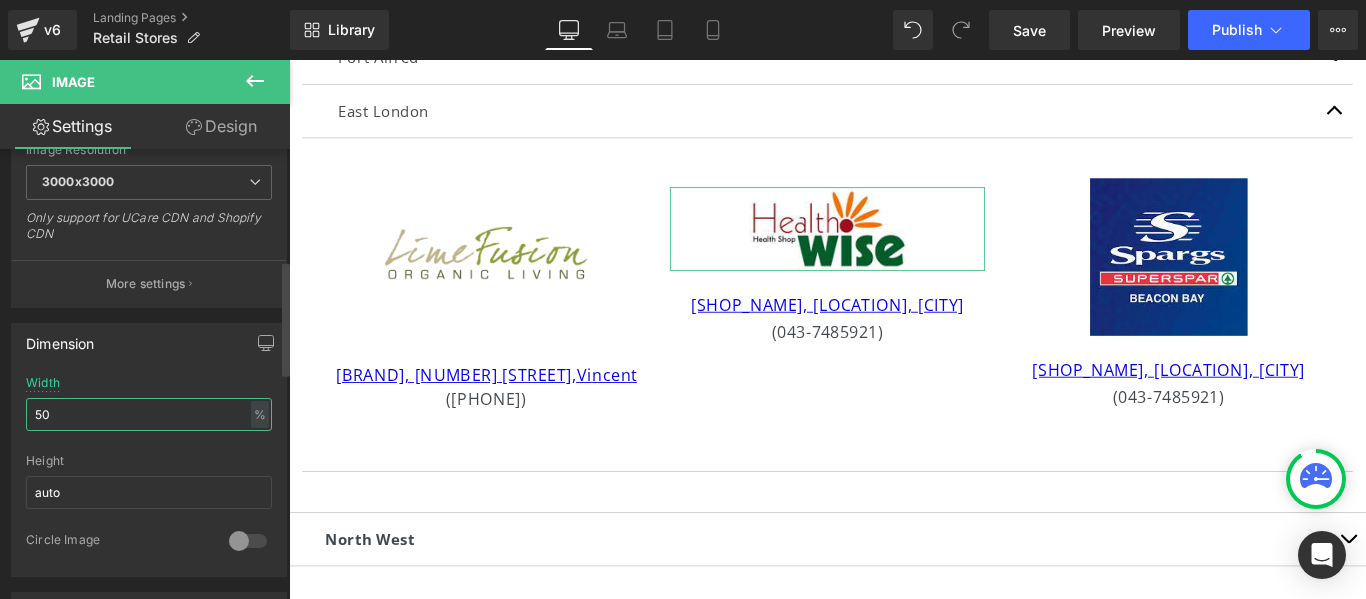 type on "5" 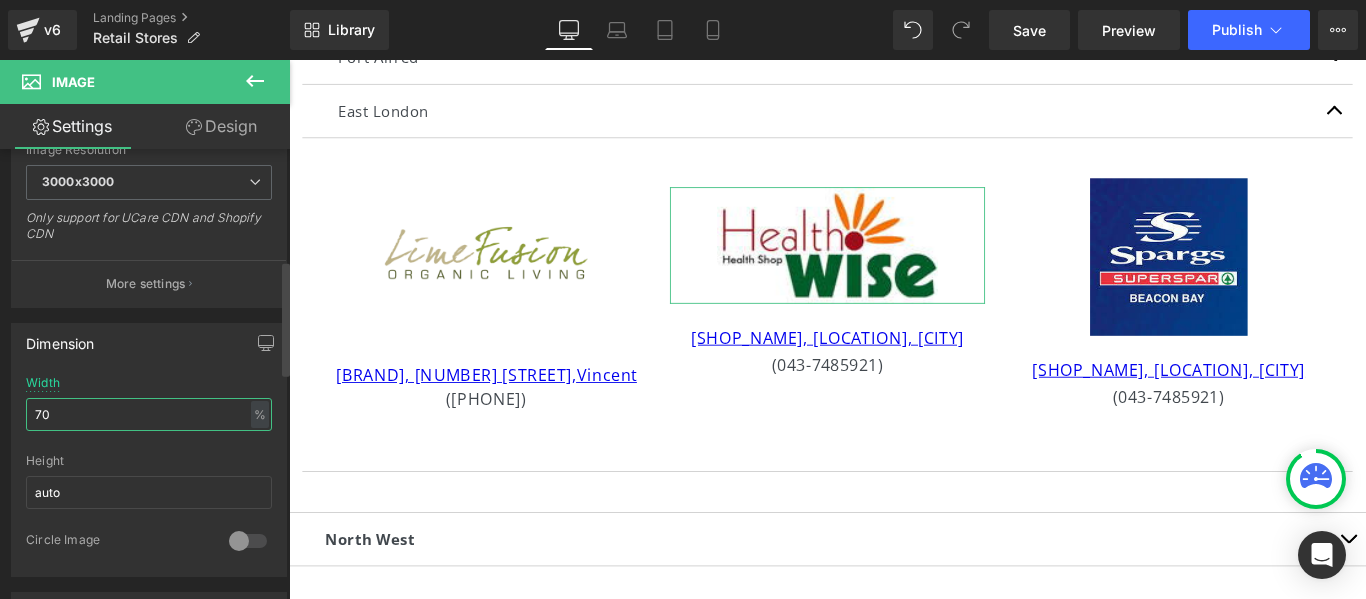 type on "7" 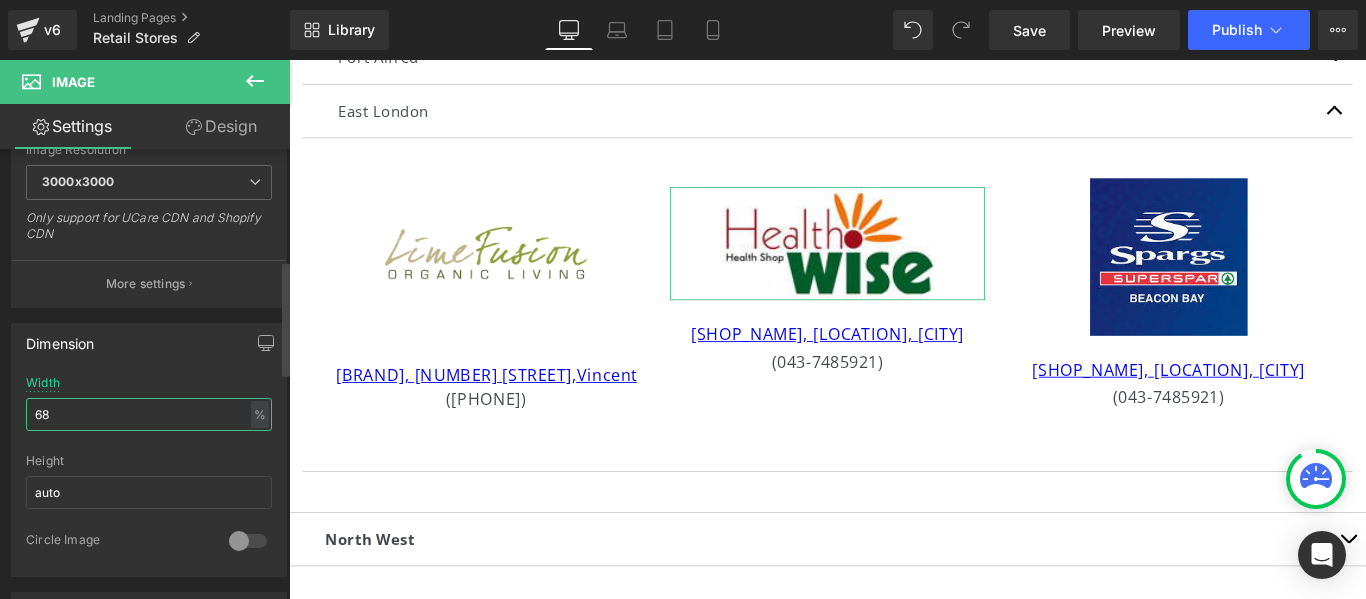 type on "6" 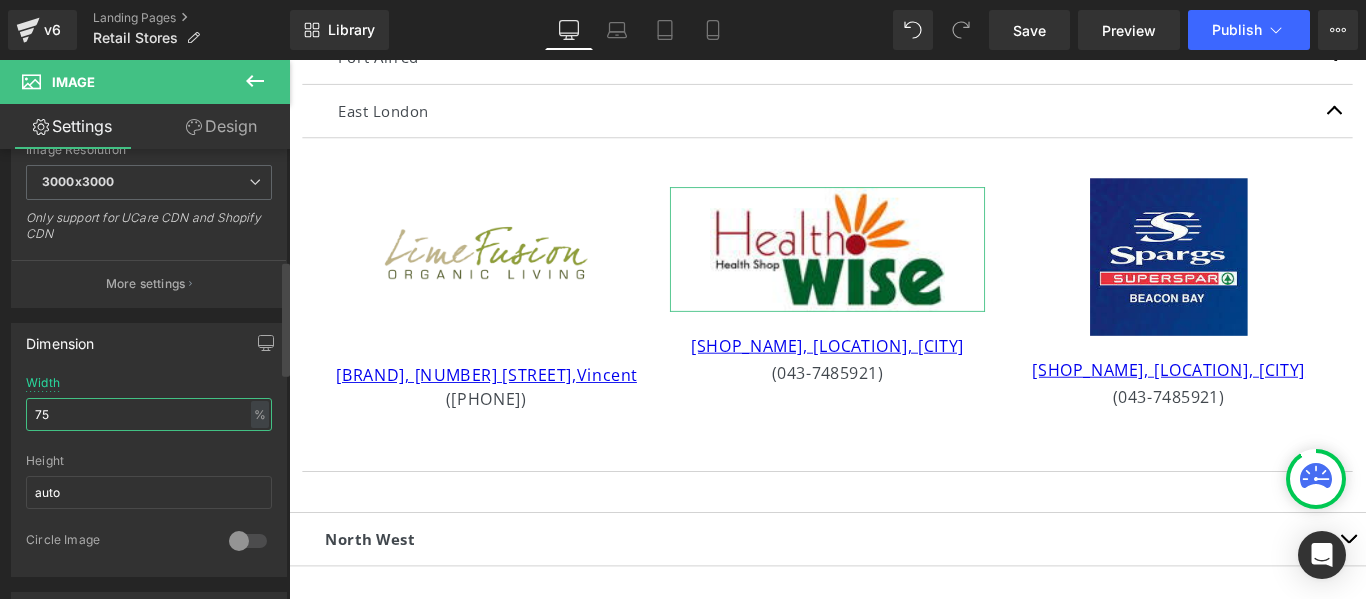 type on "7" 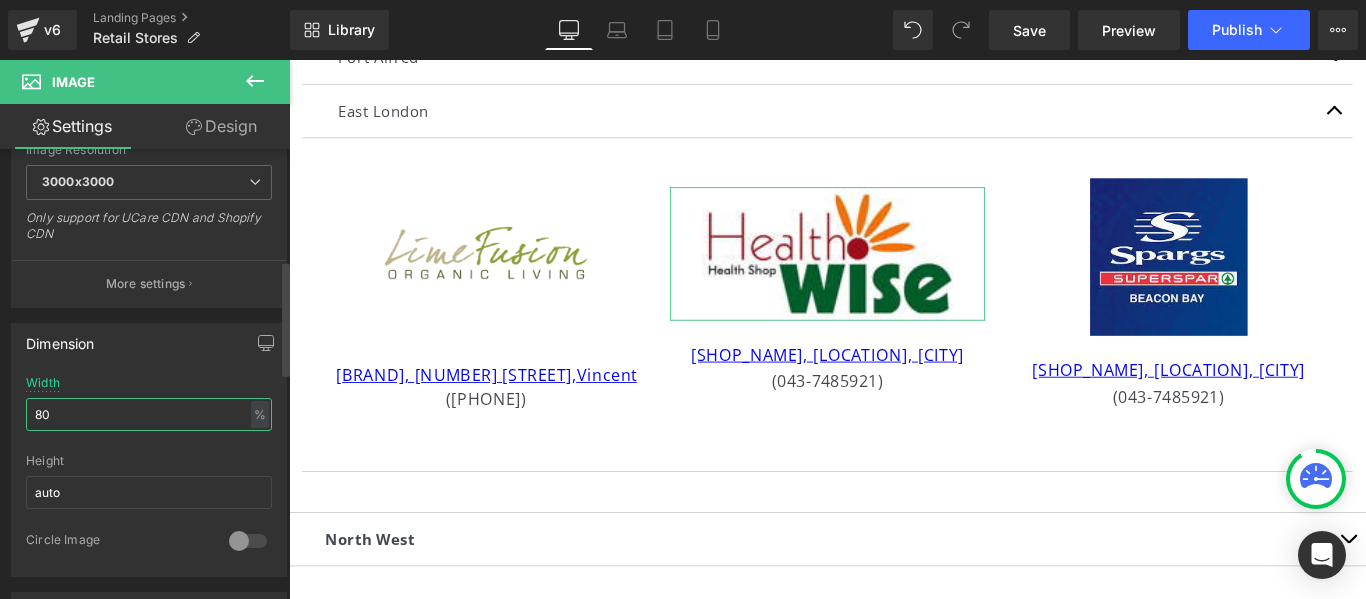 type on "8" 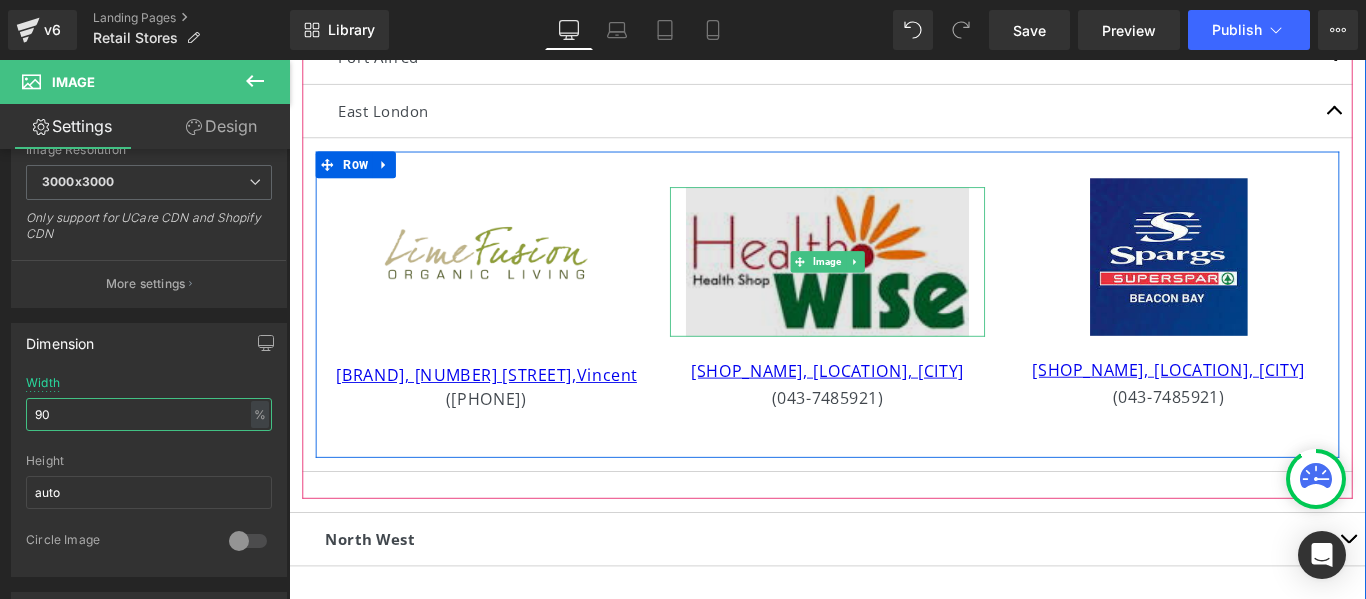 type on "90" 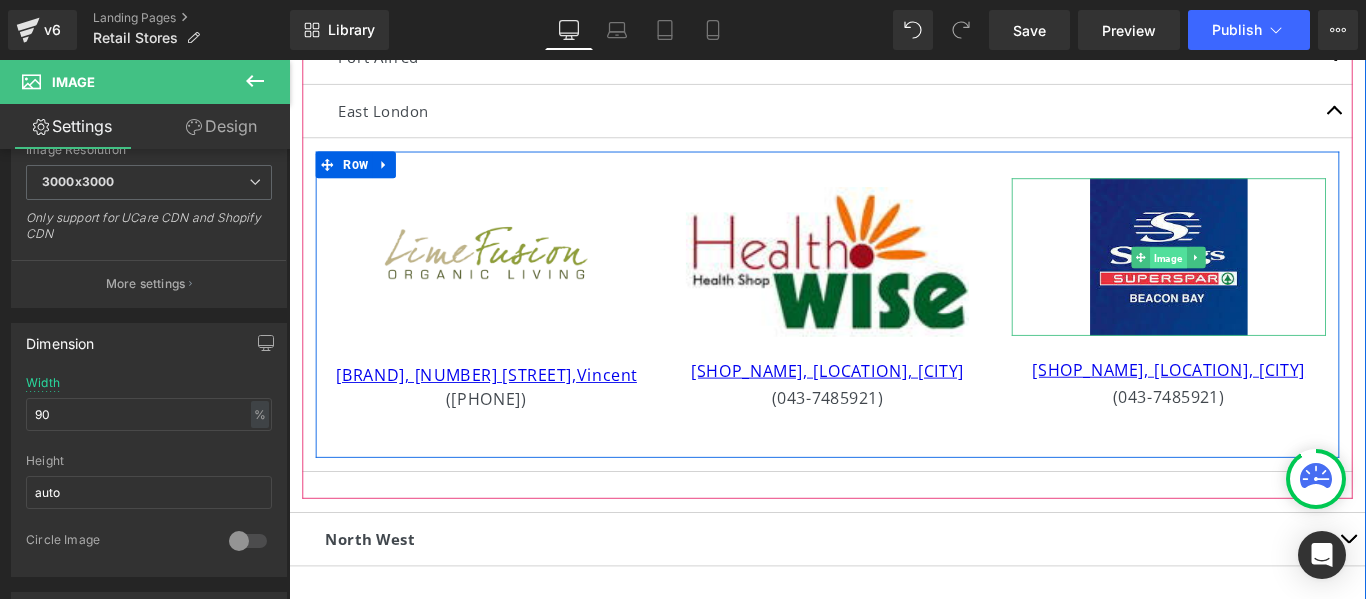 click on "Image" at bounding box center (1277, 282) 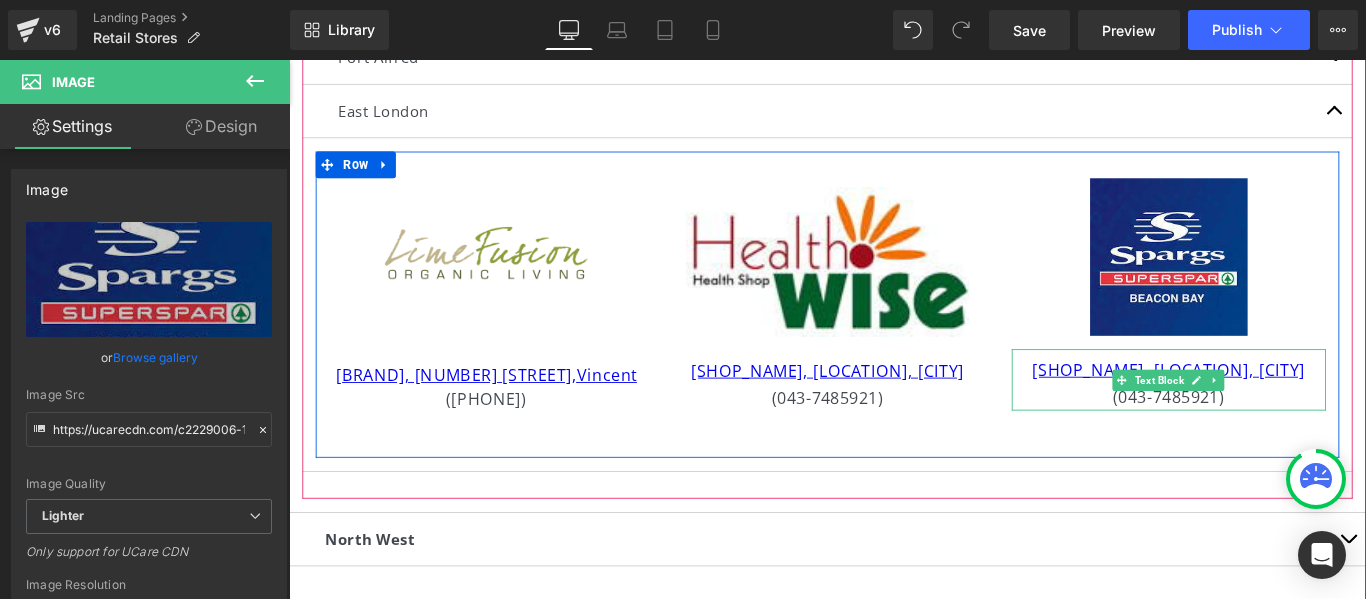 click on "(043-7485921)" at bounding box center [1277, 439] 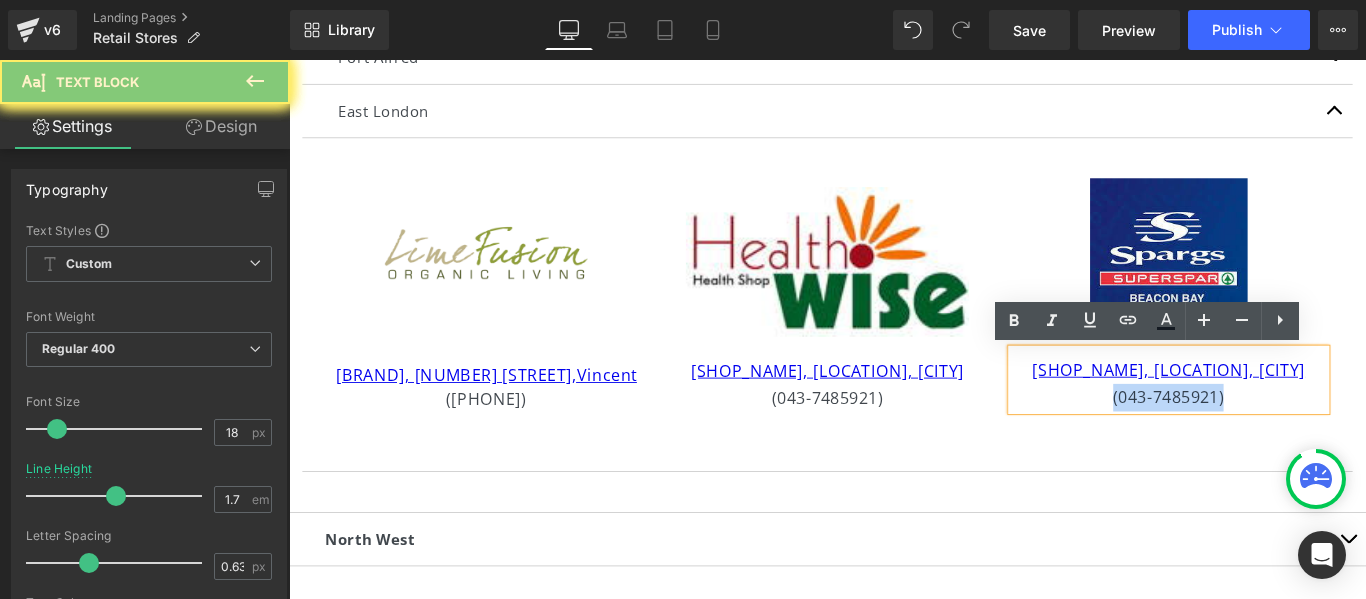 click on "(043-7485921)" at bounding box center [1277, 439] 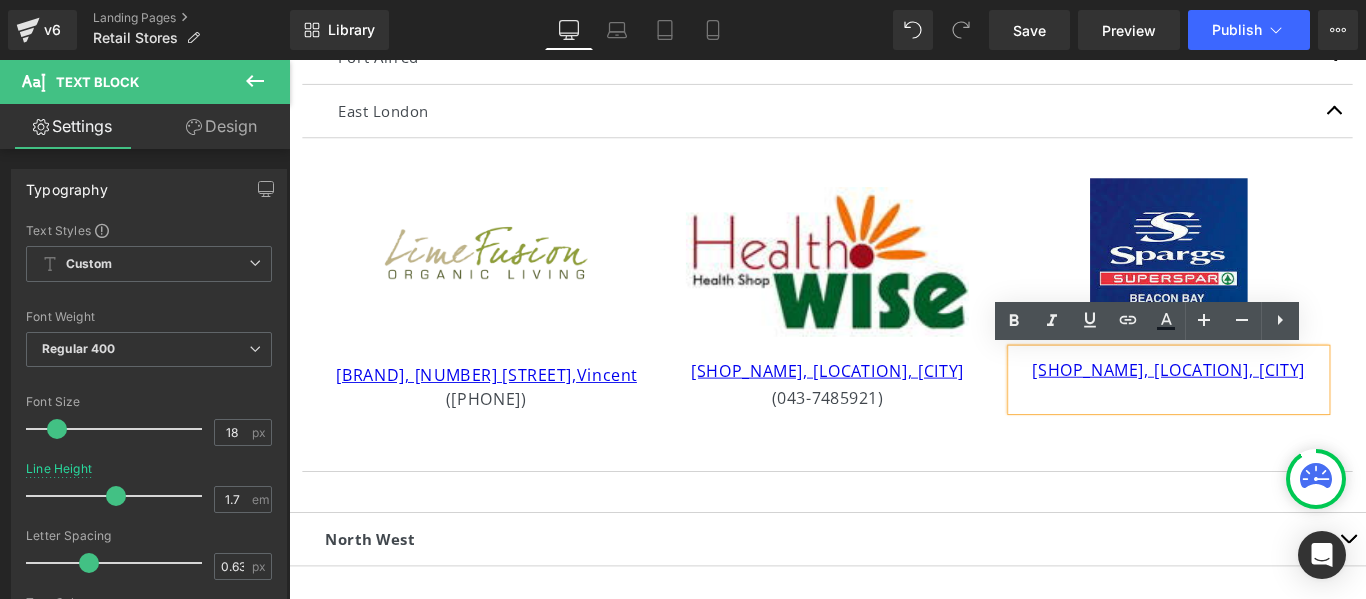 type 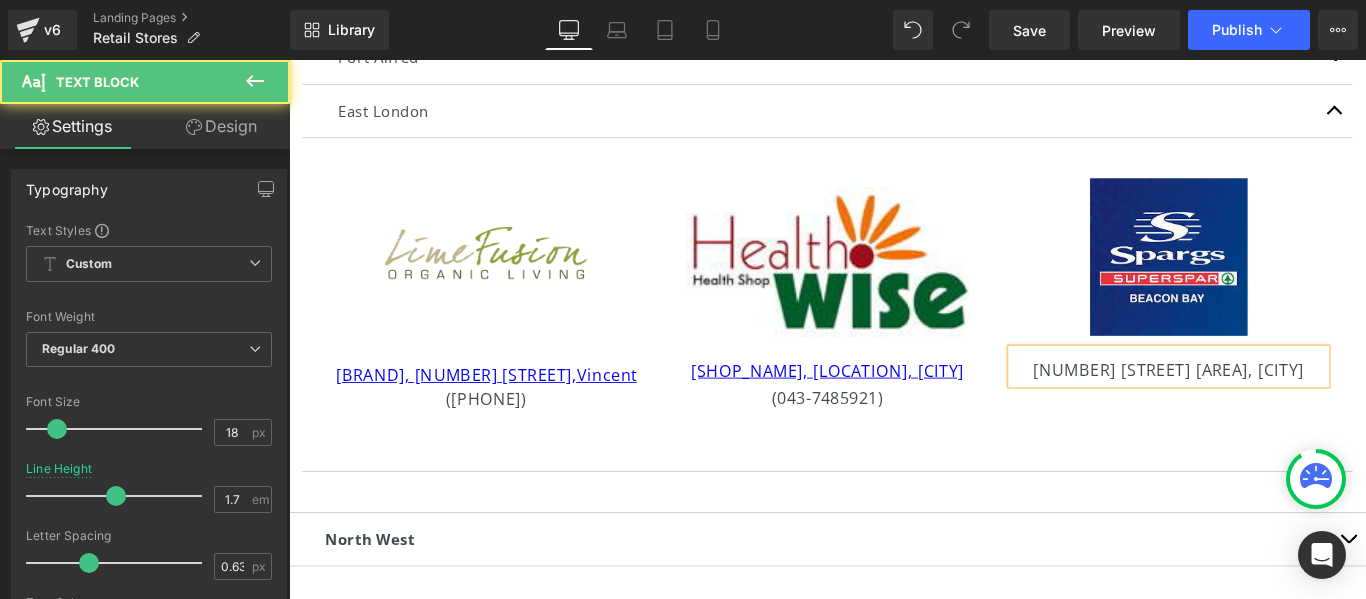 drag, startPoint x: 1304, startPoint y: 439, endPoint x: 1106, endPoint y: 407, distance: 200.56918 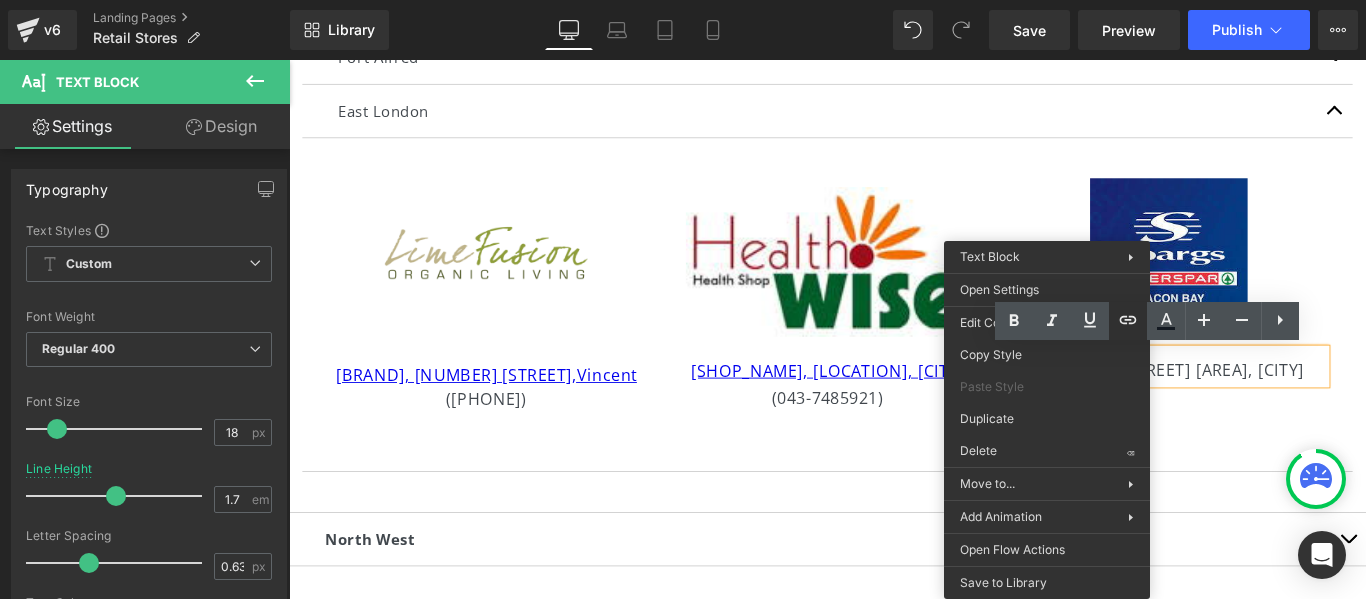 click 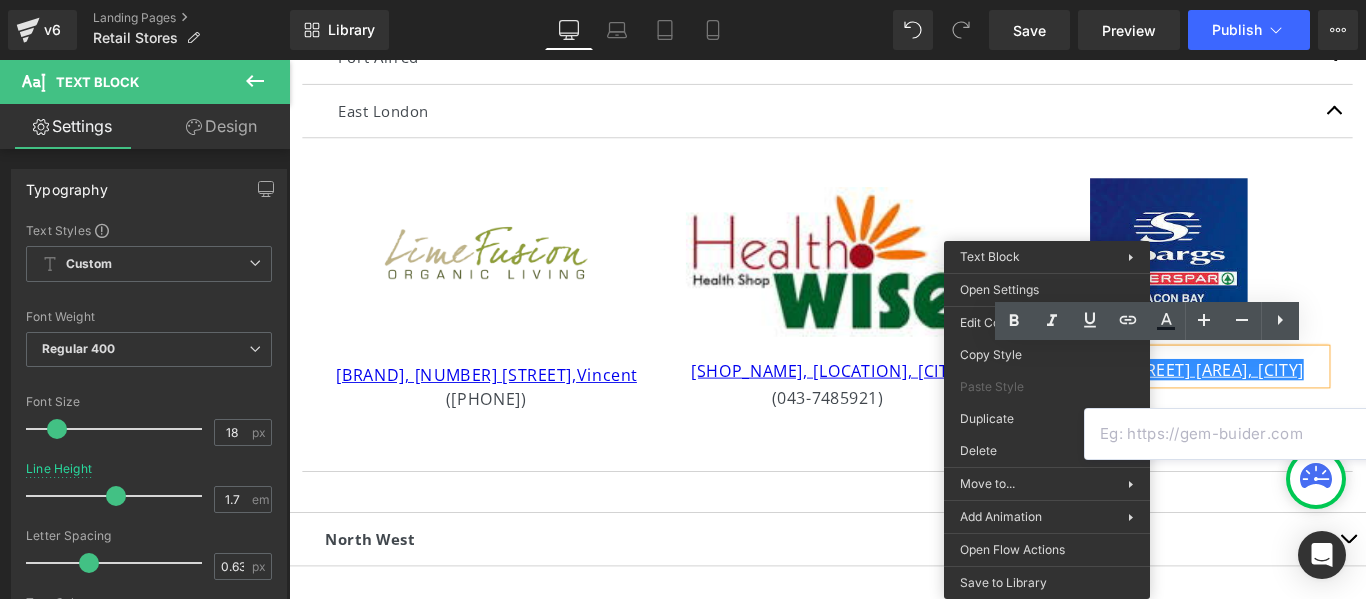 click at bounding box center [1239, 434] 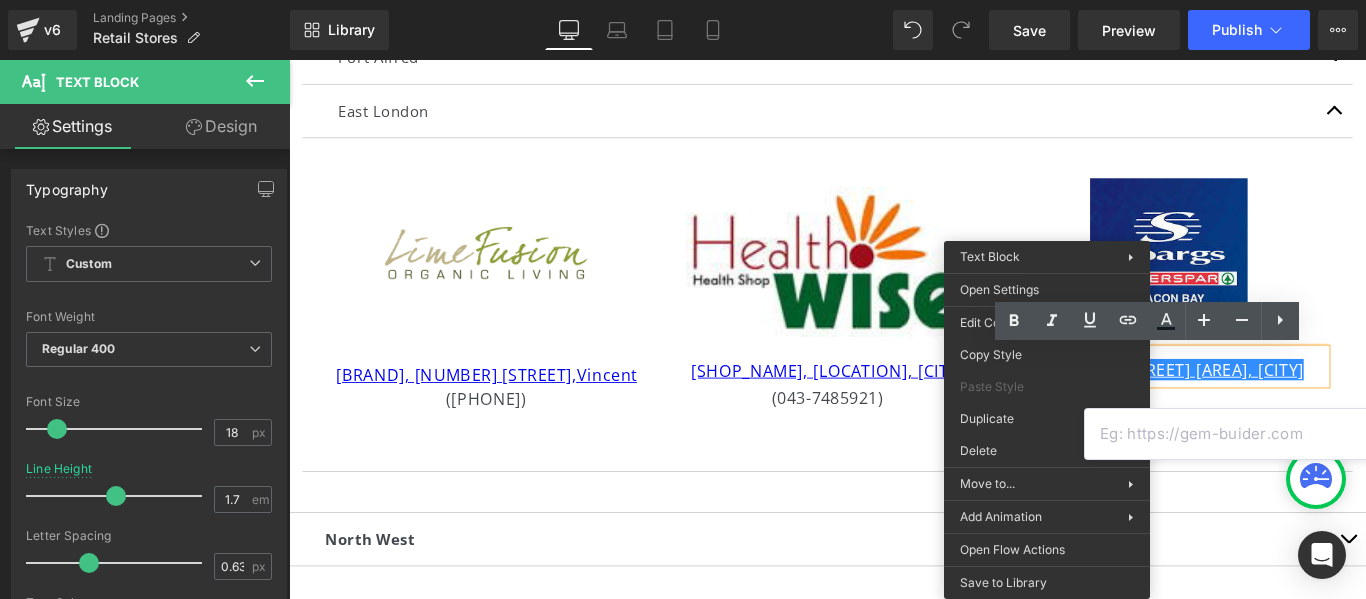 paste on "https://spargsmall.co.za/spargs-superspar/" 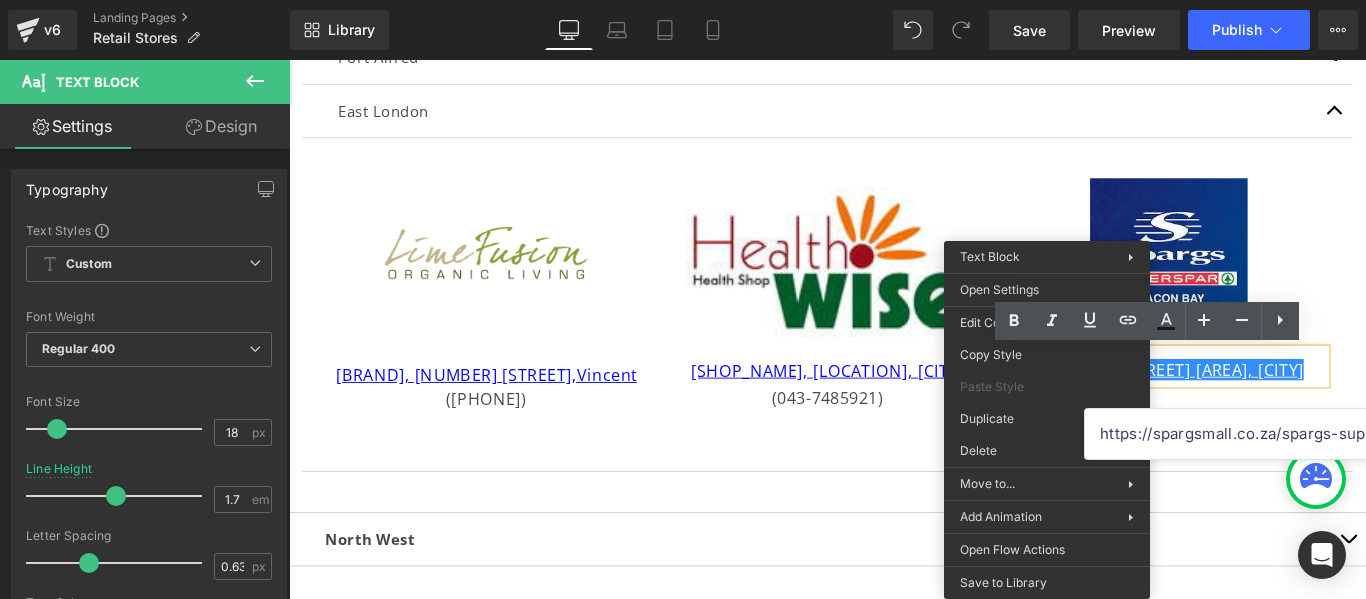 scroll, scrollTop: 0, scrollLeft: 41, axis: horizontal 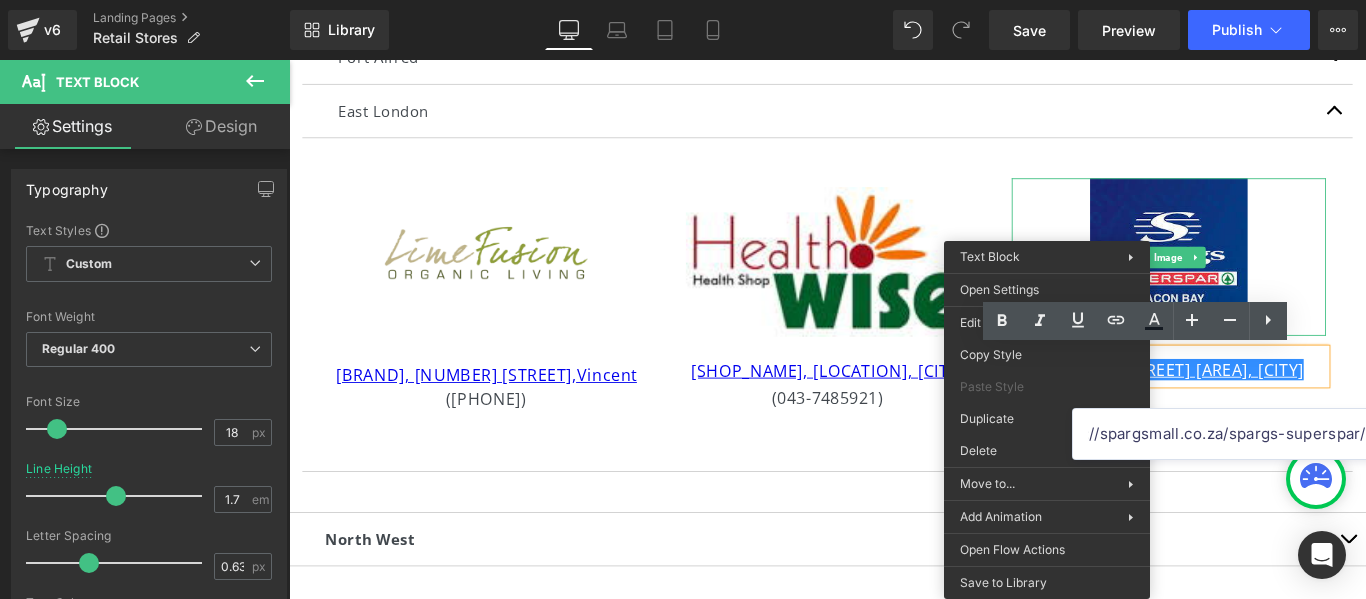 type on "https://spargsmall.co.za/spargs-superspar/" 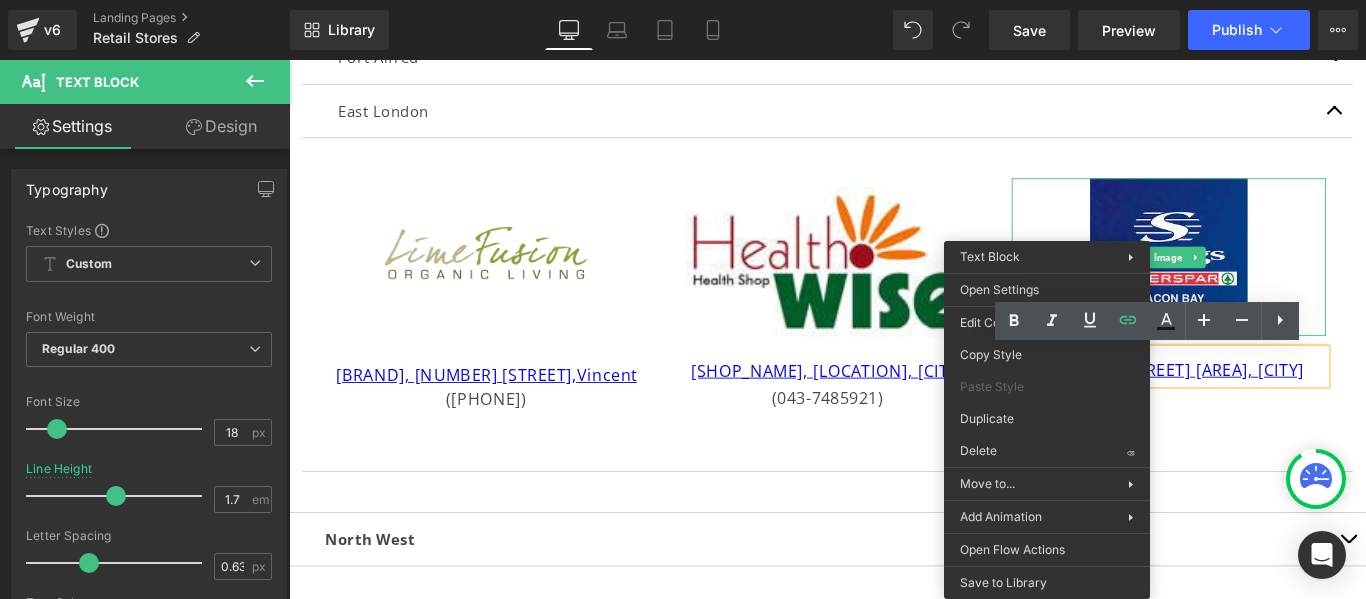 scroll, scrollTop: 0, scrollLeft: 0, axis: both 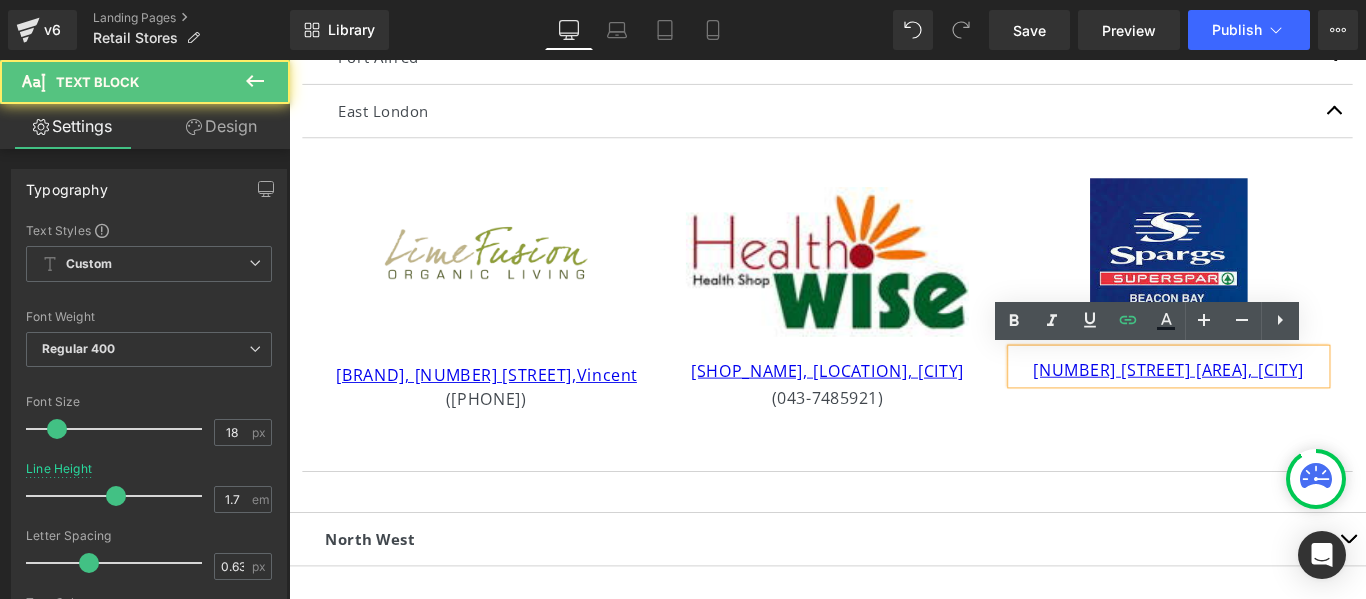 click on "[NUMBER] [STREET] [AREA], [CITY]" at bounding box center (1277, 404) 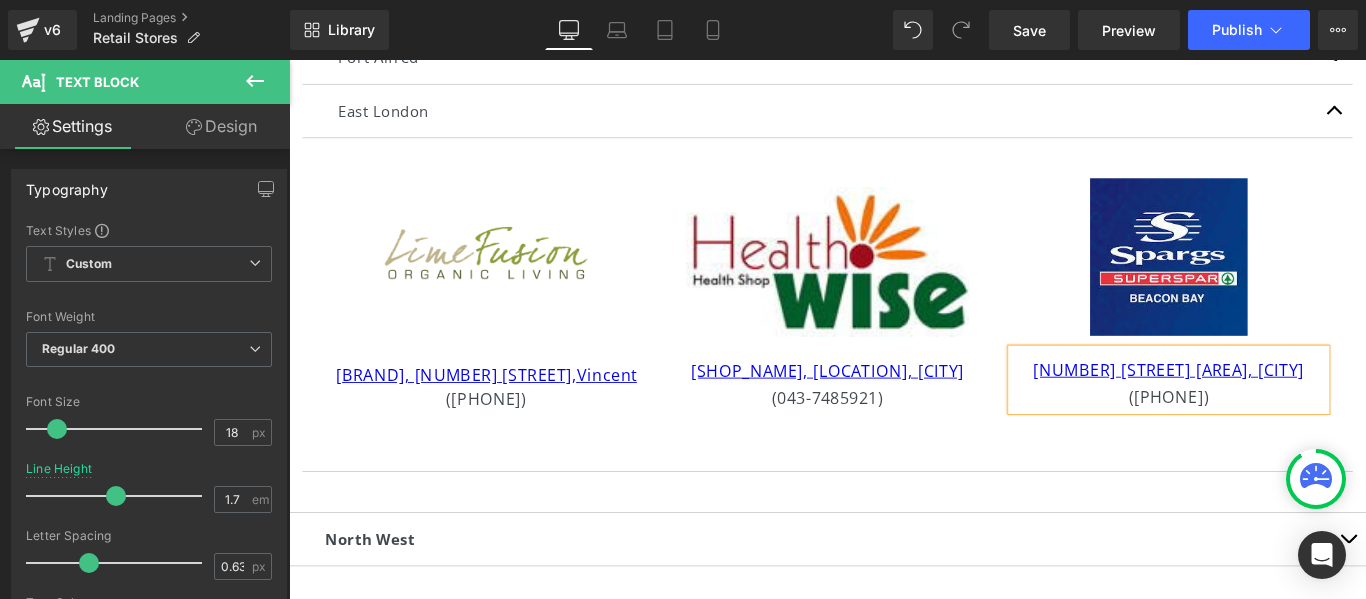 click on "Image         [BRAND], [NUMBER] [STREET],  [CITY] ([PHONE]) Text Block
Image
[SHOP_NAME], [LOCATION], [CITY] ([PHONE])
Text Block
Image         [NUMBER] [STREET] [AREA], [CITY] ([PHONE]) Text Block         Row" at bounding box center [894, 334] 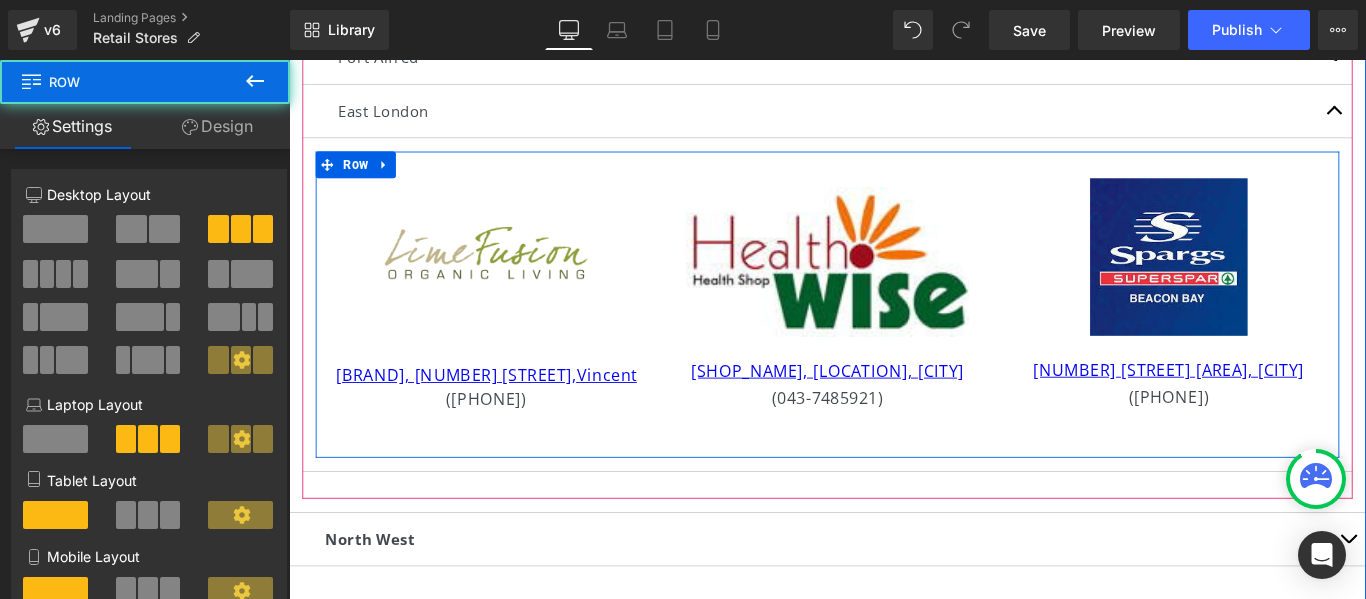 click on "Image         [BRAND], [NUMBER] [STREET],  [CITY] ([PHONE]) Text Block
Image
[SHOP_NAME], [LOCATION], [CITY] ([PHONE])
Text Block
Image         [NUMBER] [STREET] [AREA], [CITY] ([PHONE]) Text Block         Row" at bounding box center (894, 334) 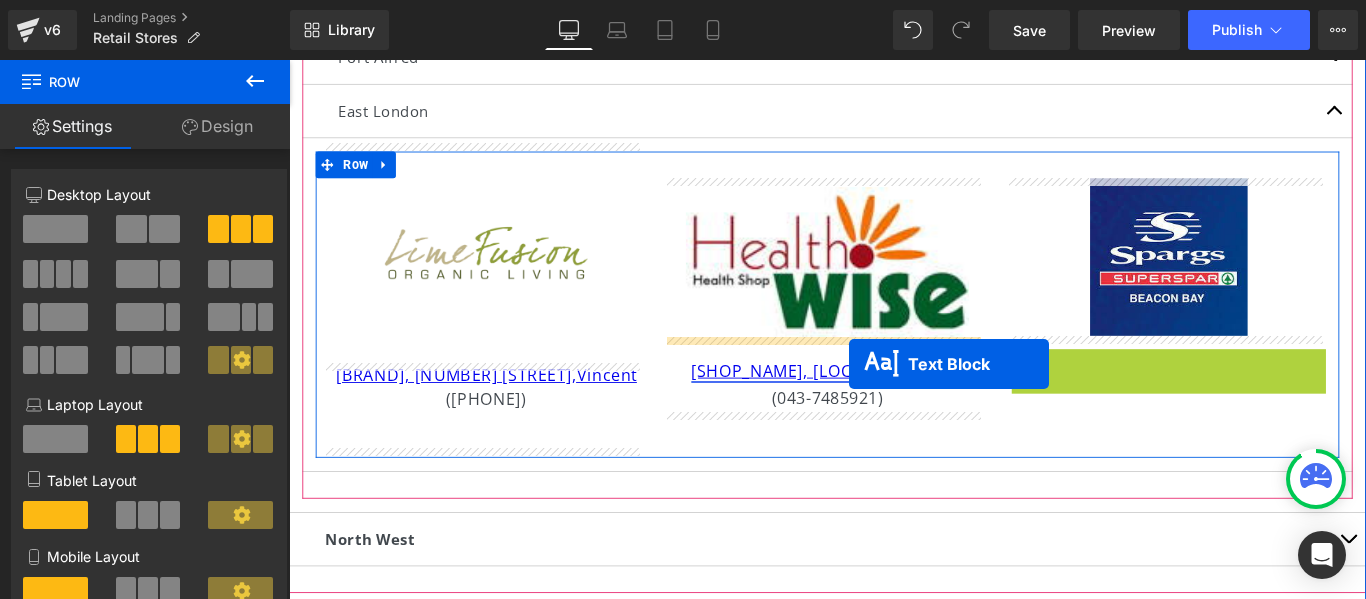 drag, startPoint x: 1212, startPoint y: 434, endPoint x: 918, endPoint y: 402, distance: 295.73636 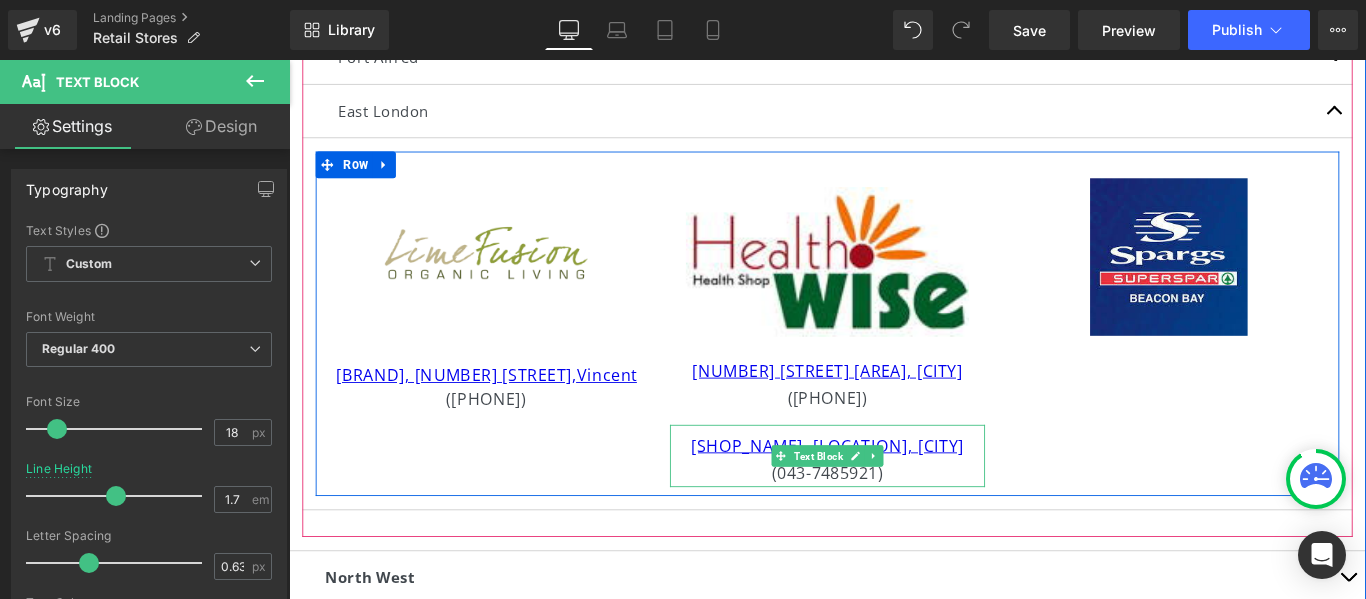 click on "(043-7485921)" at bounding box center (893, 524) 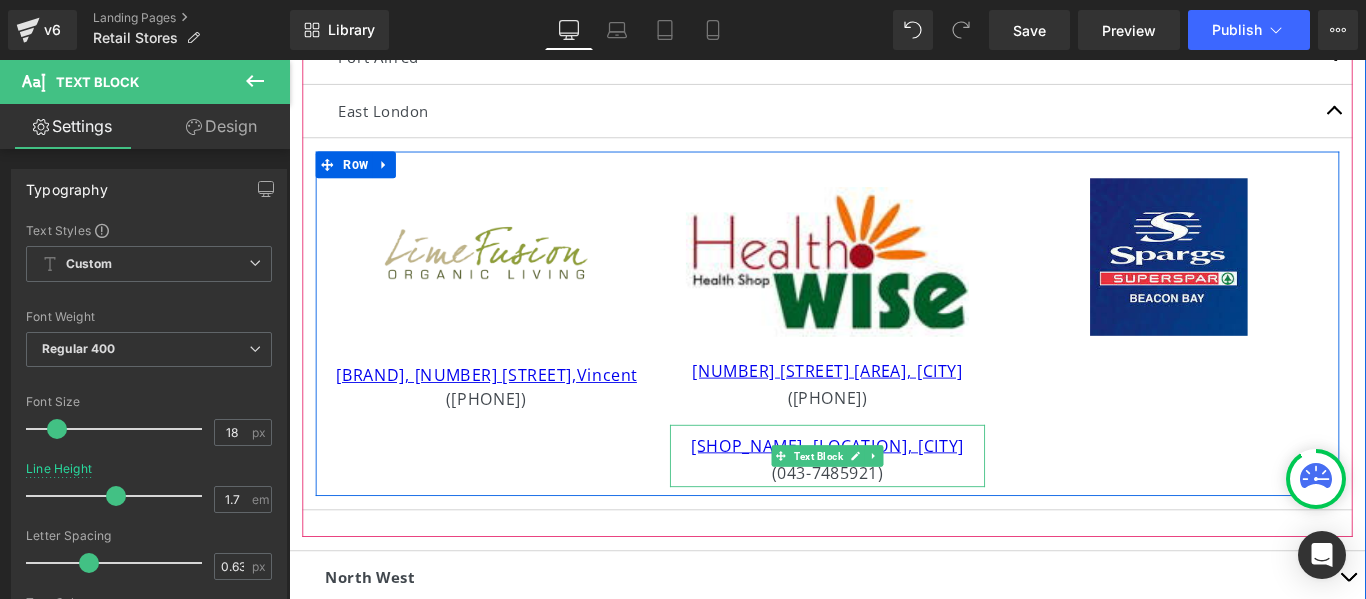 click on "(043-7485921)" at bounding box center (893, 524) 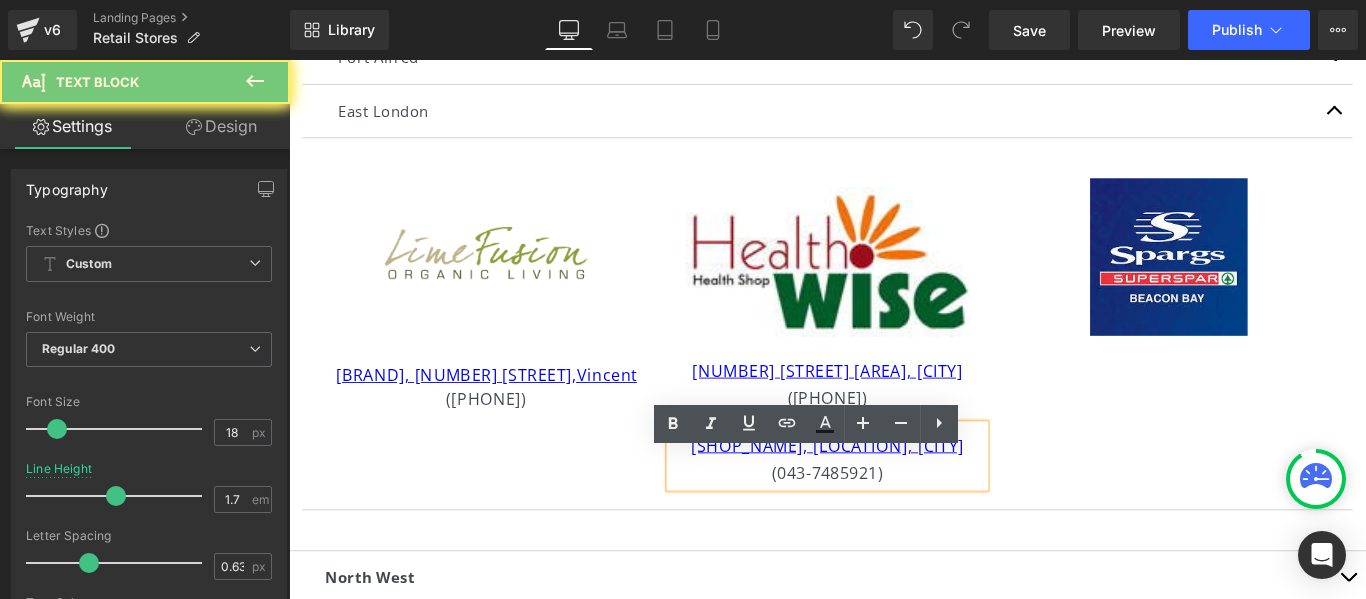 click on "(043-7485921)" at bounding box center [893, 524] 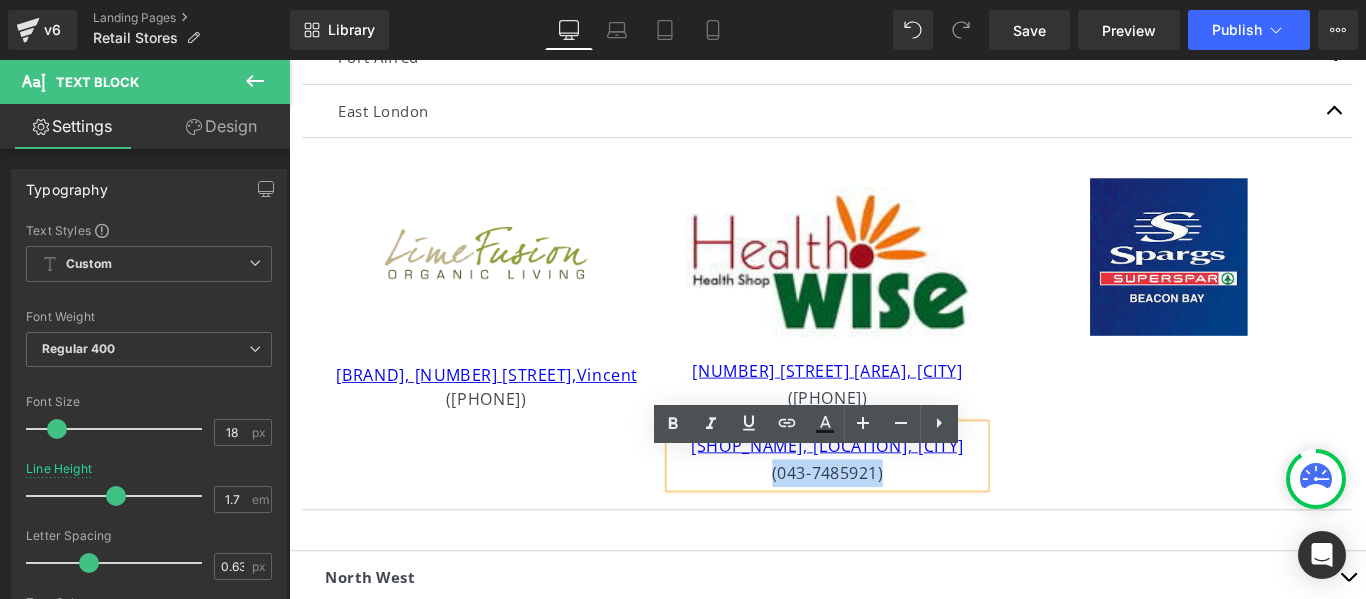click on "Image         [BRAND], [NUMBER] [STREET],  [CITY] ([PHONE]) Text Block
Image         [NUMBER] [STREET] [AREA], [CITY] ([PHONE]) Text Block
Image
[SHOP_NAME], [LOCATION], [CITY] ([PHONE])
Text Block         Row" at bounding box center [894, 356] 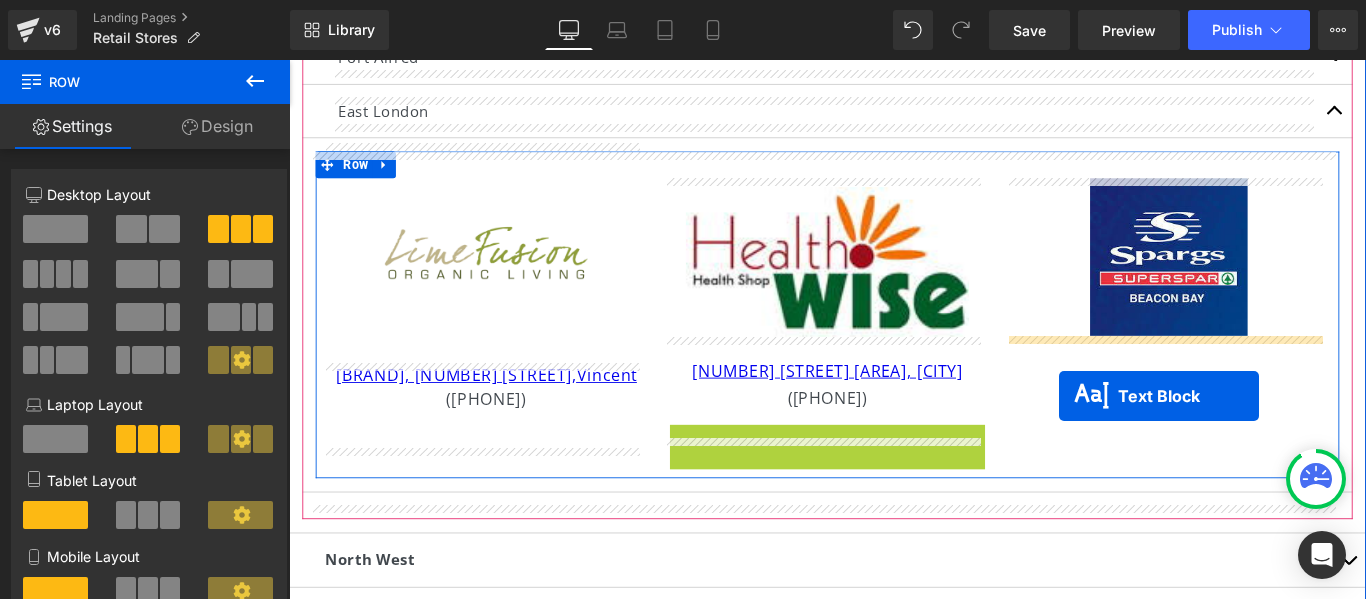 drag, startPoint x: 832, startPoint y: 536, endPoint x: 1154, endPoint y: 438, distance: 336.58282 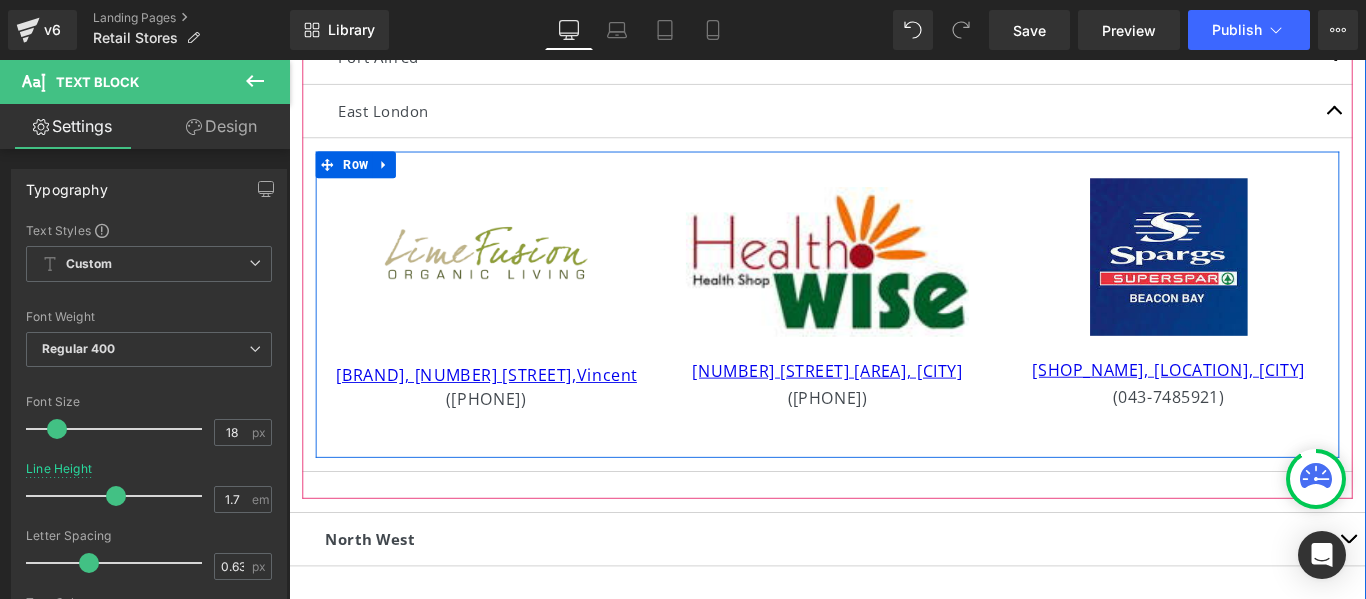 click on "Image         [BRAND], [NUMBER] [STREET],  [CITY] ([PHONE]) Text Block
Image         [NUMBER] [STREET] [AREA], [CITY] ([PHONE]) Text Block
Image
[SHOP_NAME], [LOCATION], [CITY] ([PHONE])
Text Block         Row" at bounding box center [894, 334] 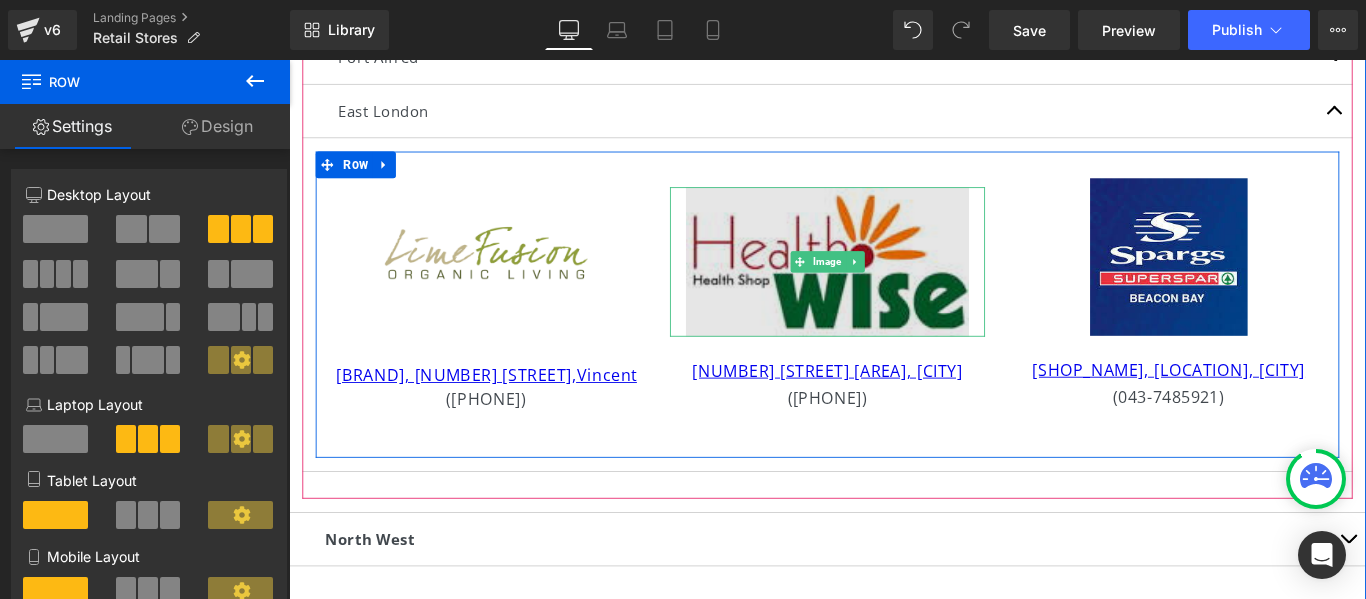 click at bounding box center (894, 287) 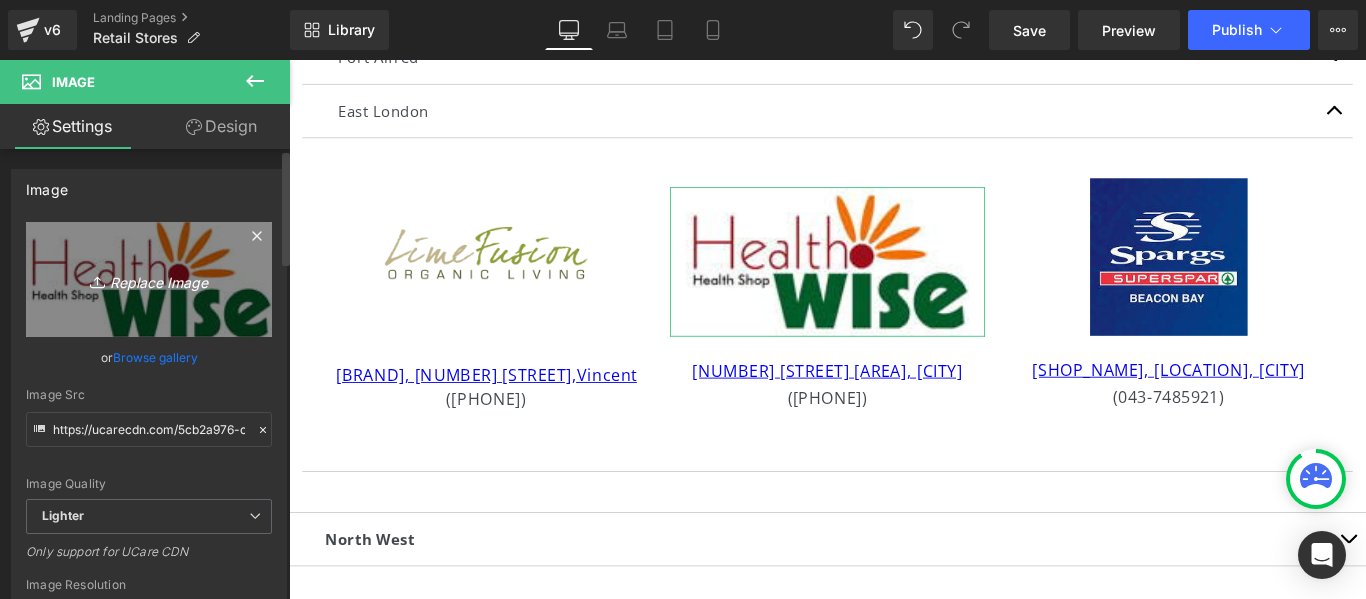 click on "Replace Image" at bounding box center [149, 279] 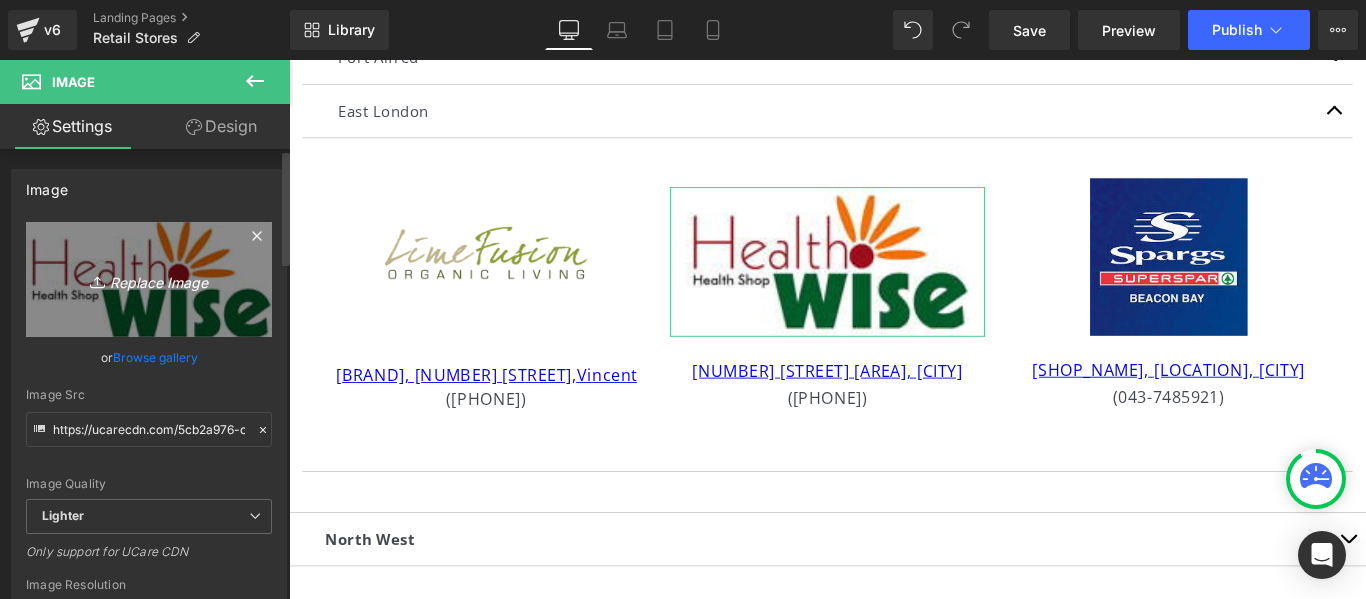 type on "C:\fakepath\images (3).jpg" 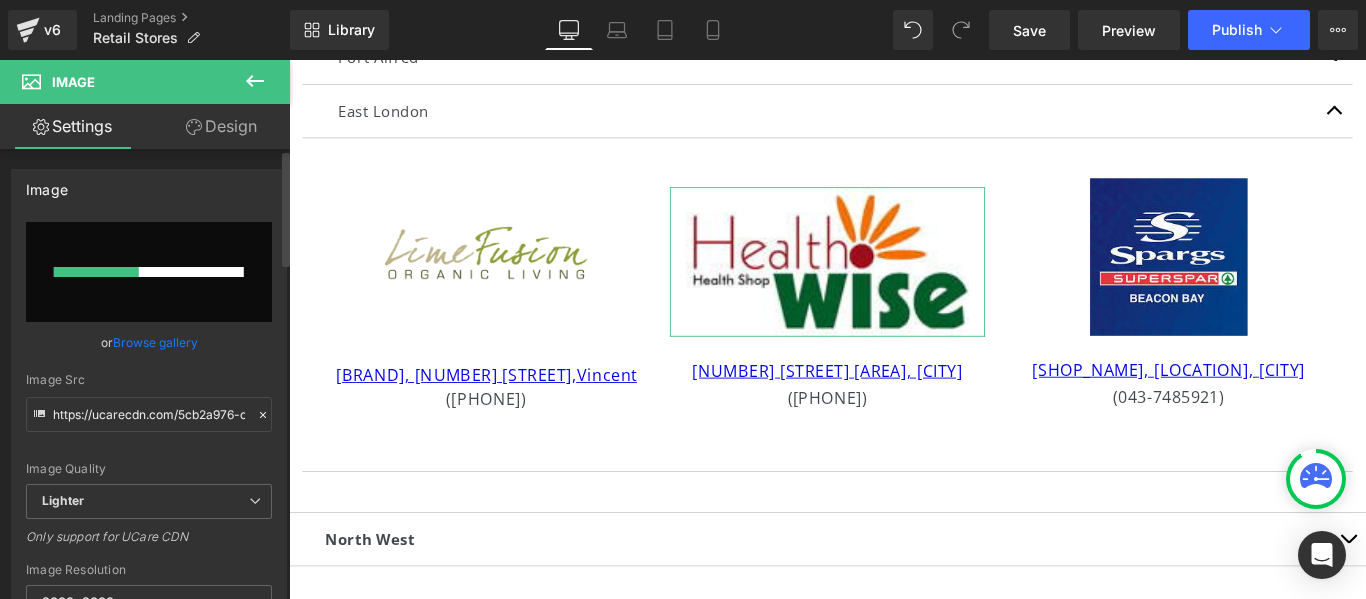 type 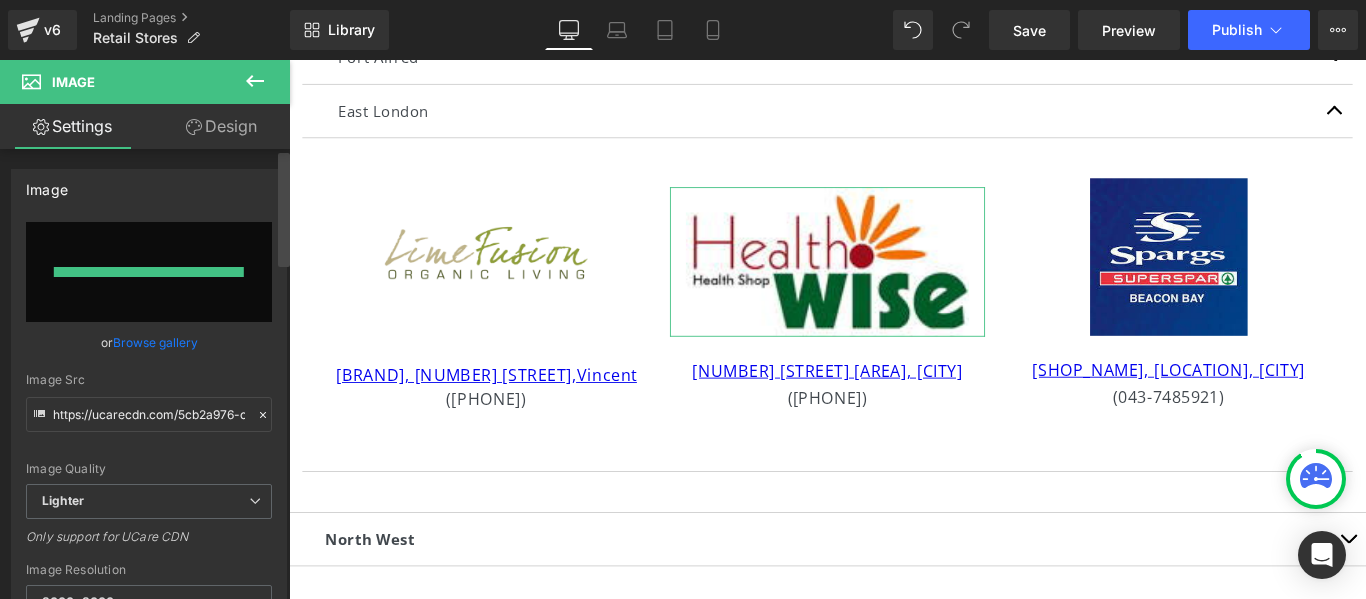 type on "https://ucarecdn.com/787eb1c3-49ee-4318-a9dc-ee64288ff92b/-/format/auto/-/preview/3000x3000/-/quality/lighter/images%20_3_.jpg" 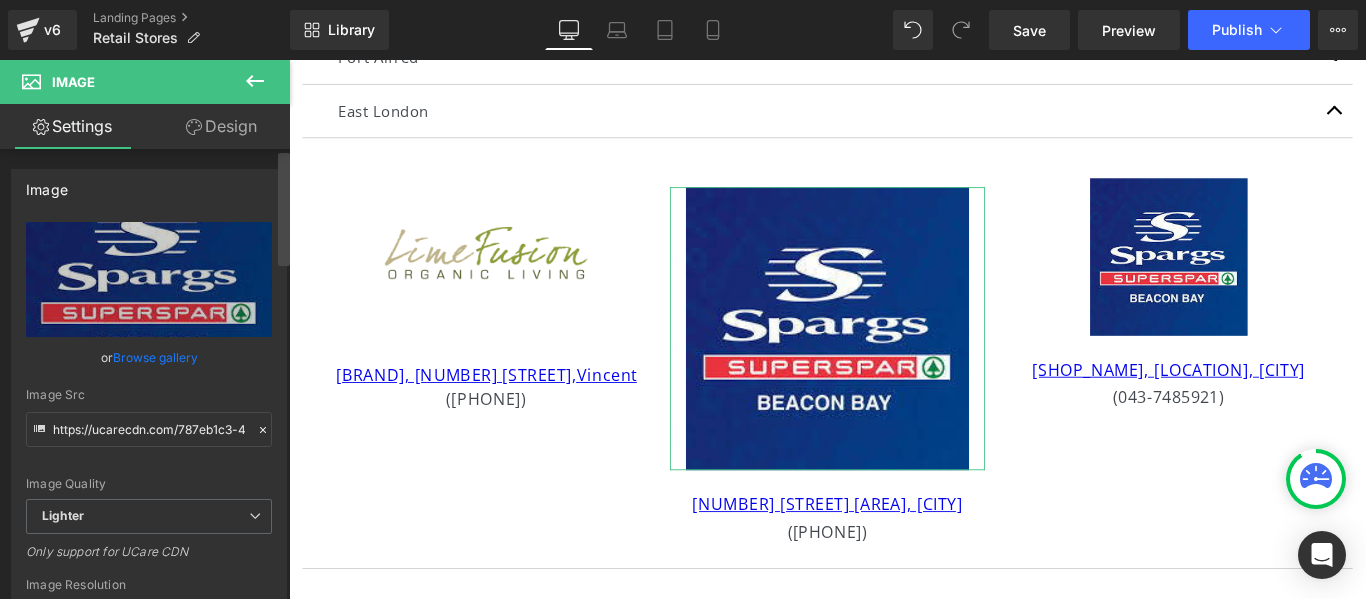 click at bounding box center (284, 378) 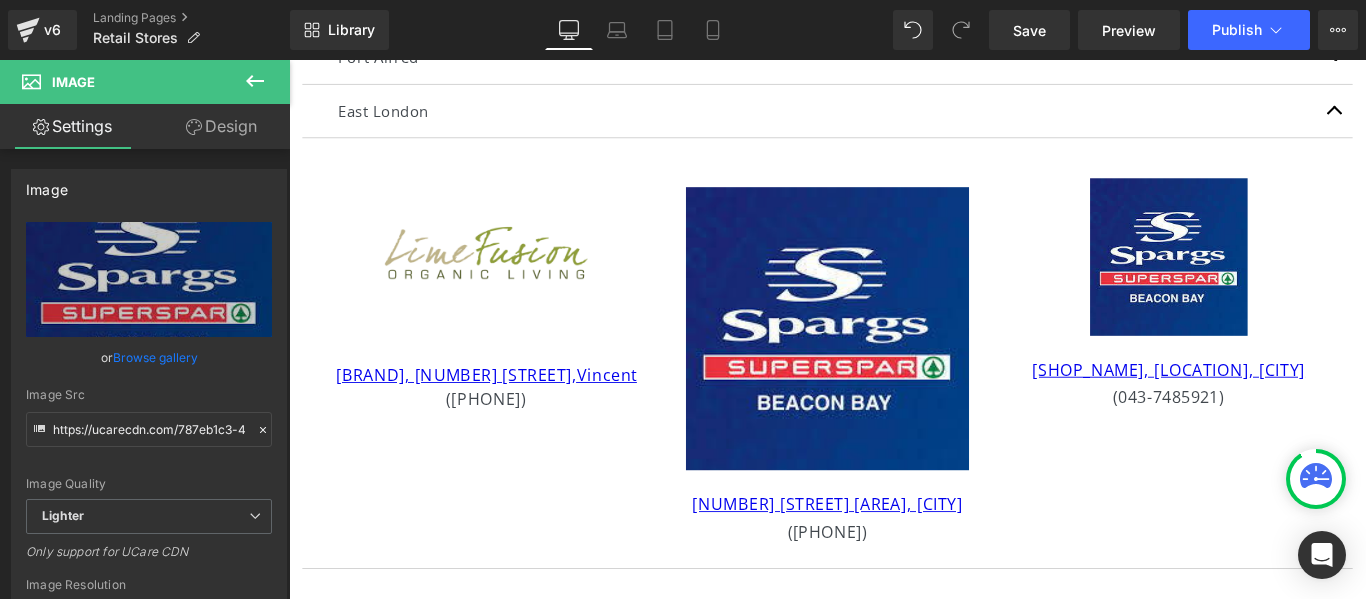 click at bounding box center (510, 468) 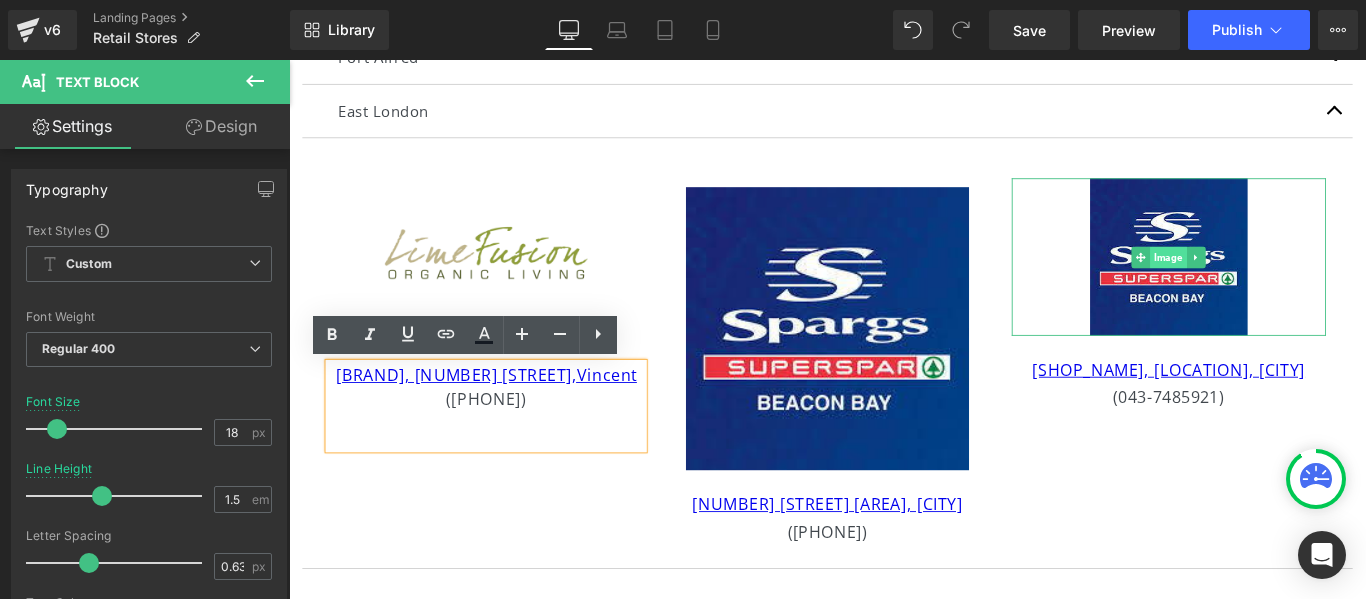 click on "Image" at bounding box center [1277, 282] 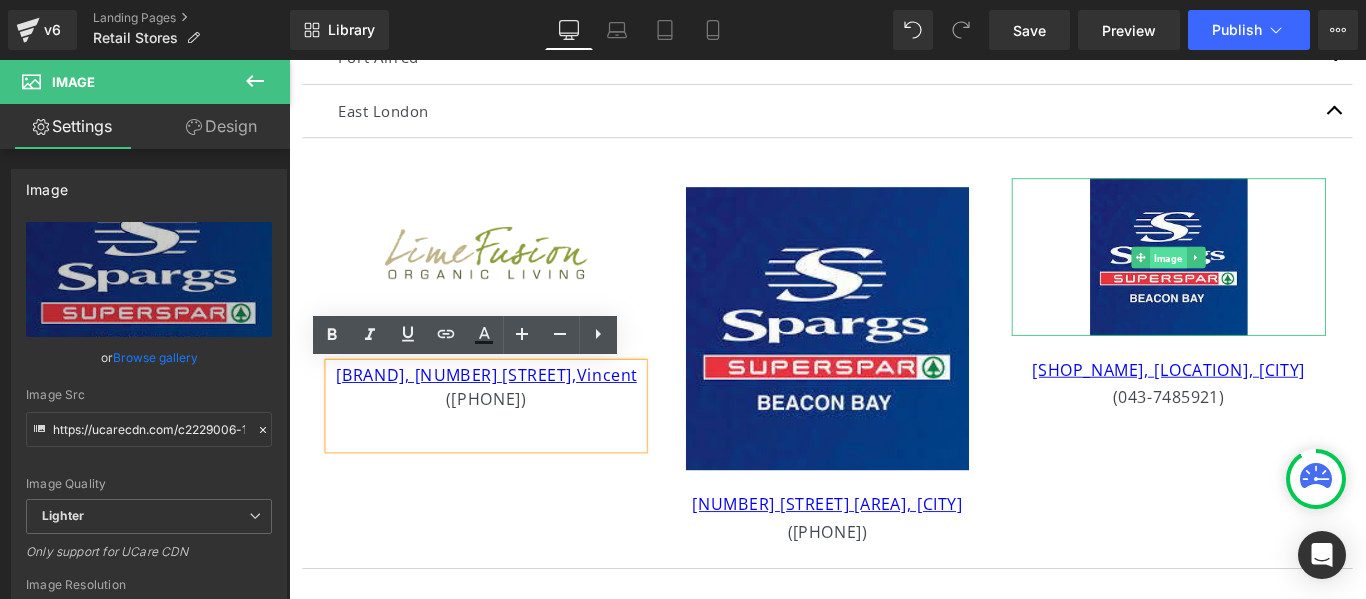 click on "Image" at bounding box center (1277, 282) 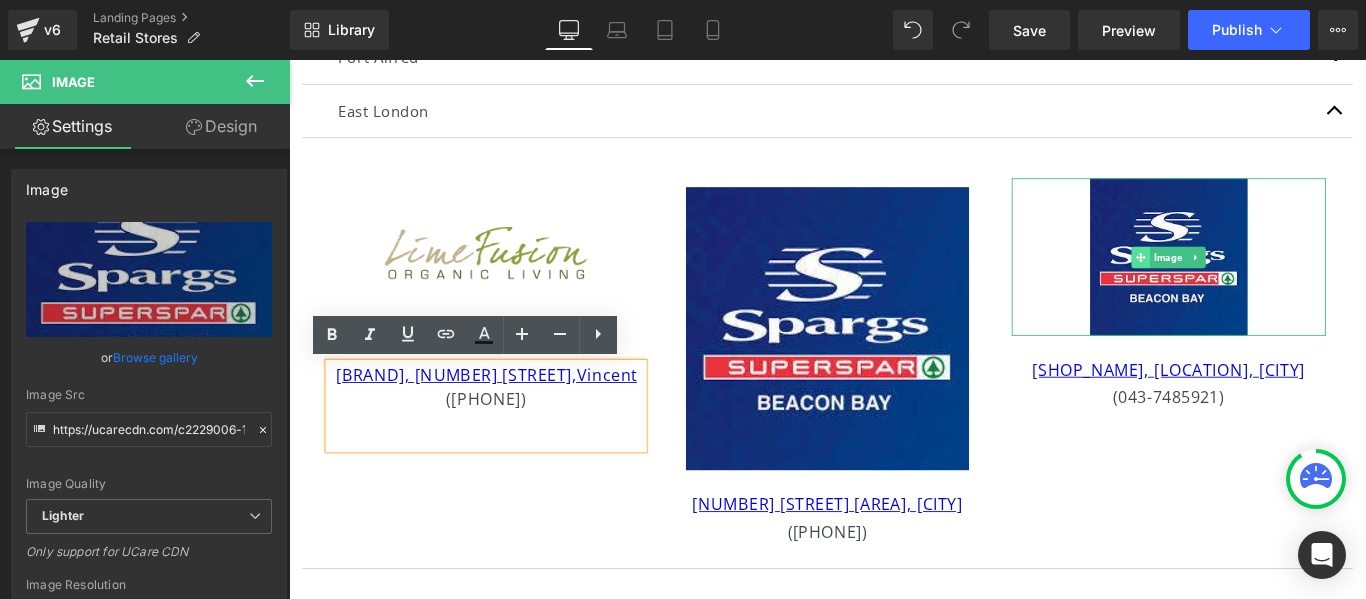 click at bounding box center (1246, 282) 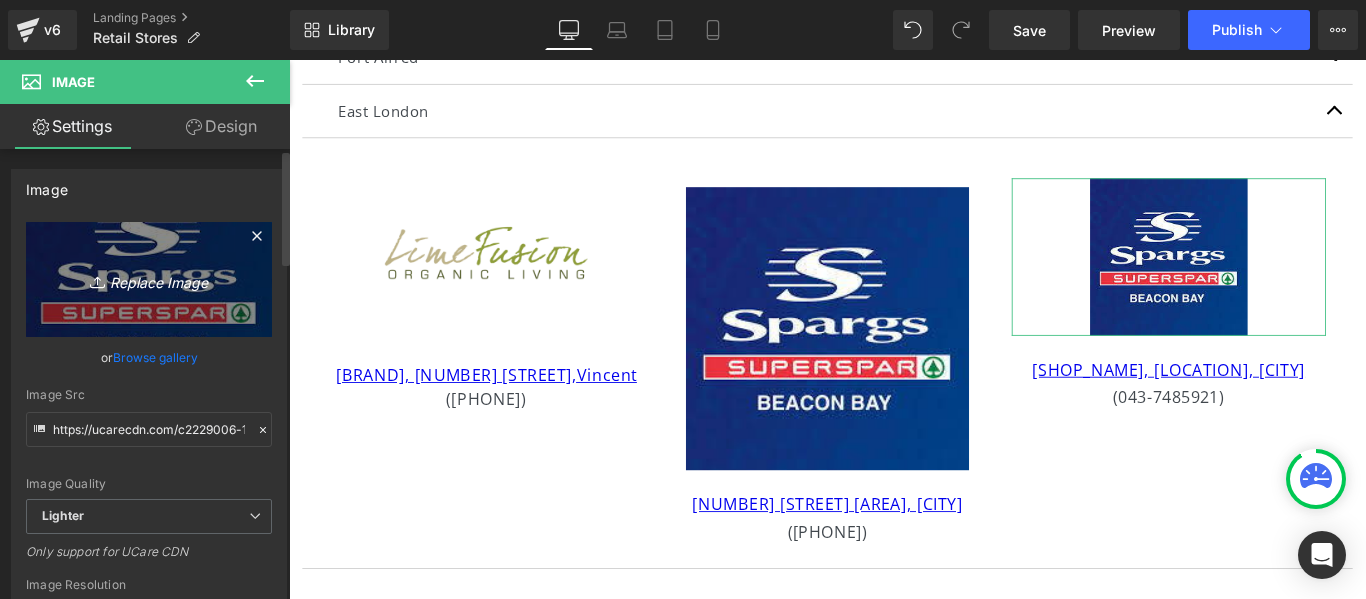 click on "Replace Image" at bounding box center (149, 279) 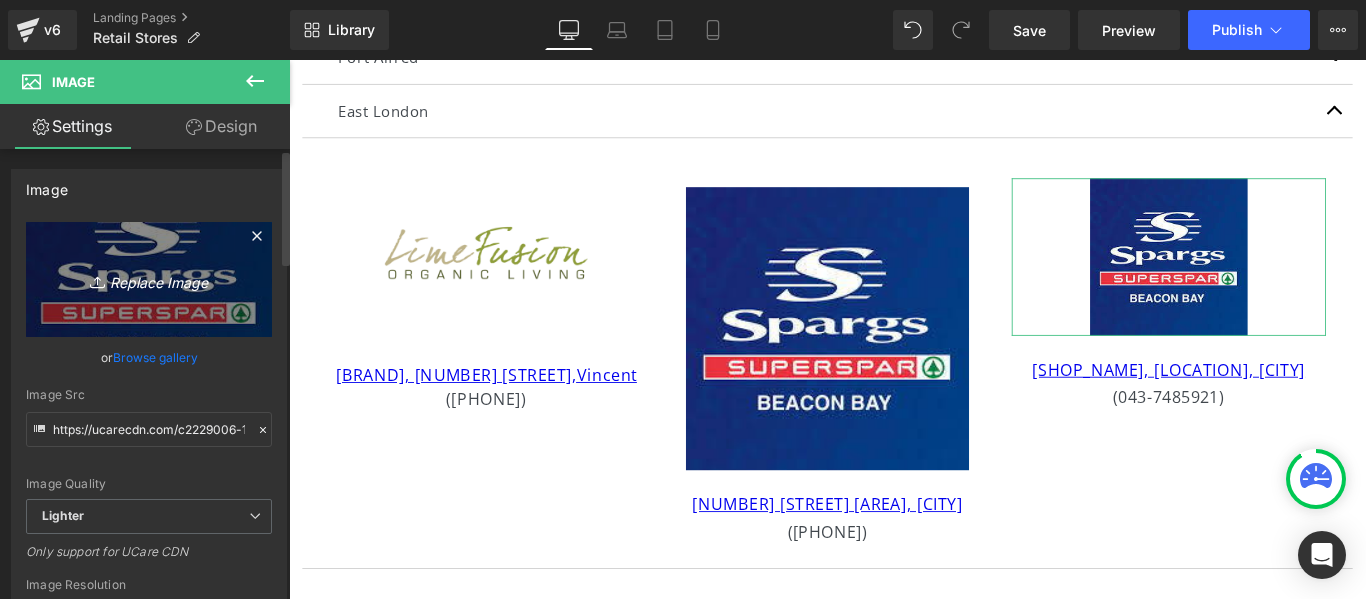 type on "C:\fakepath\healthwise-logo-small (2).jpg" 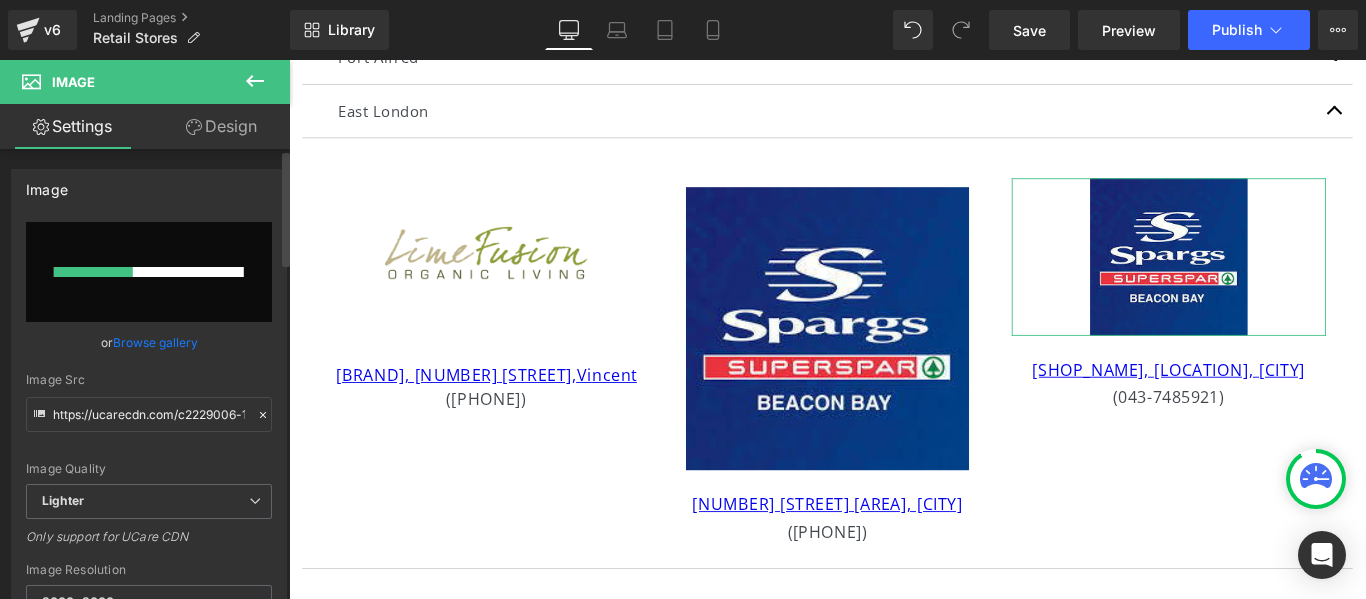 type 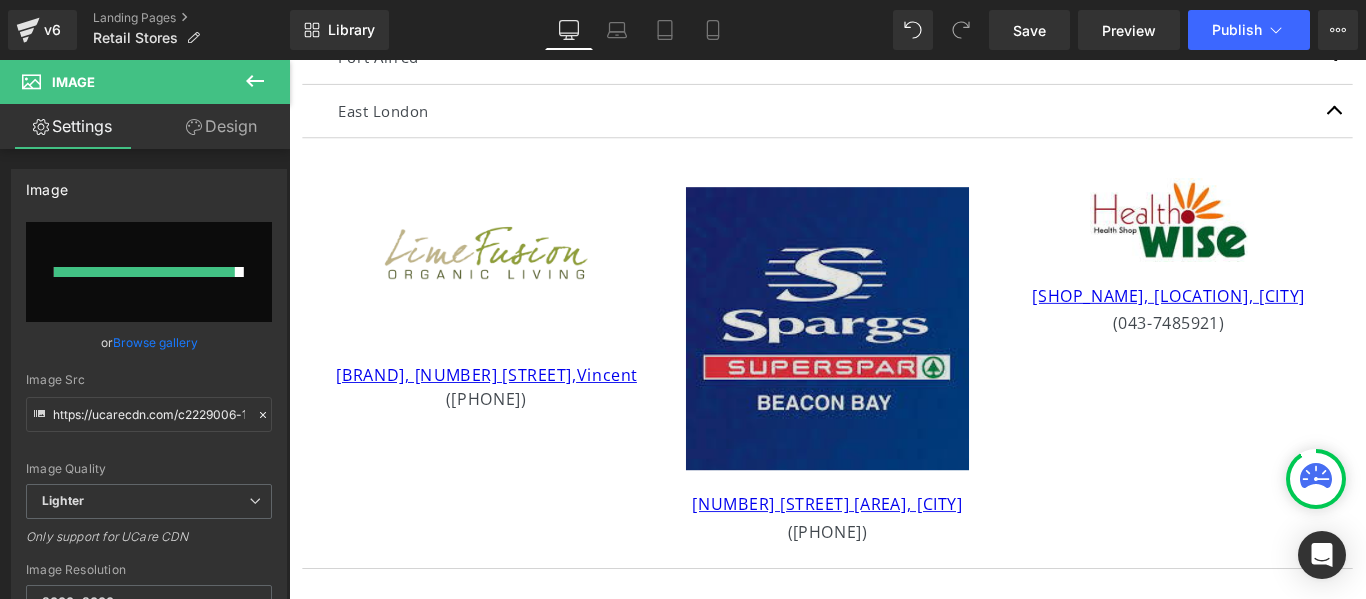 type on "https://ucarecdn.com/690c89f8-3e51-4283-a66c-0e225b844566/-/format/auto/-/preview/3000x3000/-/quality/lighter/healthwise-logo-small%20_2_.jpg" 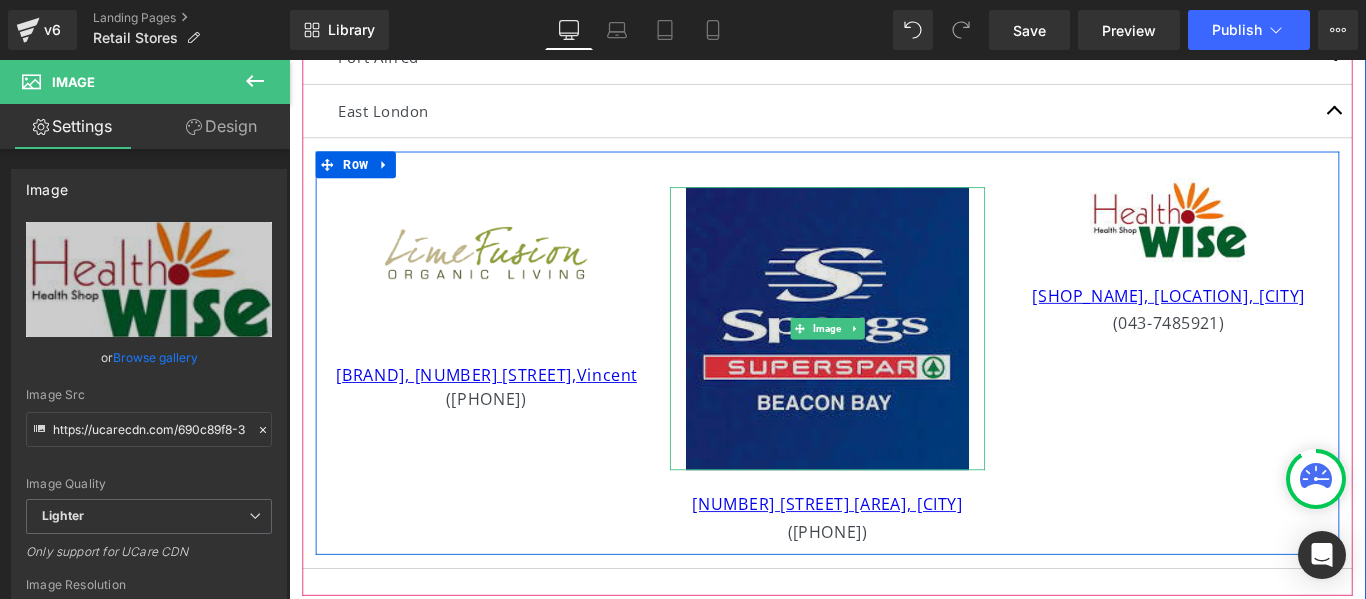 click at bounding box center (894, 362) 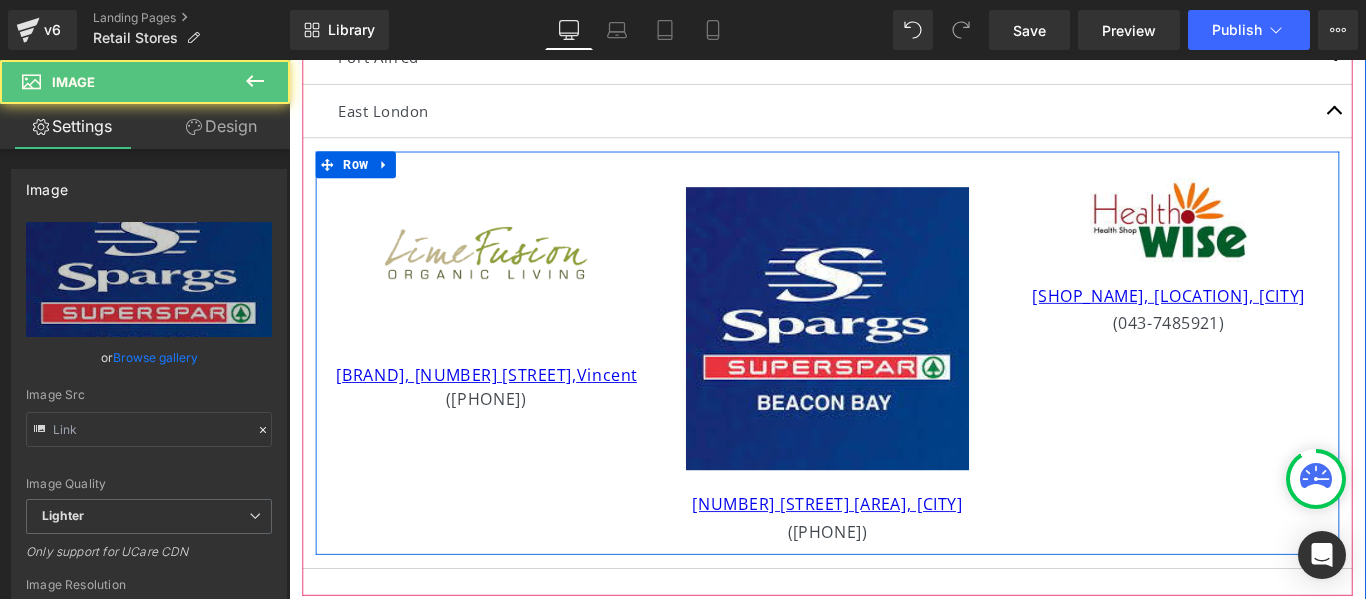 type on "https://ucarecdn.com/787eb1c3-49ee-4318-a9dc-ee64288ff92b/-/format/auto/-/preview/3000x3000/-/quality/lighter/images%20_3_.jpg" 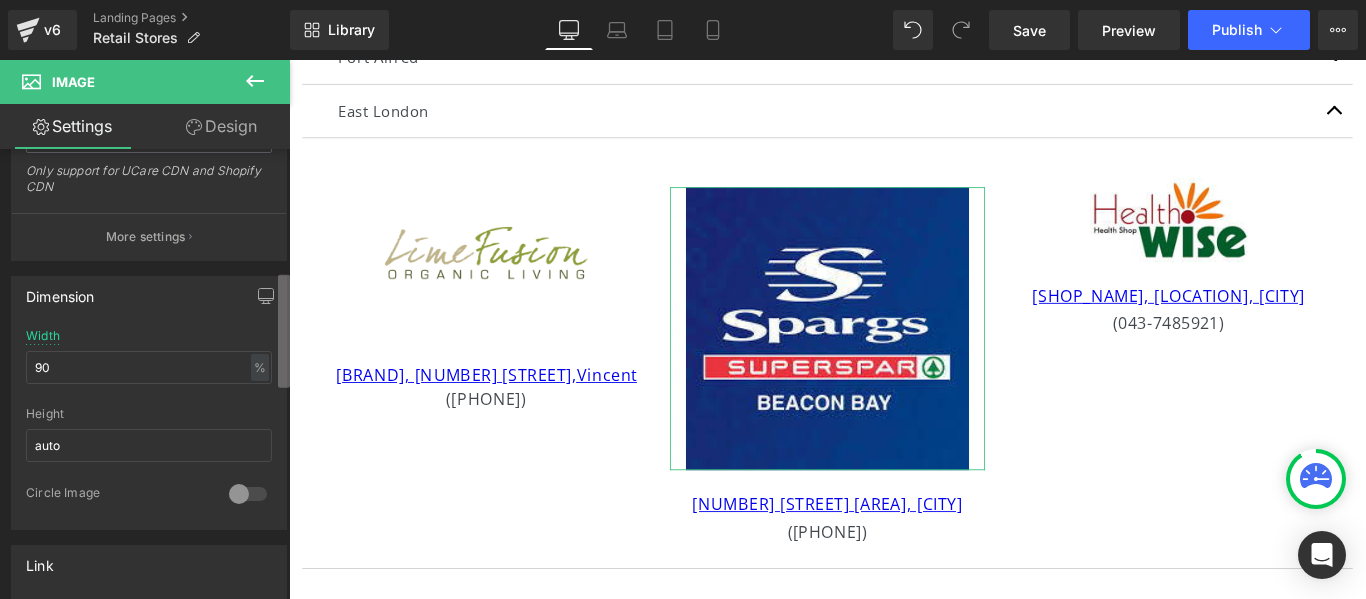 scroll, scrollTop: 486, scrollLeft: 0, axis: vertical 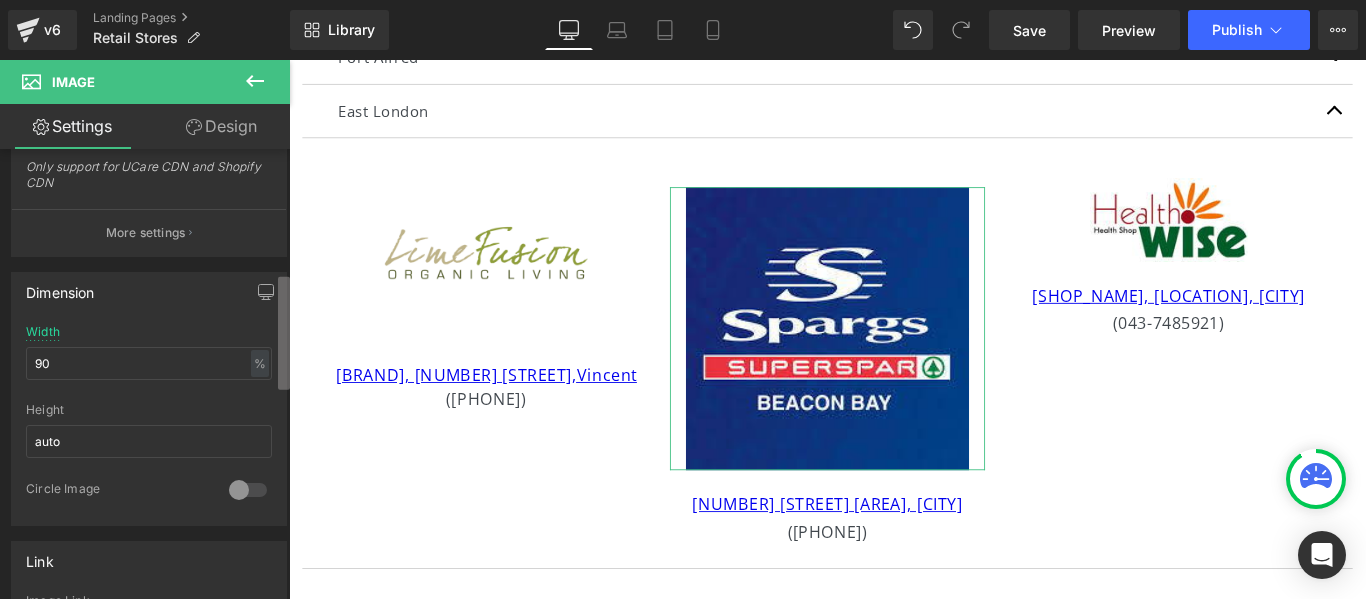 click at bounding box center (284, 333) 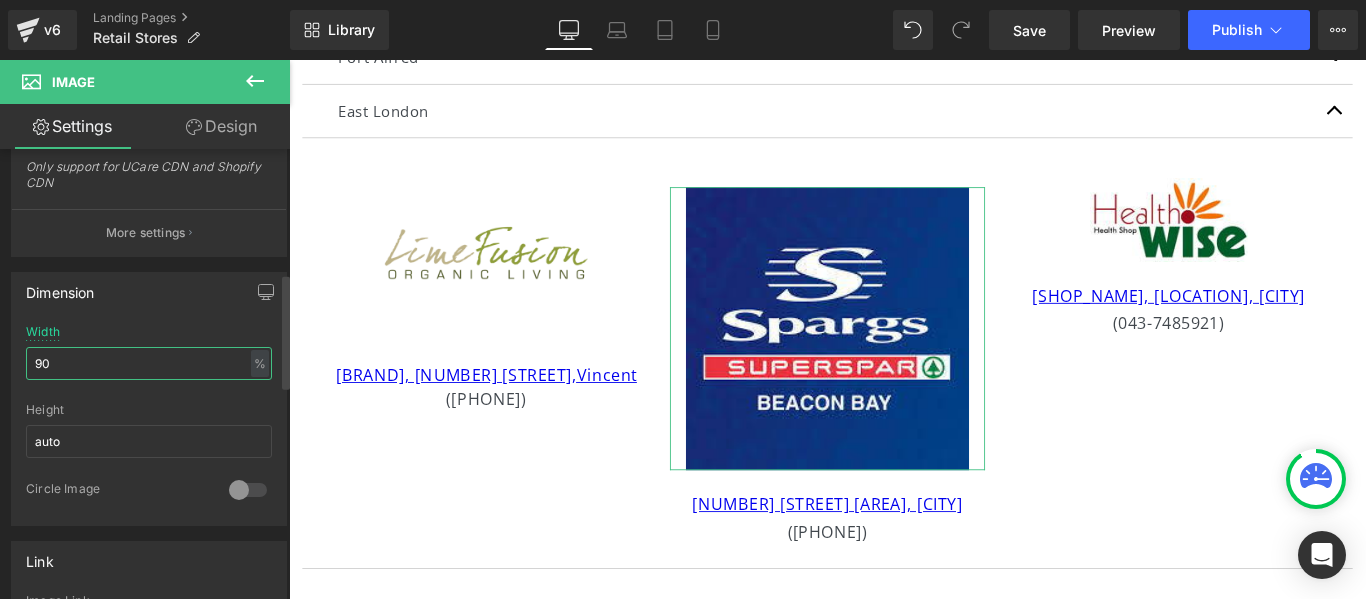 click on "90" at bounding box center (149, 363) 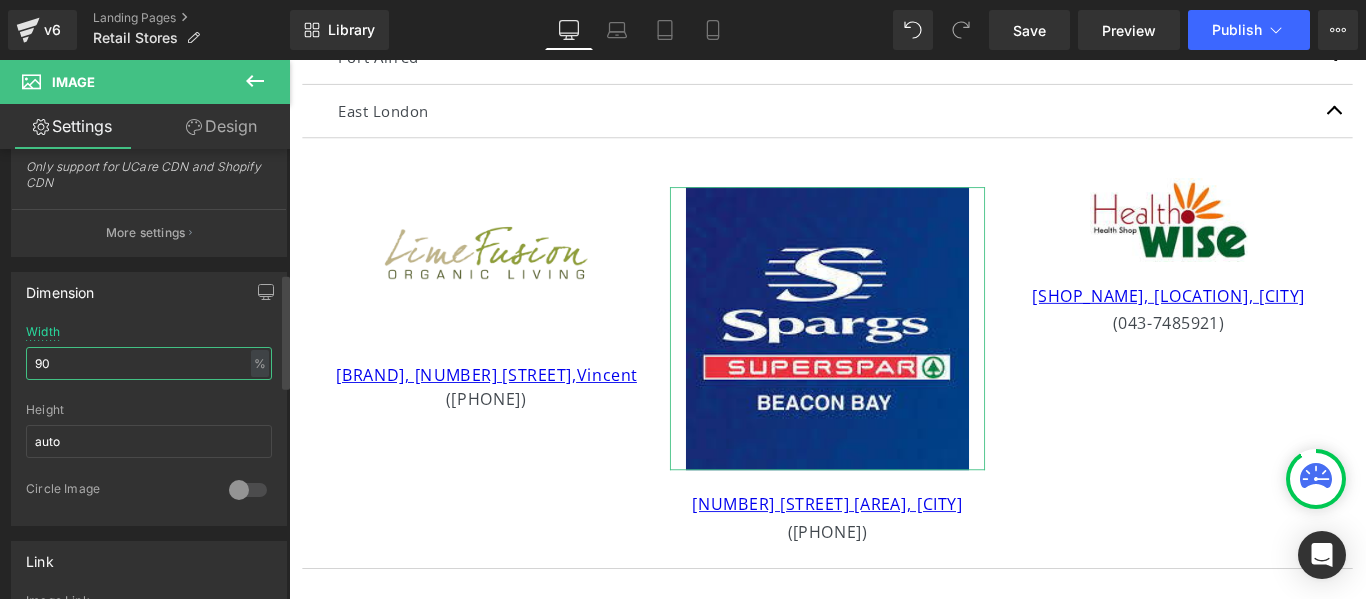 type on "9" 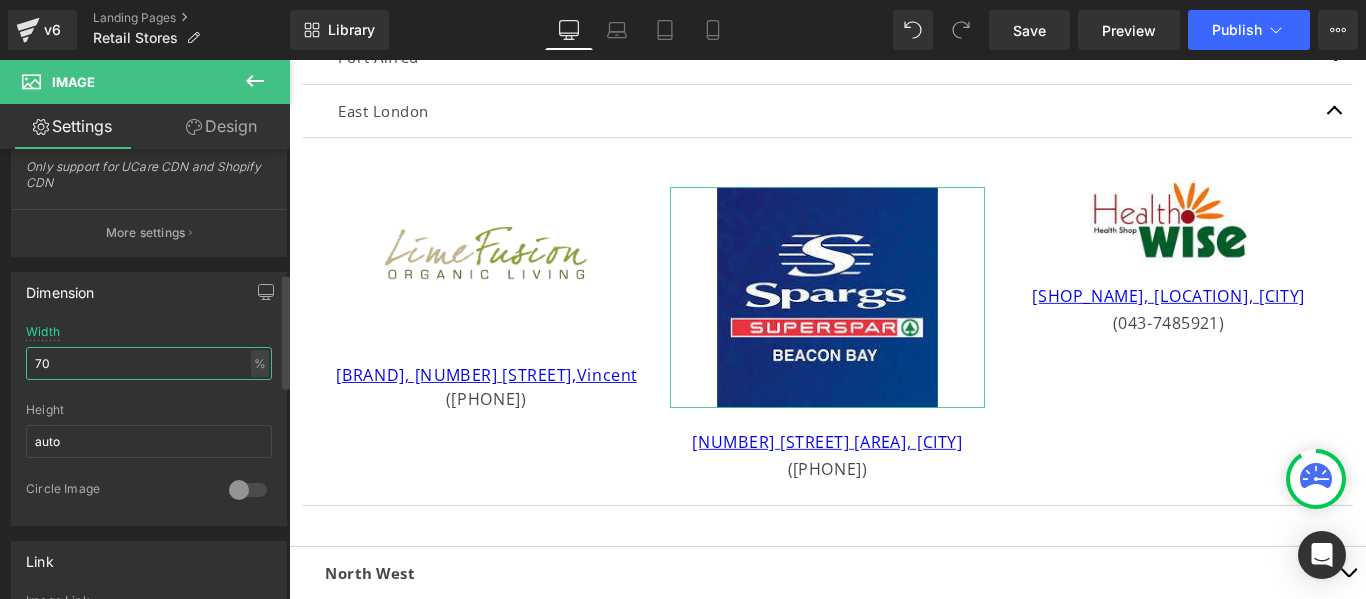 type on "7" 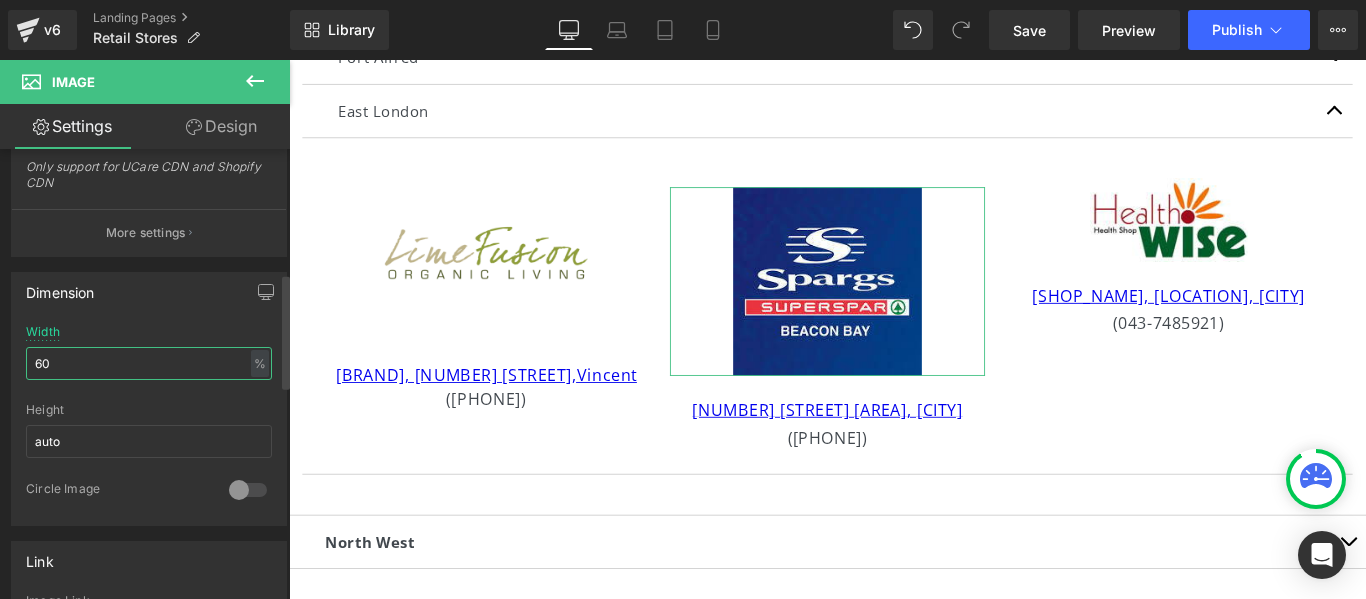 type on "6" 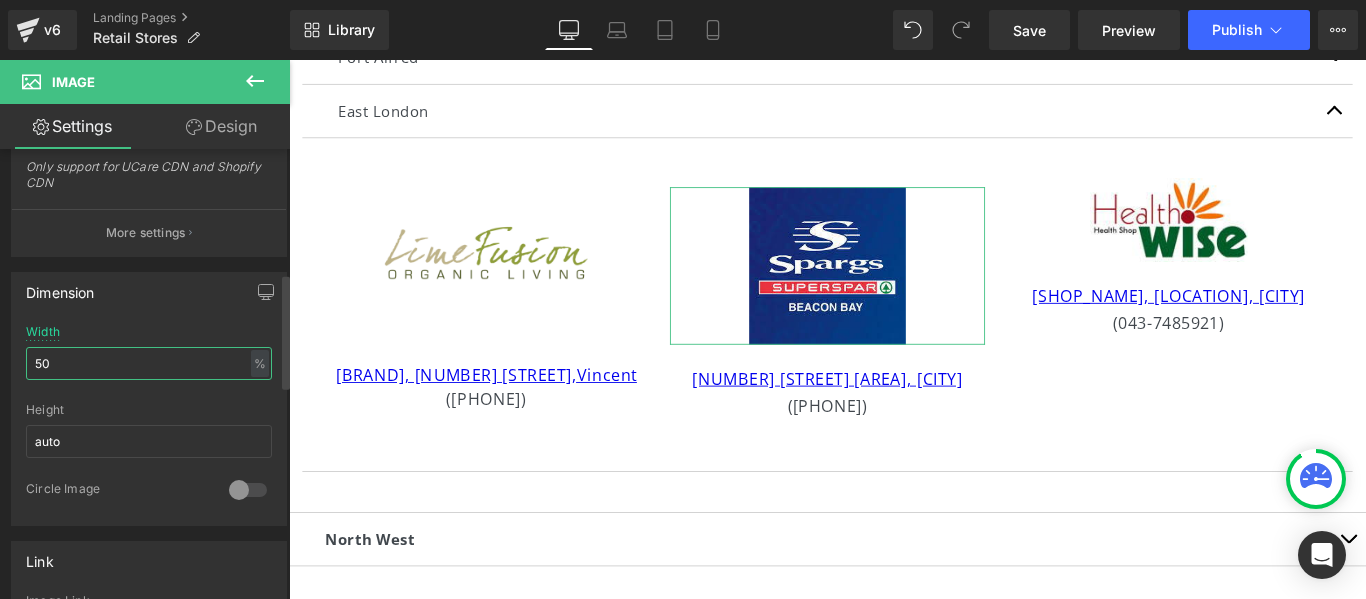 type on "5" 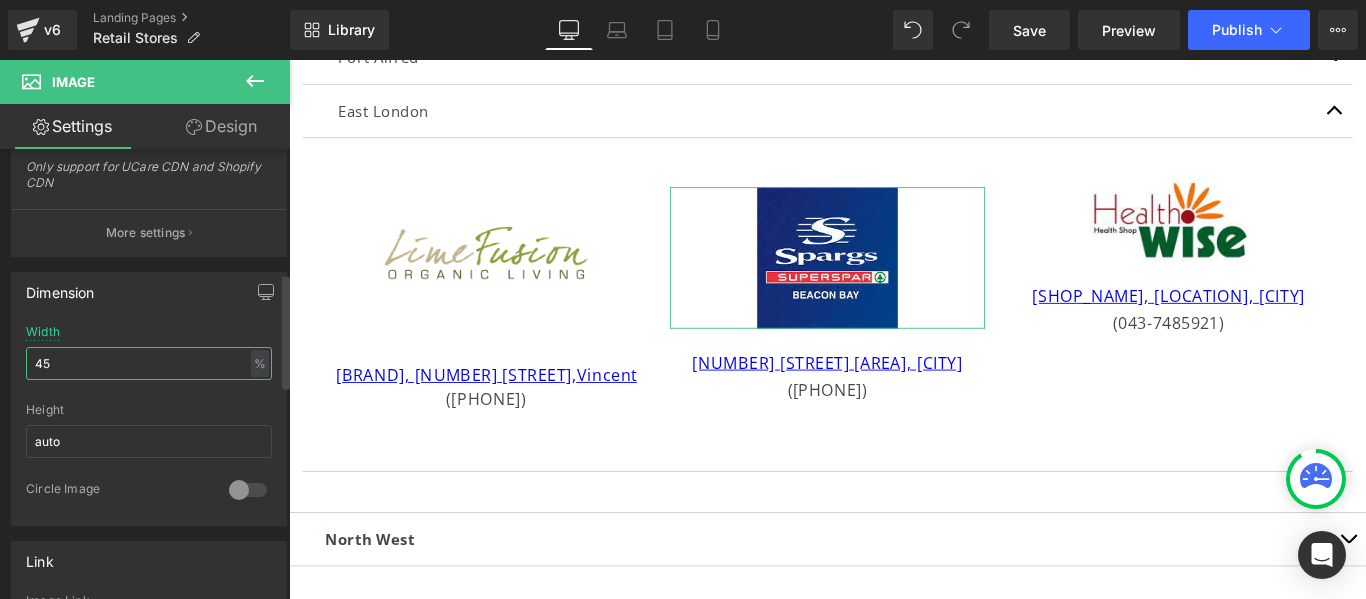 type on "4" 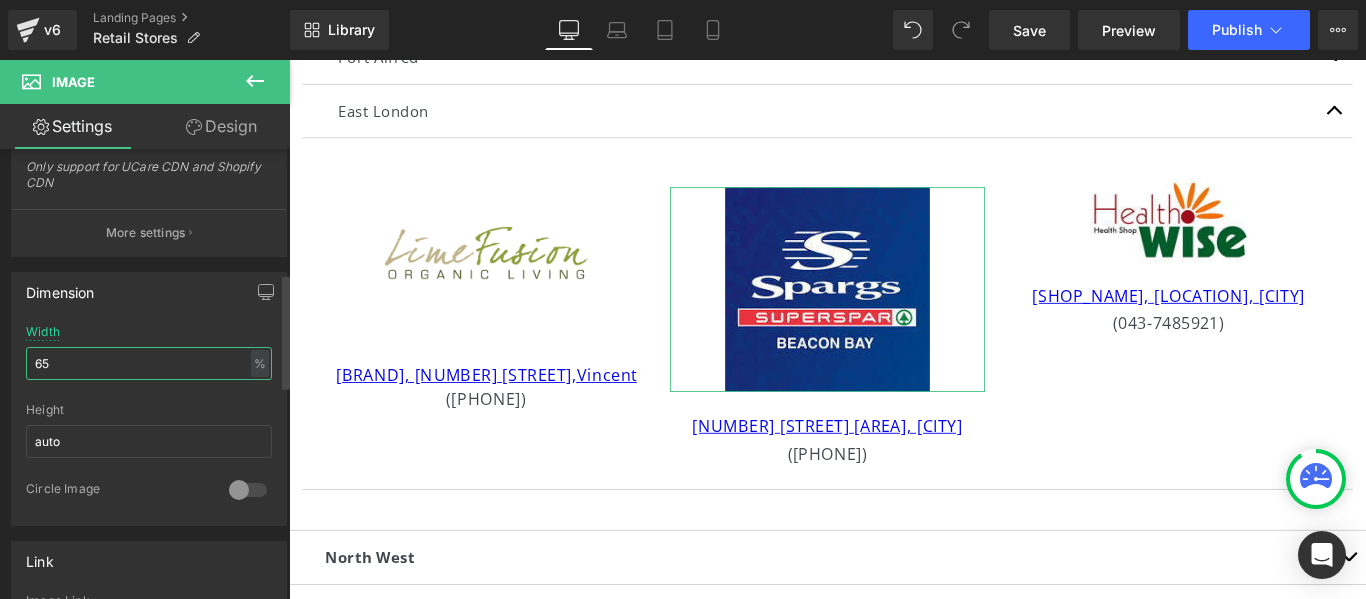 type on "6" 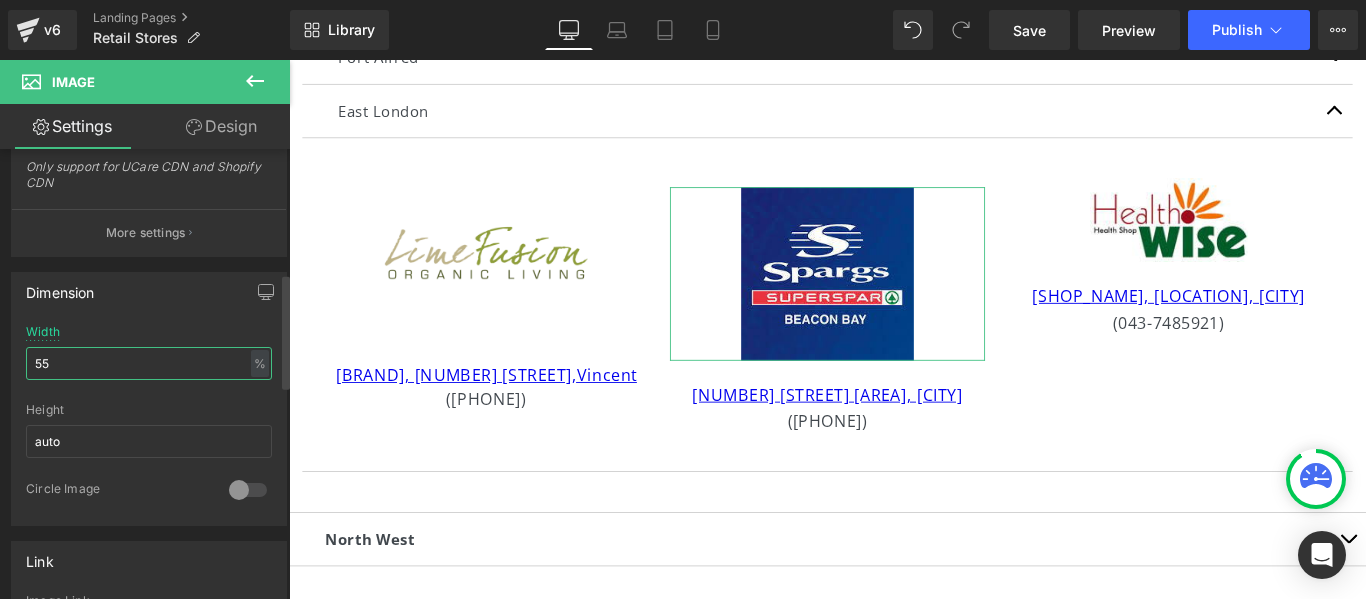 type on "5" 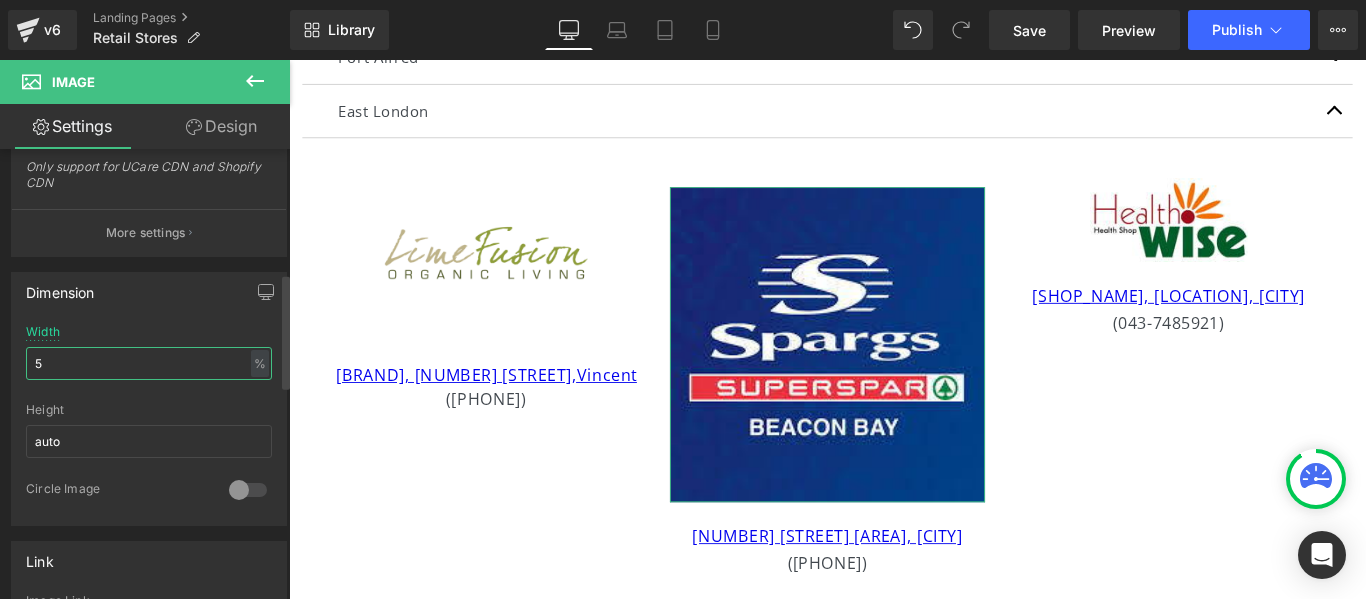 type on "50" 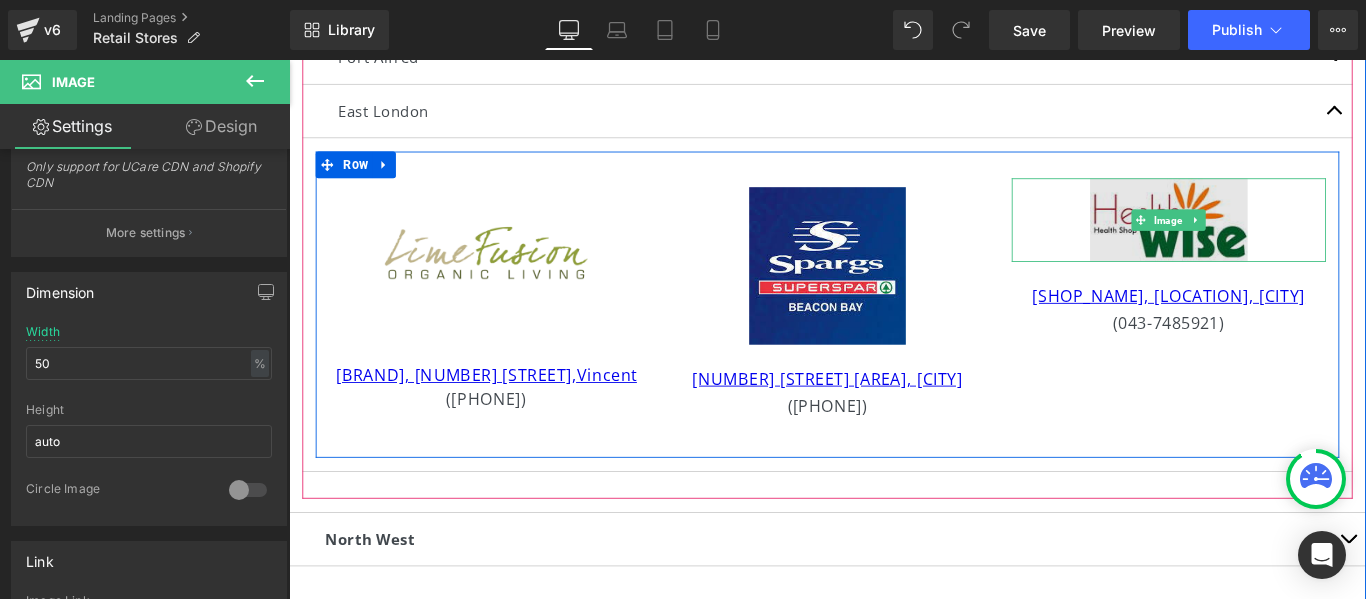 click at bounding box center [1277, 239] 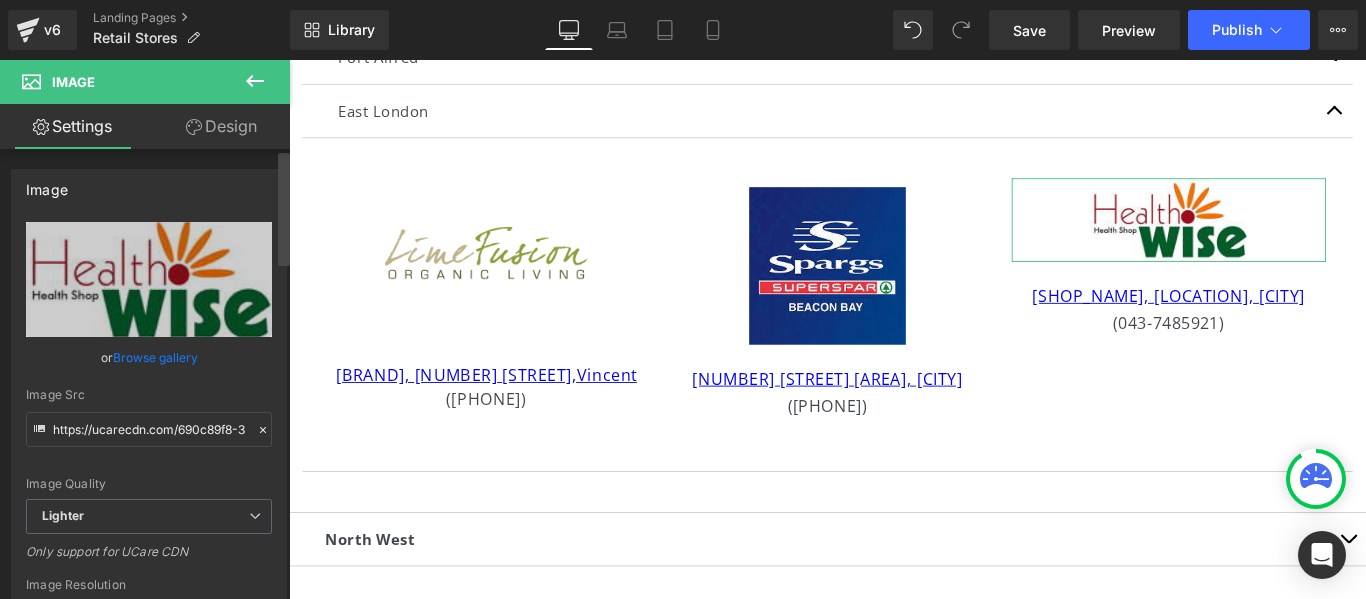 click at bounding box center [284, 378] 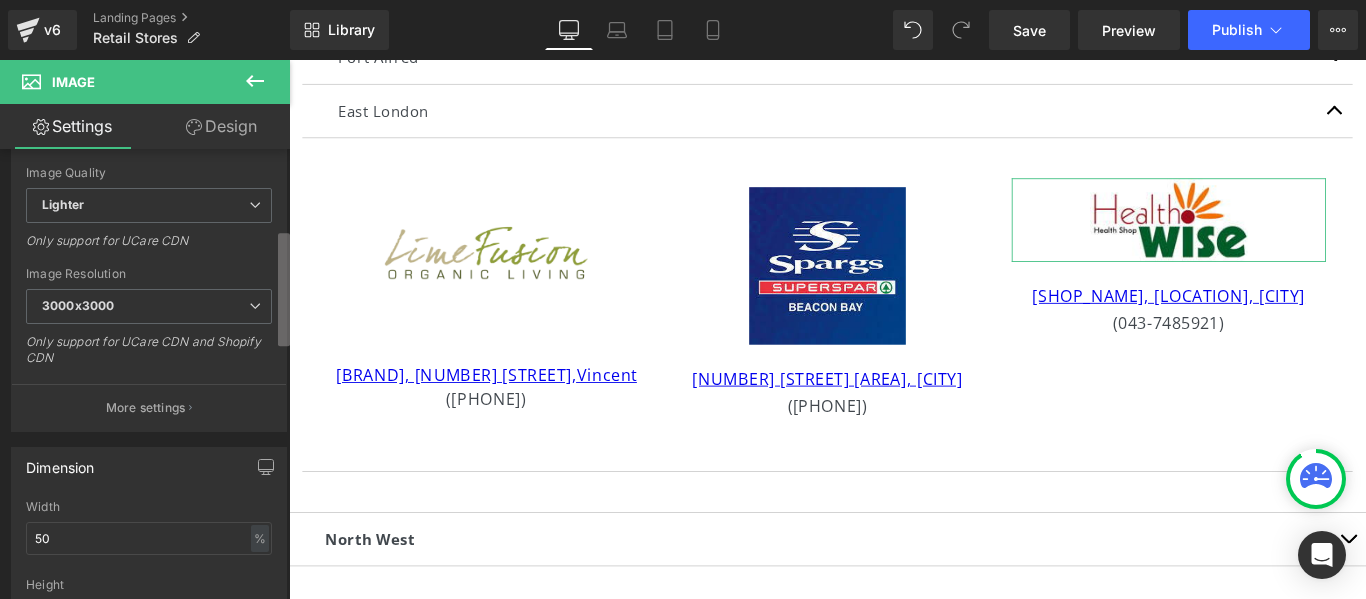 scroll, scrollTop: 339, scrollLeft: 0, axis: vertical 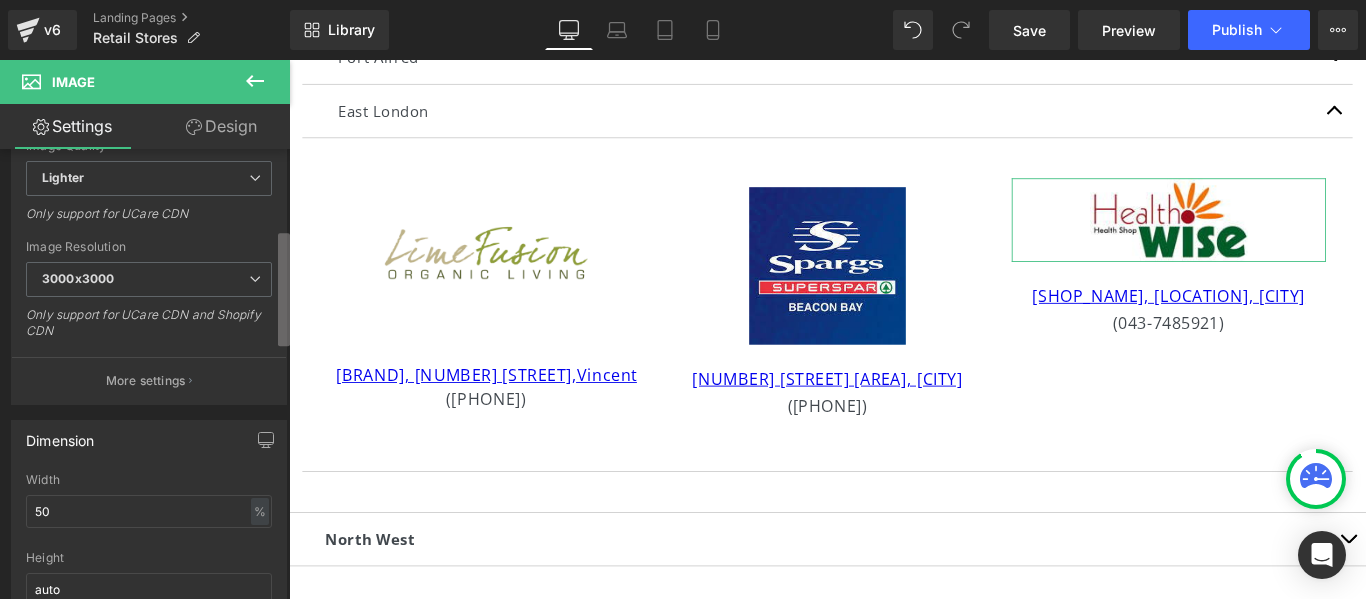 click at bounding box center (284, 289) 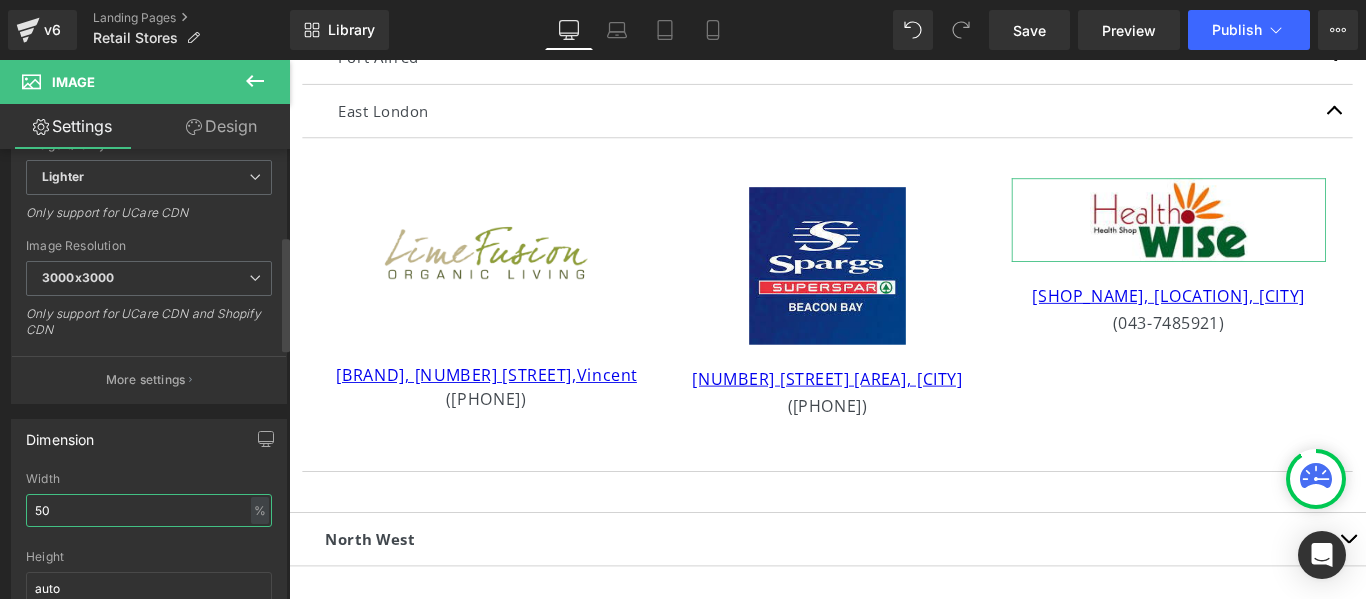 click on "50" at bounding box center [149, 510] 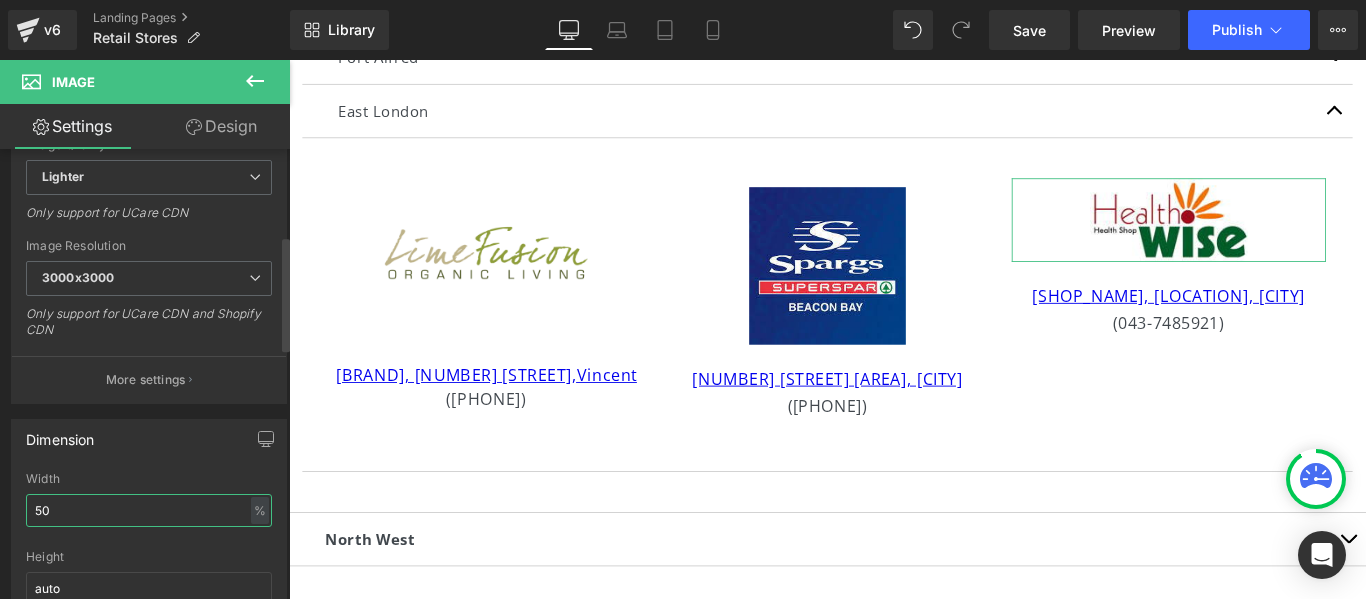 type on "5" 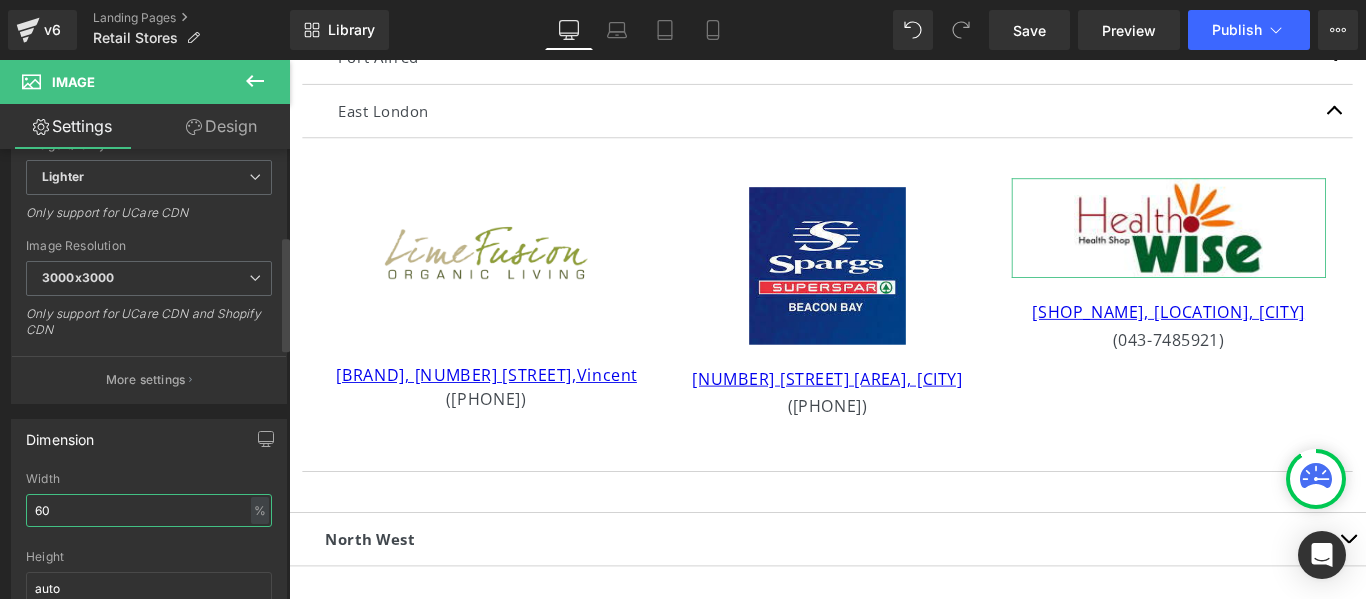 type on "6" 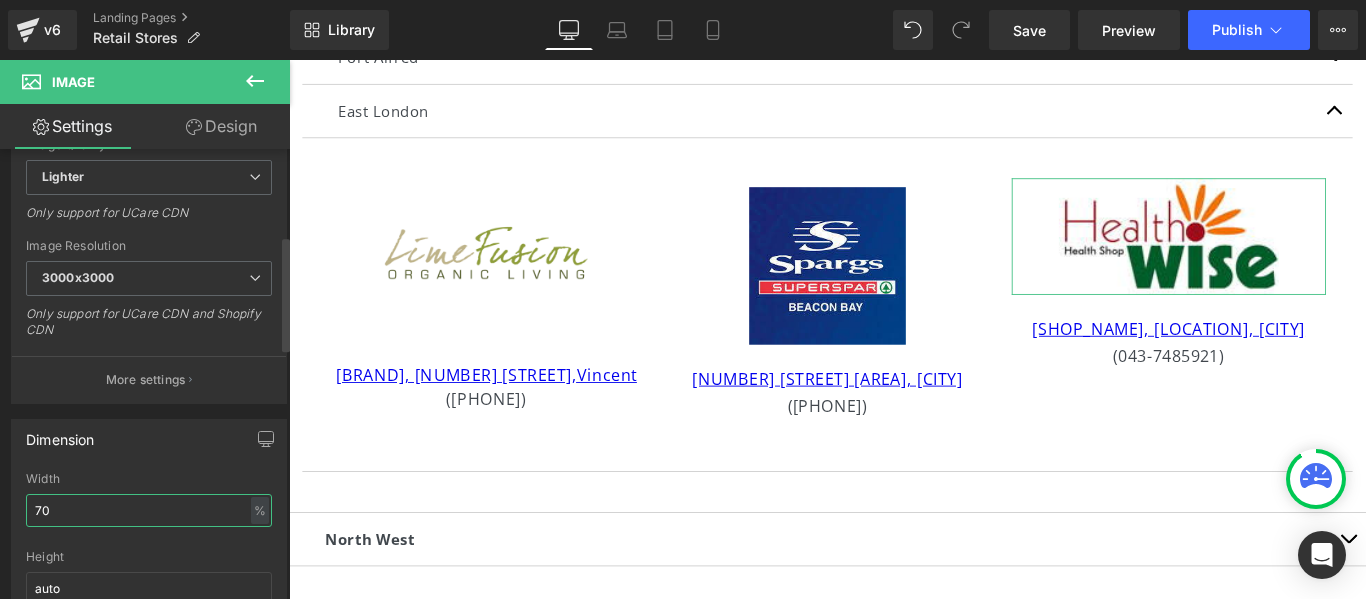 type on "7" 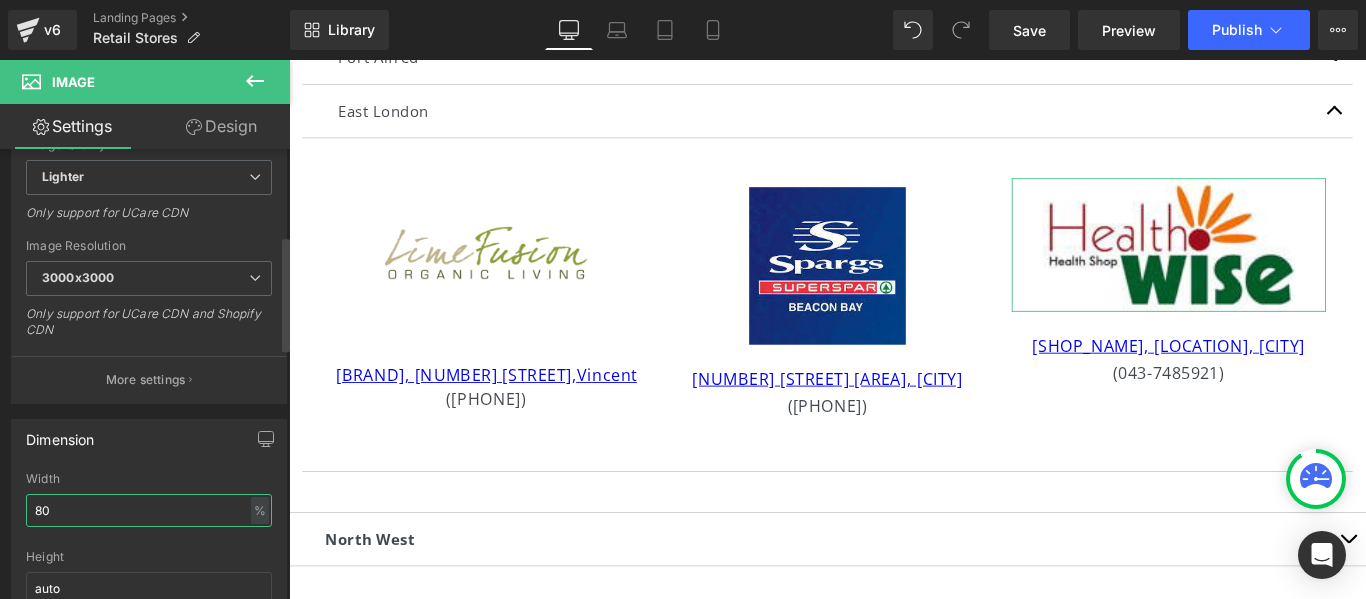 type on "8" 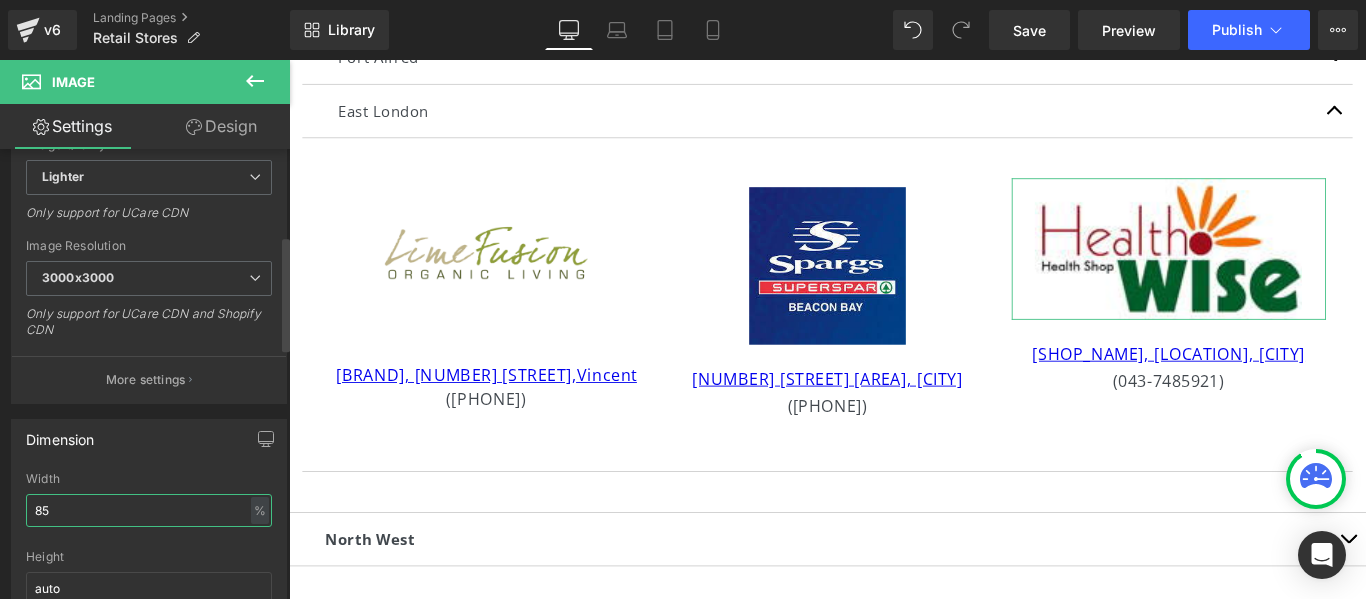type on "8" 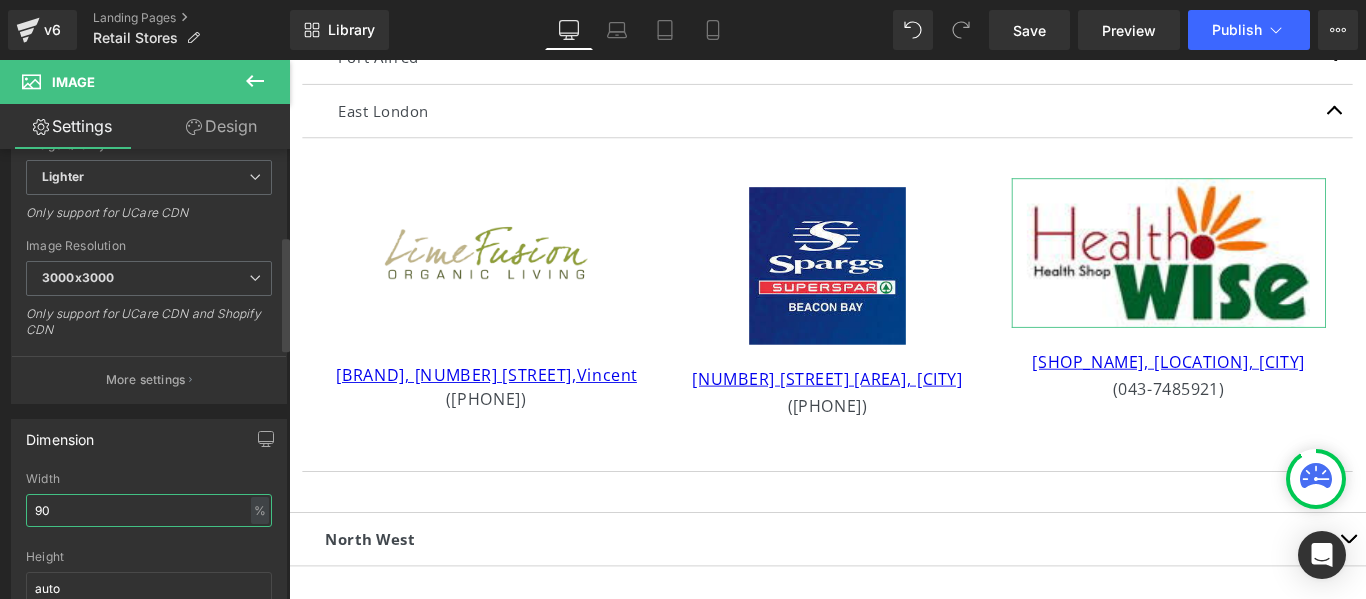 type on "9" 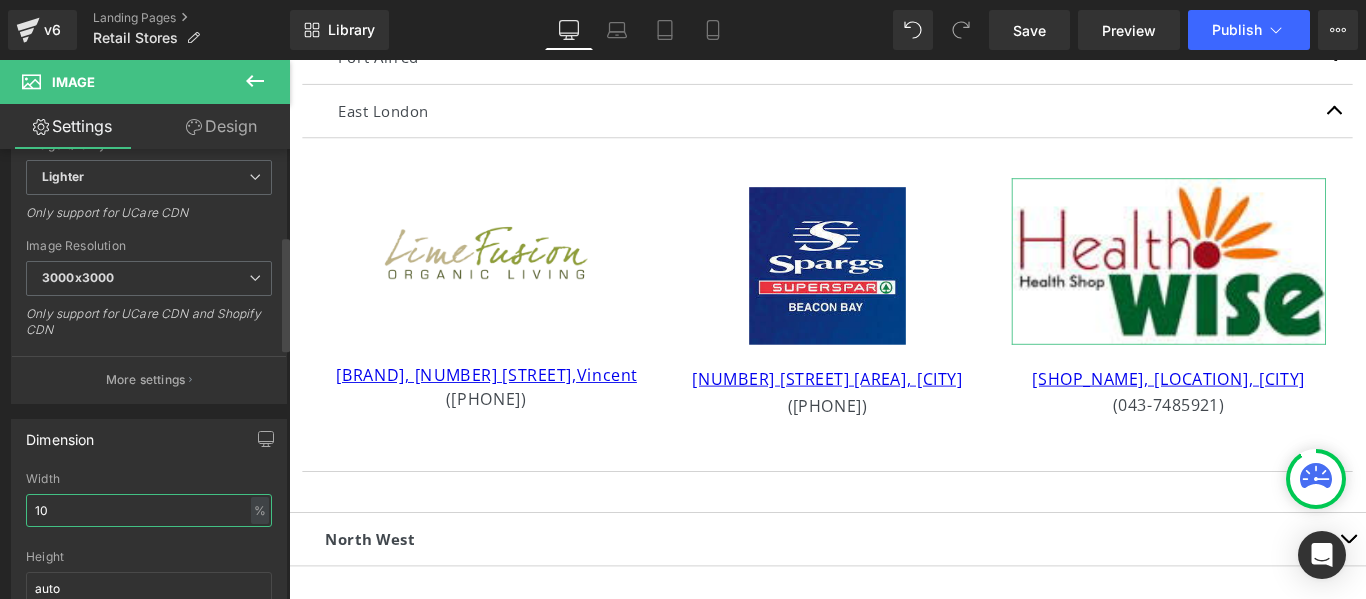 type on "1" 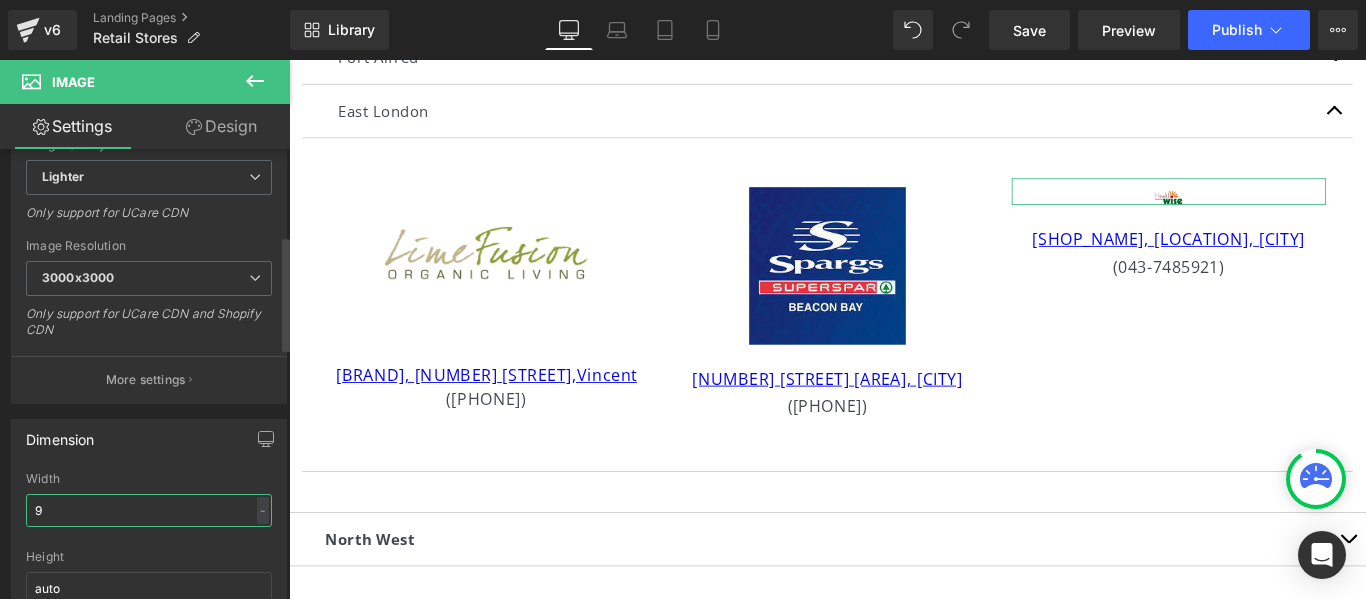 type on "98" 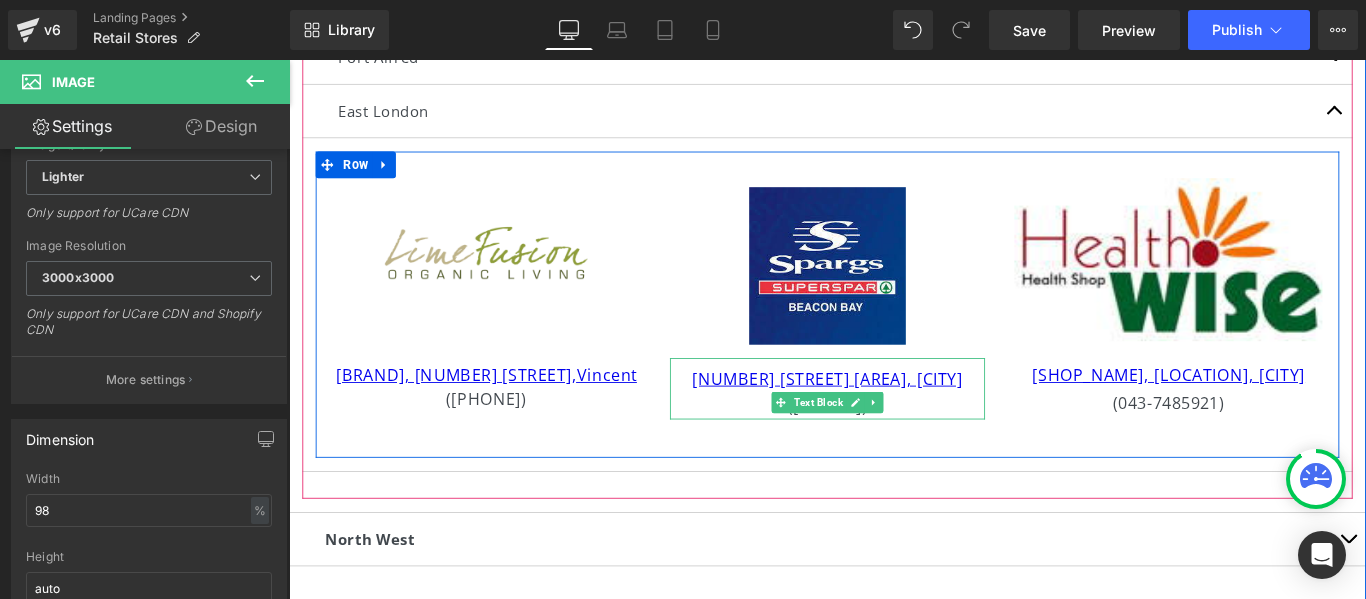 click on "[NUMBER] [STREET] [AREA], [CITY] ([PHONE])" at bounding box center (893, 429) 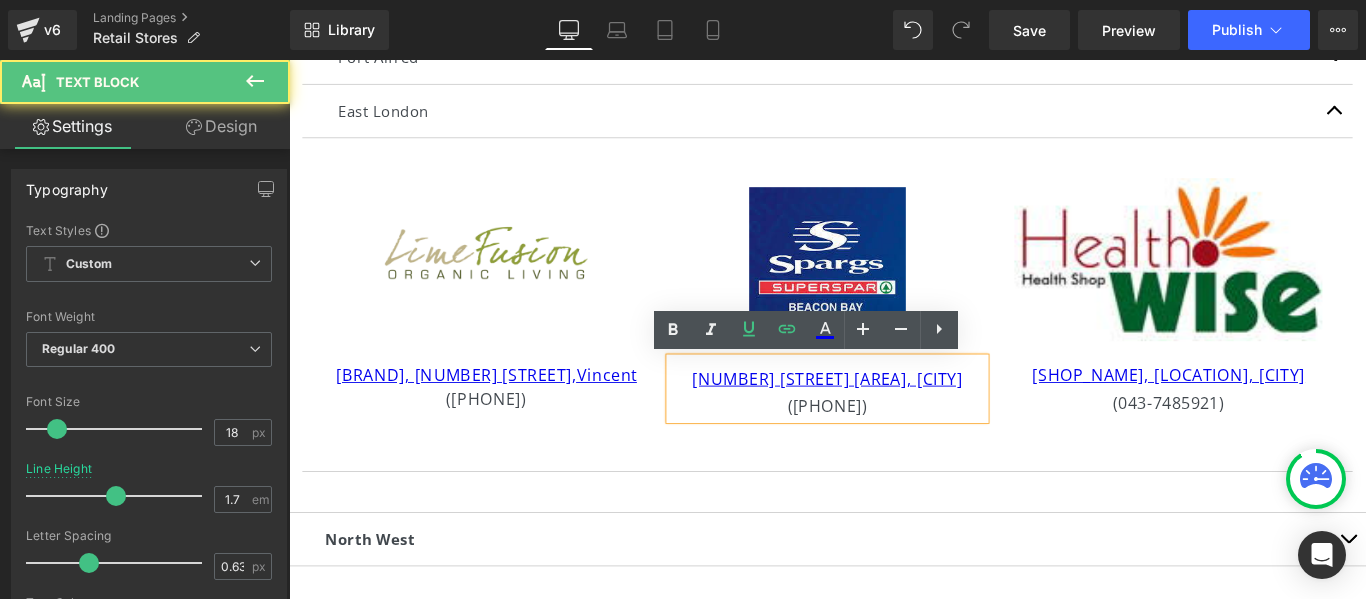 click on "[NUMBER] [STREET] [AREA], [CITY] ([PHONE])" at bounding box center [893, 429] 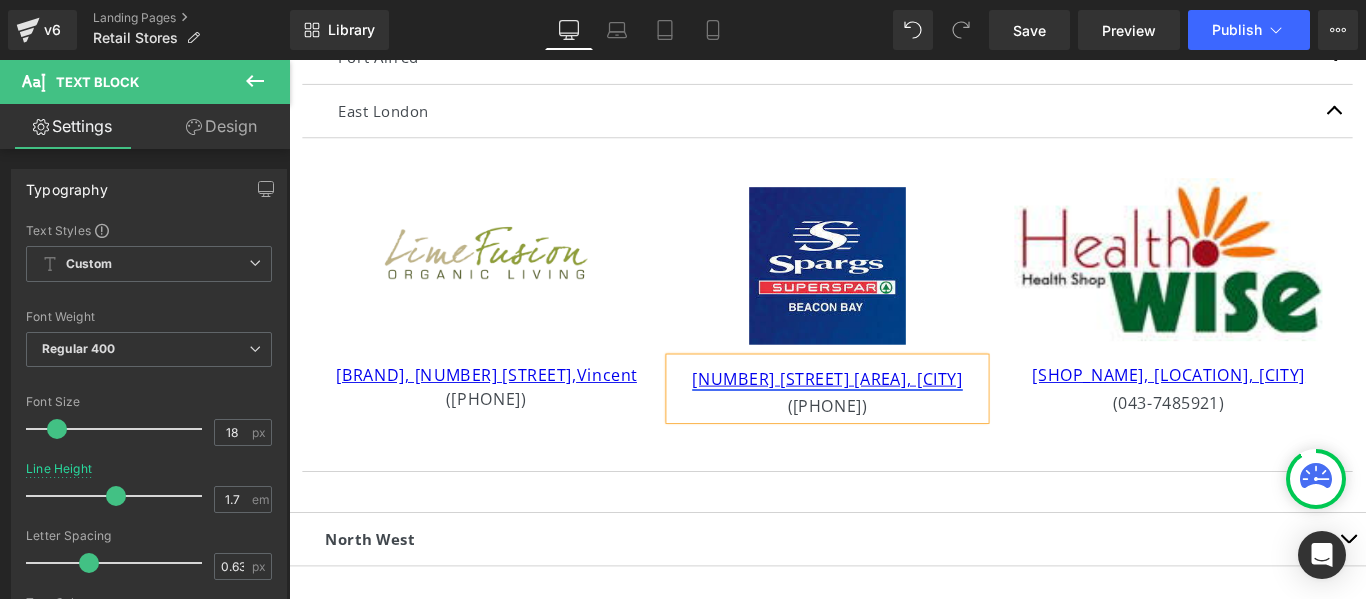 click on "[NUMBER] [STREET] [AREA], [CITY]" at bounding box center (894, 418) 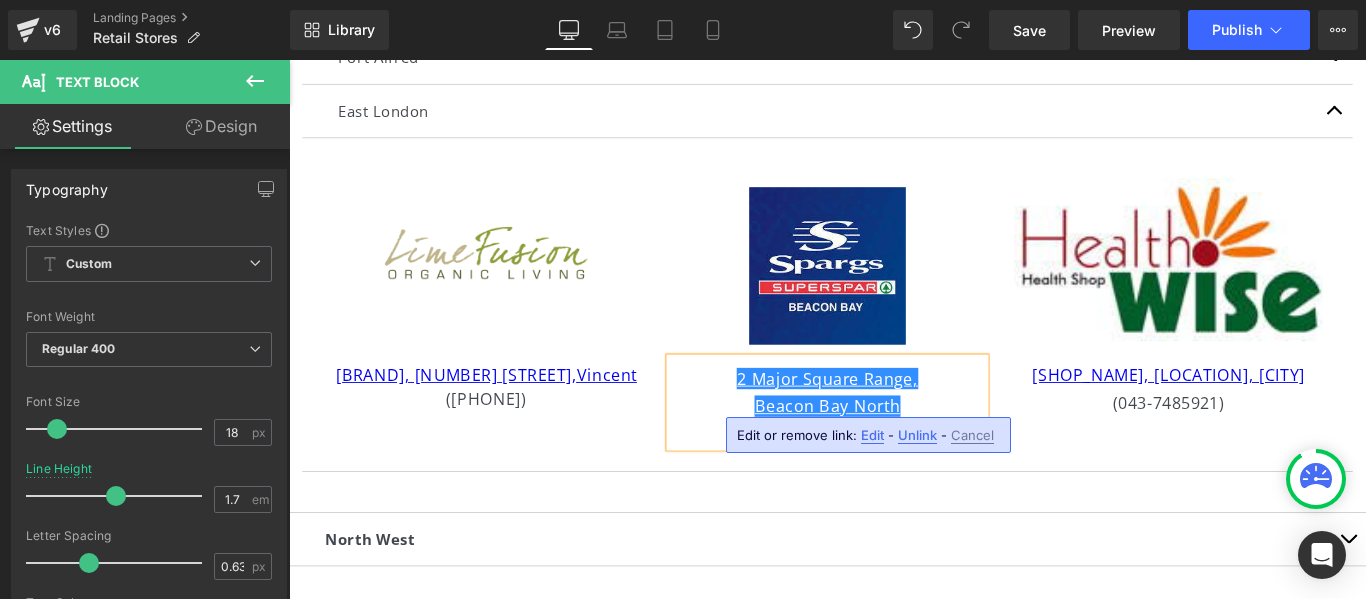 click on "Image         [BRAND], [NUMBER] [STREET],  [CITY] ([PHONE]) Text Block
Image         [NUMBER] [STREET] [AREA], [CITY] ([PHONE]) Text Block
Image
[SHOP_NAME], [LOCATION], [CITY] ([PHONE])
Text Block         Row" at bounding box center (894, 334) 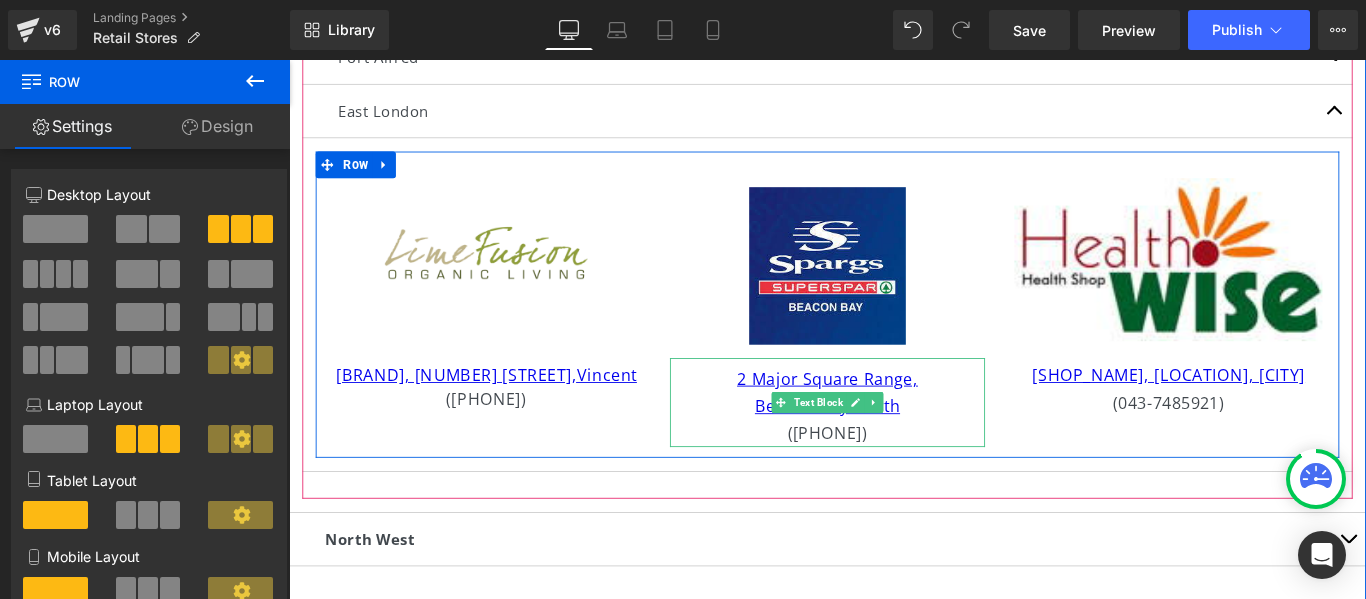 click on "[AREA] ([PHONE])" at bounding box center [893, 464] 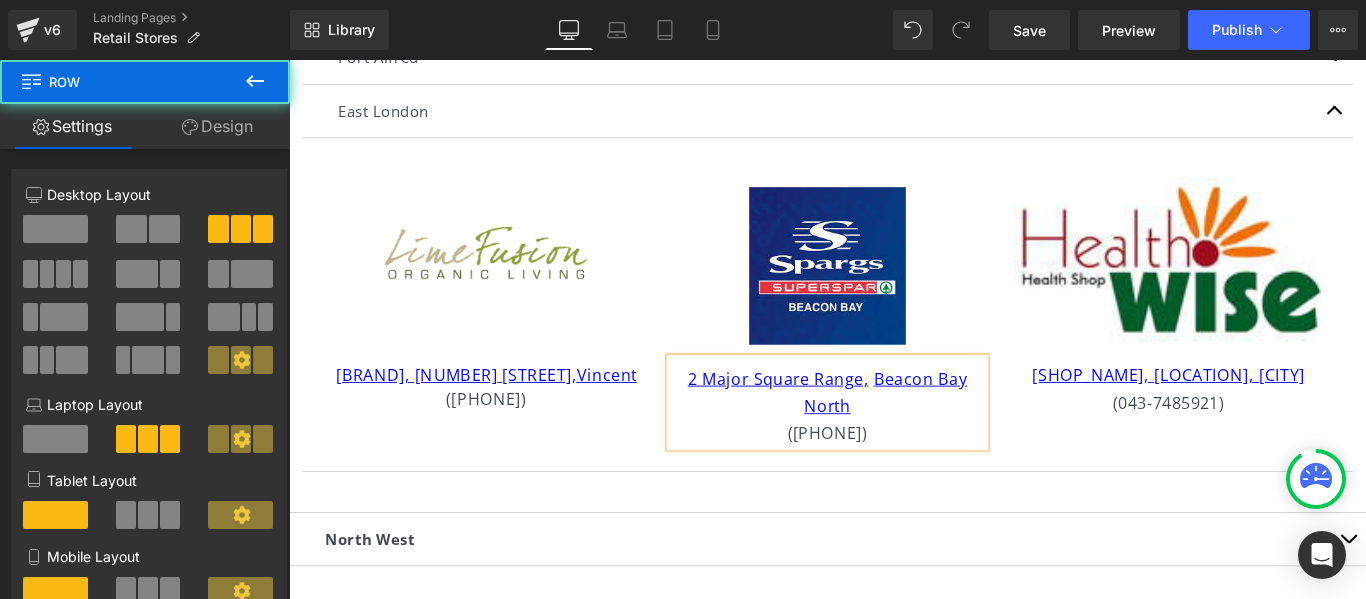 click on "Image         [BRAND], [NUMBER] [STREET],  [CITY] ([PHONE]) Text Block
Image         [NUMBER] [STREET] [AREA], [CITY] ([PHONE]) Text Block
Image
[SHOP_NAME], [LOCATION], [CITY] ([PHONE])
Text Block         Row" at bounding box center (894, 334) 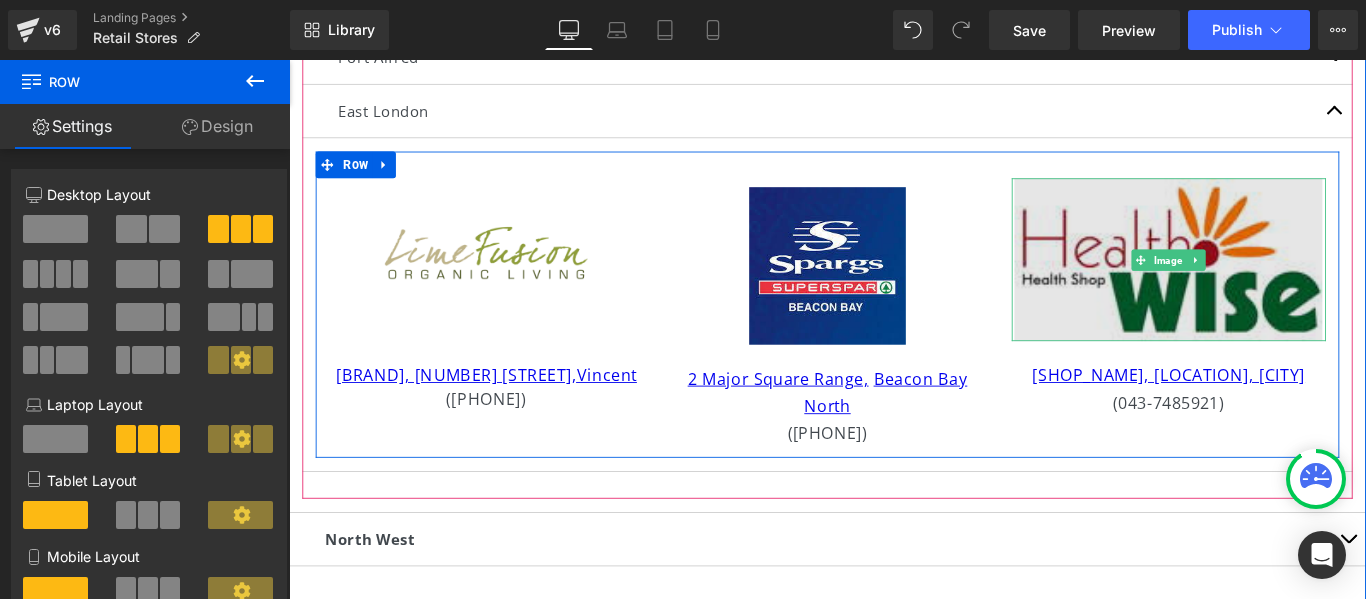 click at bounding box center (1277, 284) 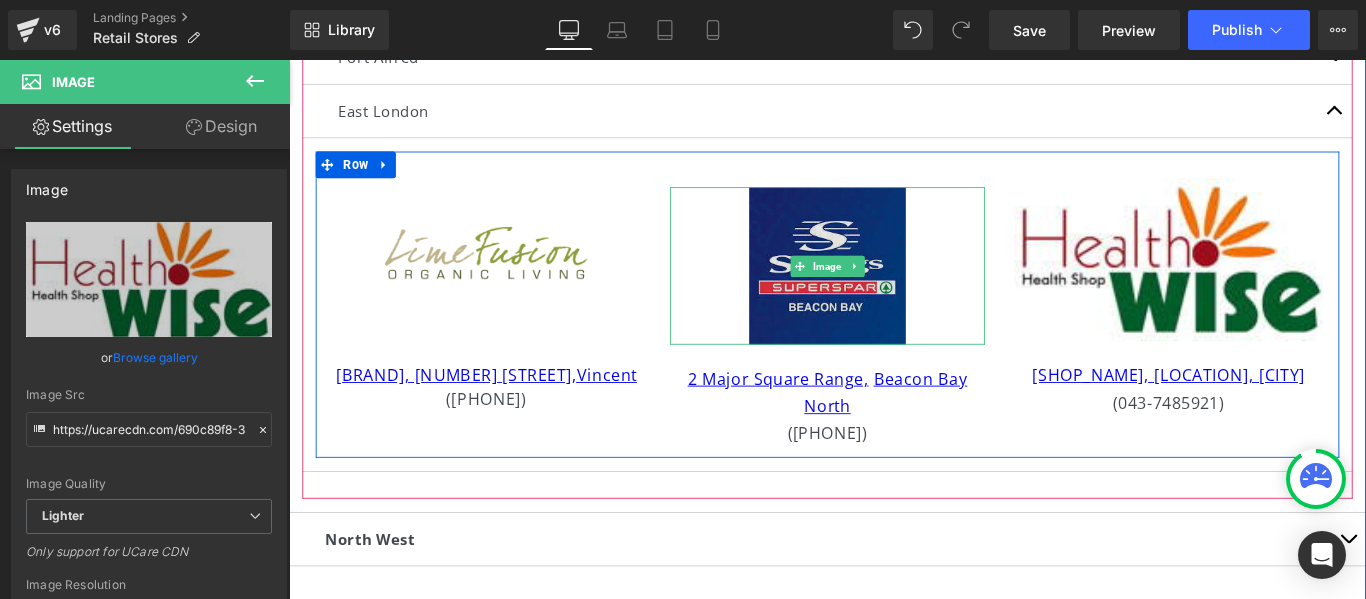 click at bounding box center (894, 291) 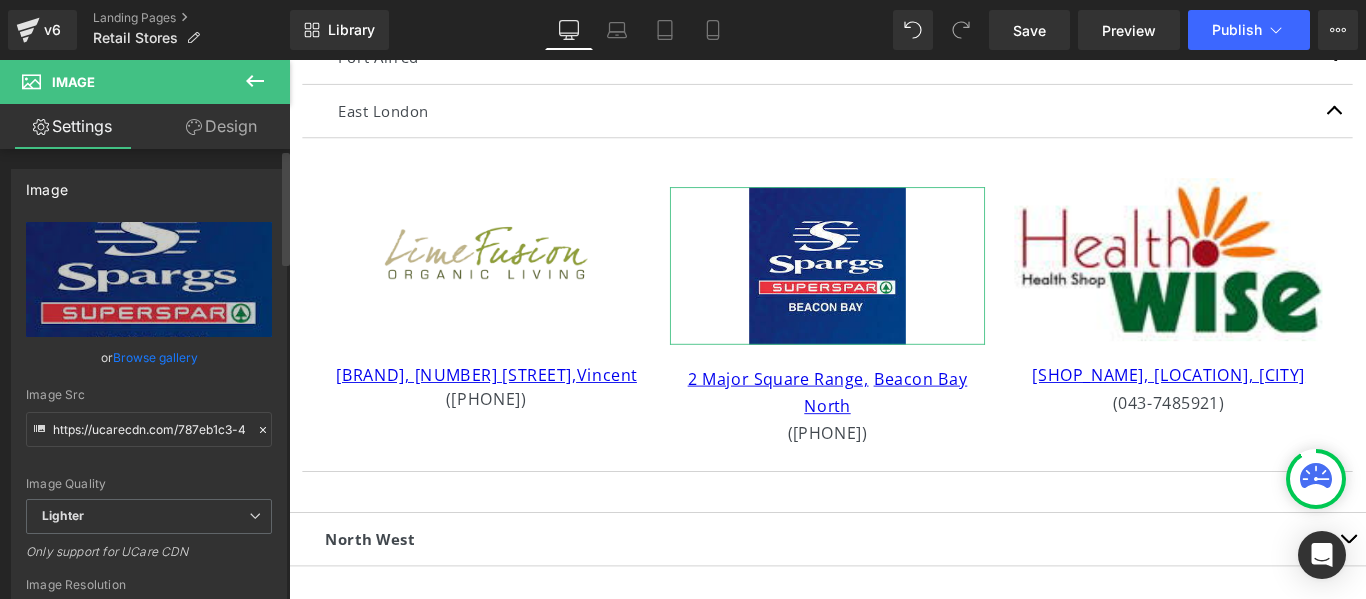 click on "https://ucarecdn.com/787eb1c3-49ee-4318-a9dc-ee64288ff92b/-/format/auto/-/preview/3000x3000/-/quality/lighter/images%20_3_.jpg  Replace Image  Upload image or  Browse gallery Image Src https://ucarecdn.com/787eb1c3-49ee-4318-a9dc-ee64288ff92b/-/format/auto/-/preview/3000x3000/-/quality/lighter/images%20_3_.jpg Image Quality Lighter Lightest
Lighter
Lighter Lightest Only support for UCare CDN 100x100 240x240 480x480 576x576 640x640 768x768 800x800 960x960 1024x1024 1280x1280 1440x1440 1600x1600 1920x1920 2560x2560 3000x3000 Image Resolution
3000x3000
100x100 240x240 480x480 576x576 640x640 768x768 800x800 960x960 1024x1024 1280x1280 1440x1440 1600x1600 1920x1920 2560x2560 3000x3000 Only support for UCare CDN and Shopify CDN More settings" at bounding box center (149, 482) 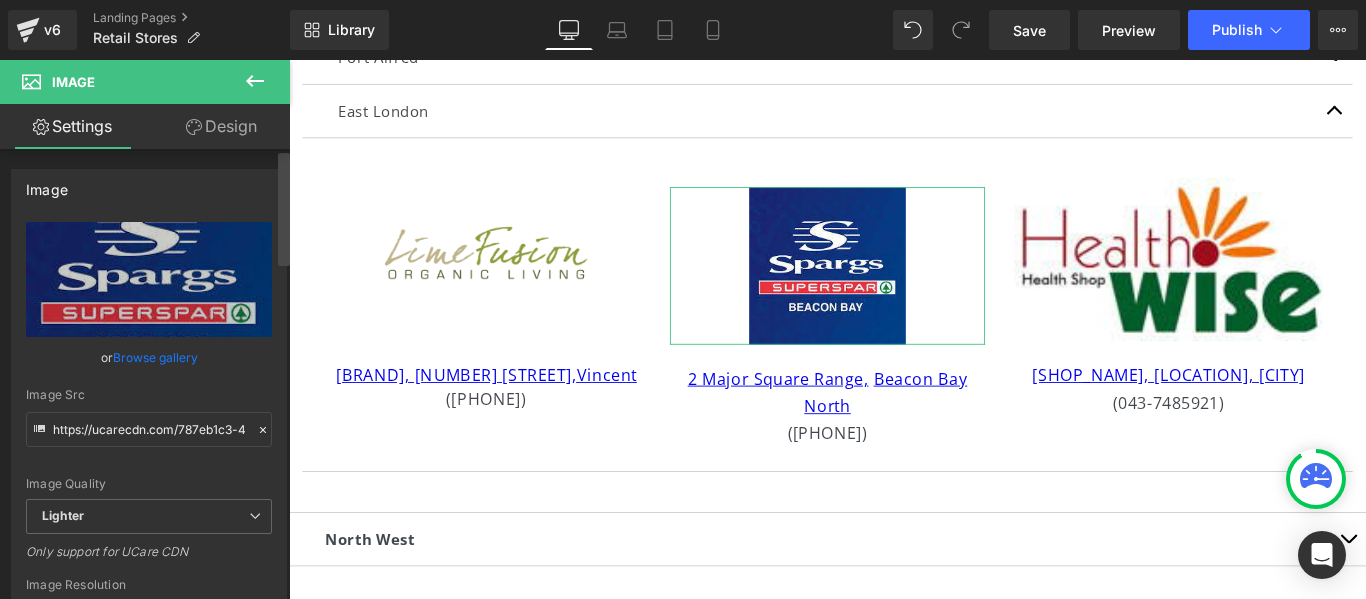 click at bounding box center (284, 378) 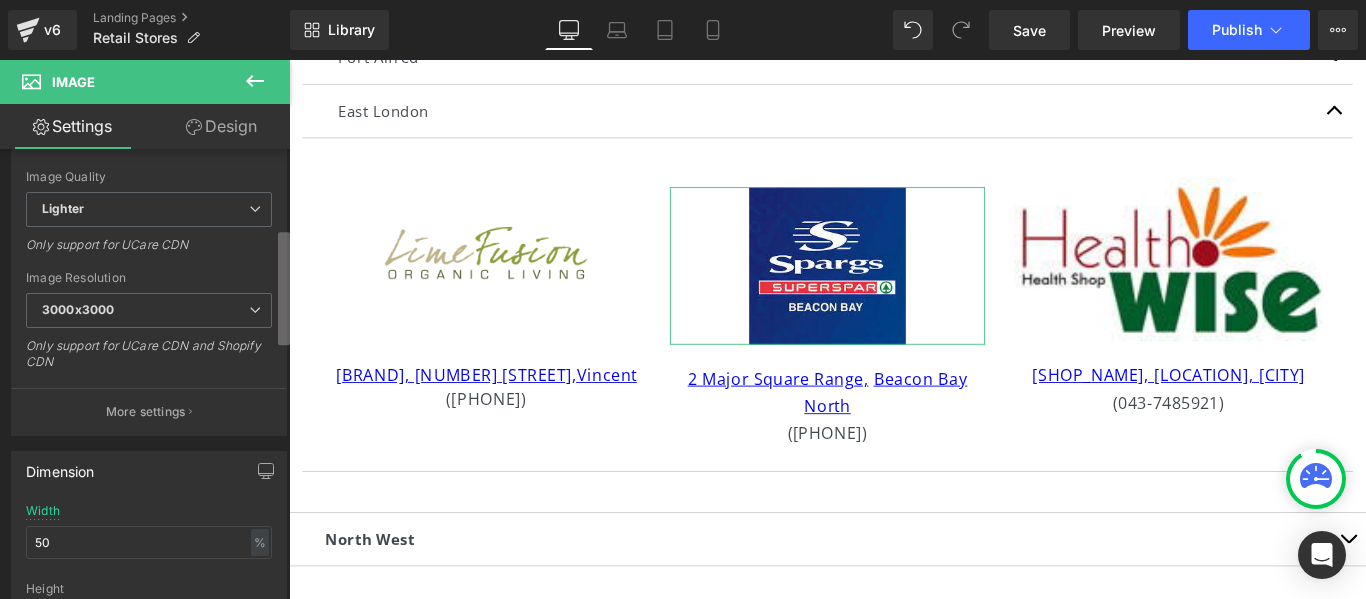 scroll, scrollTop: 311, scrollLeft: 0, axis: vertical 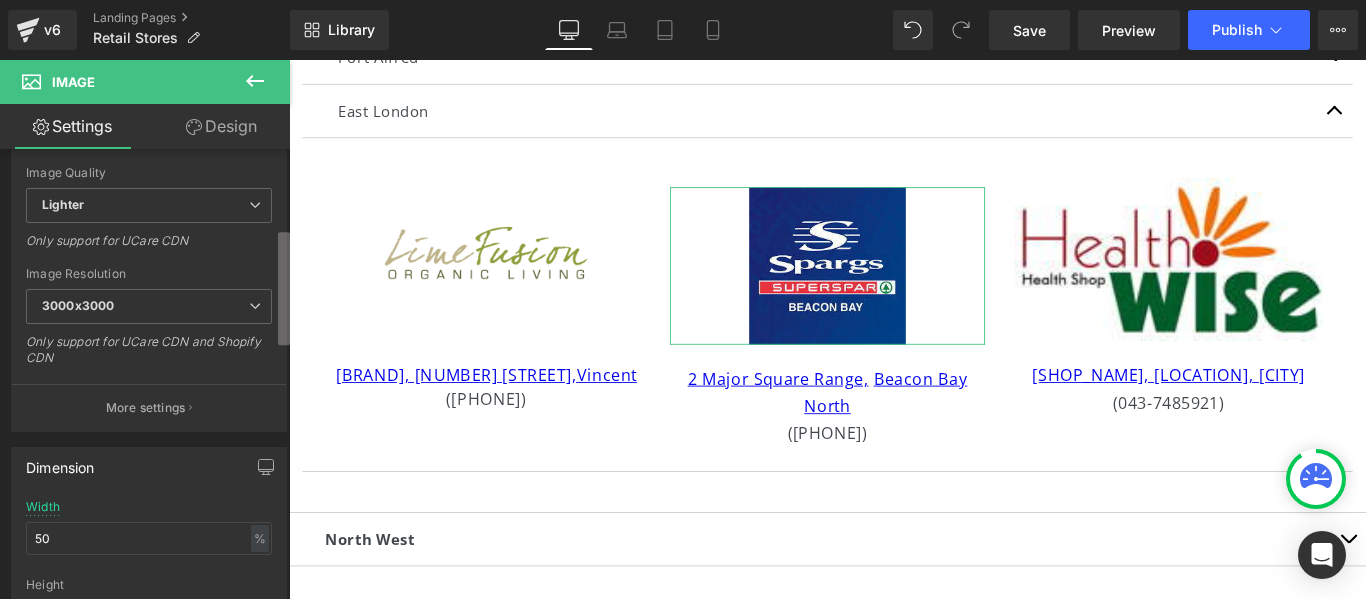 click at bounding box center [284, 288] 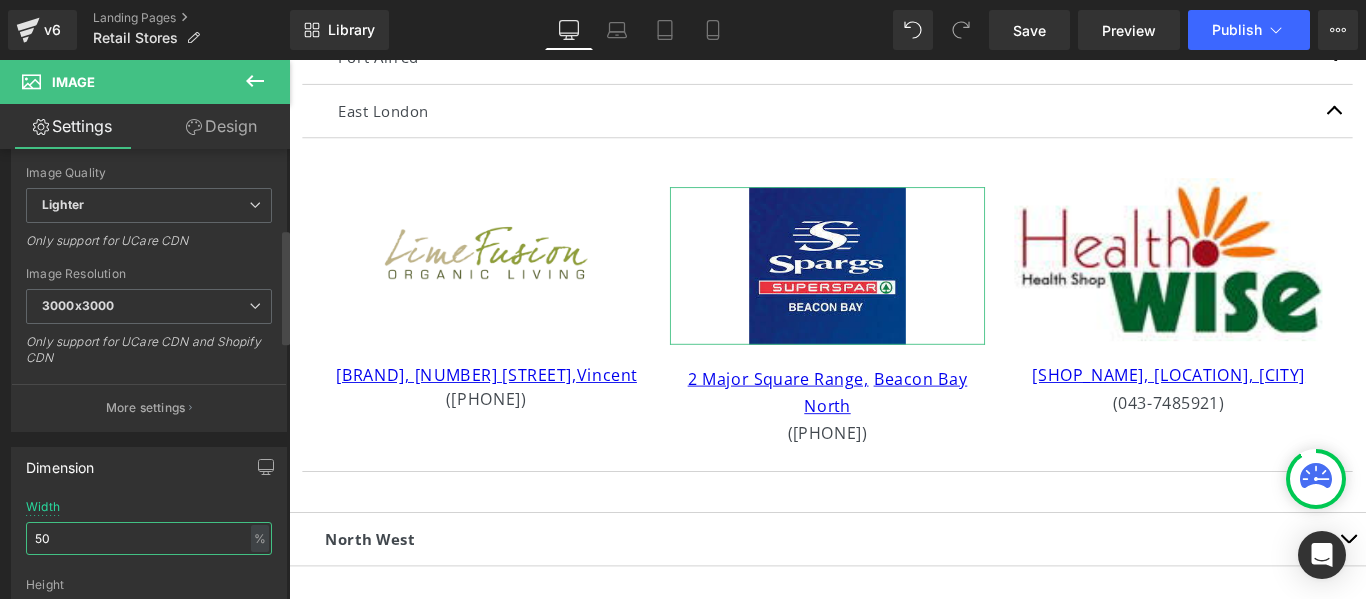 click on "50" at bounding box center (149, 538) 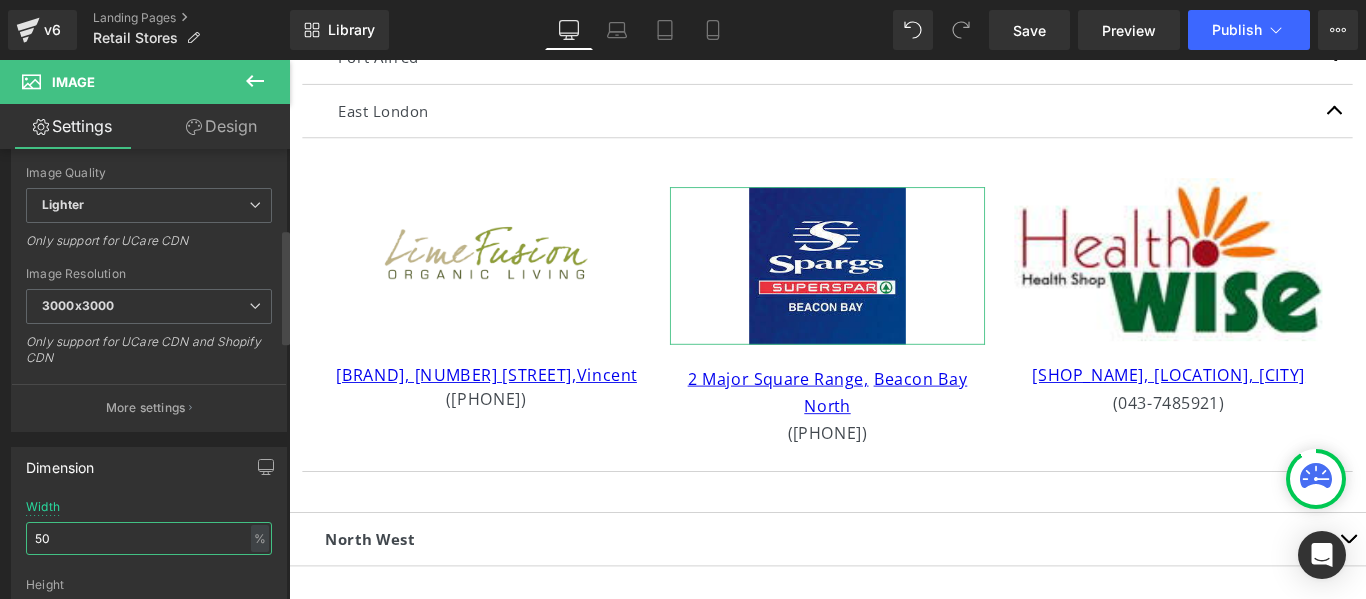 type on "5" 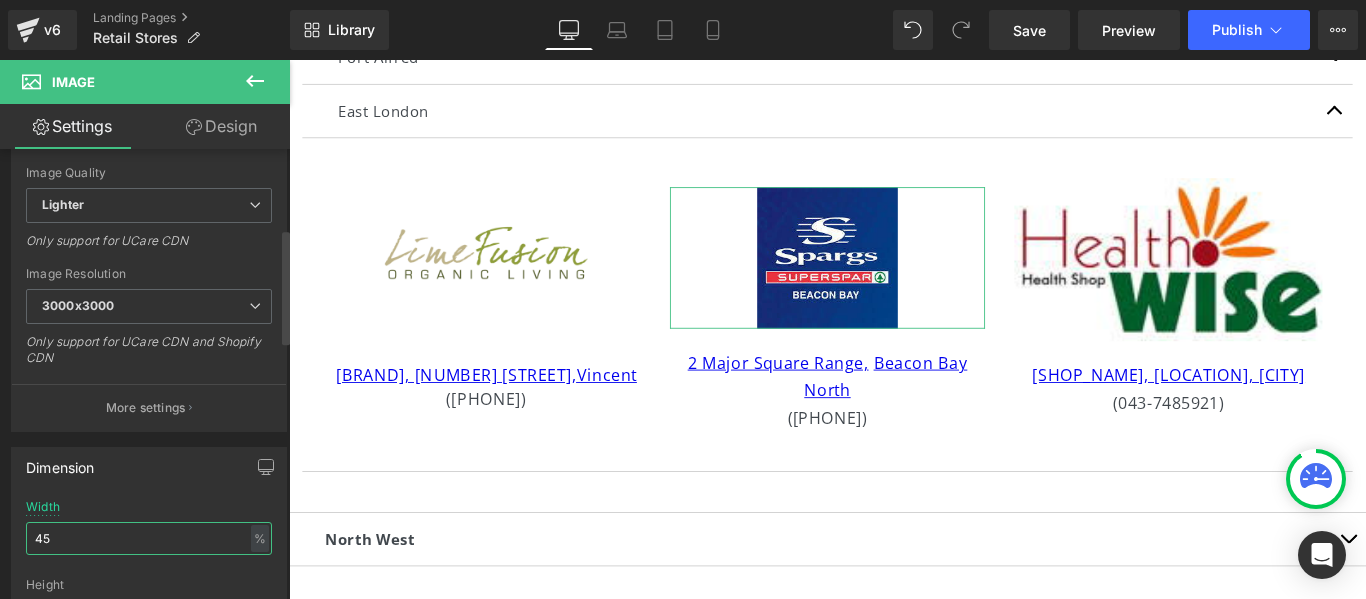 type on "4" 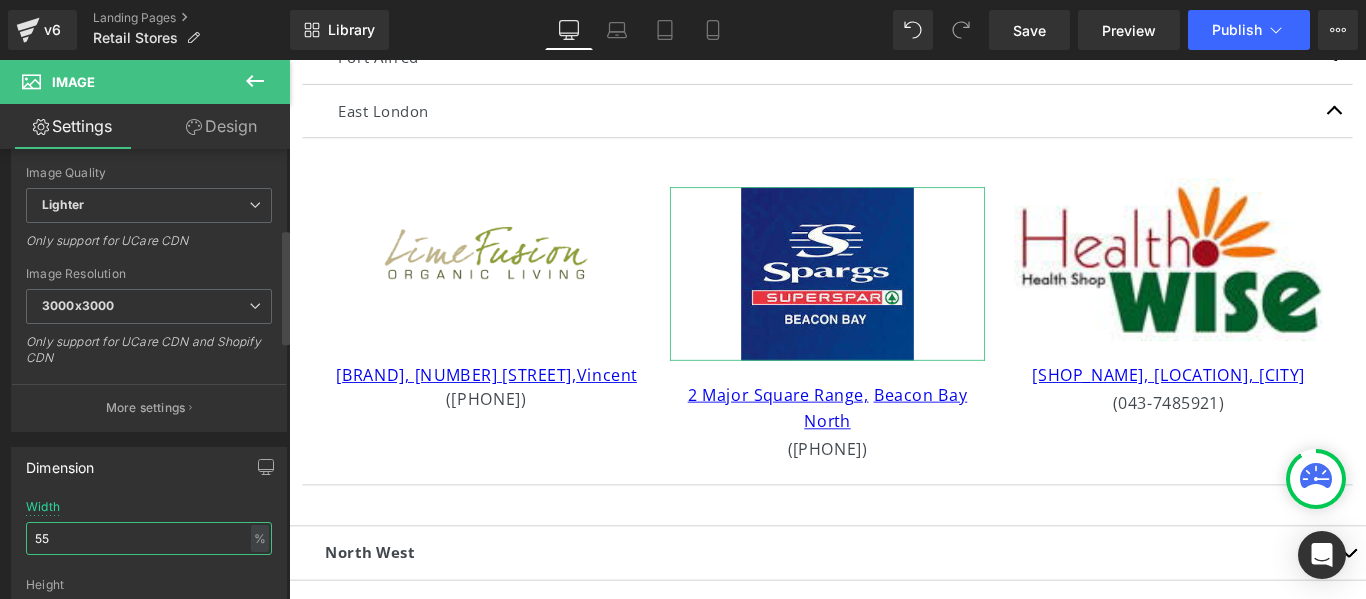 type on "5" 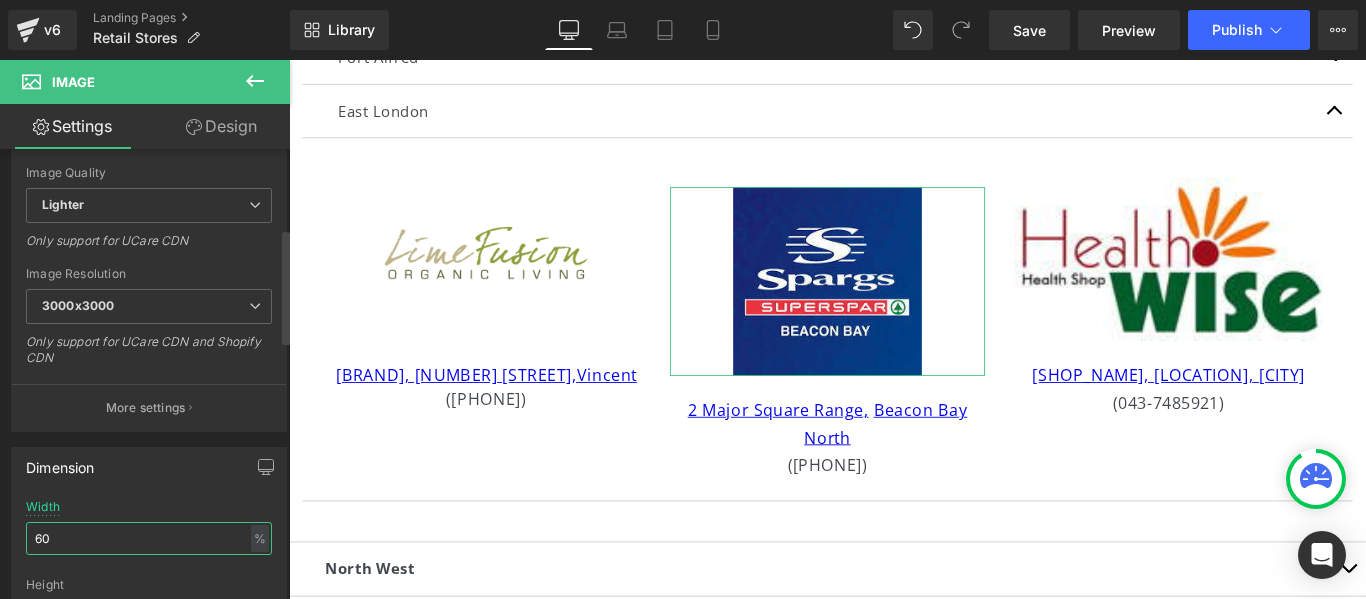type on "6" 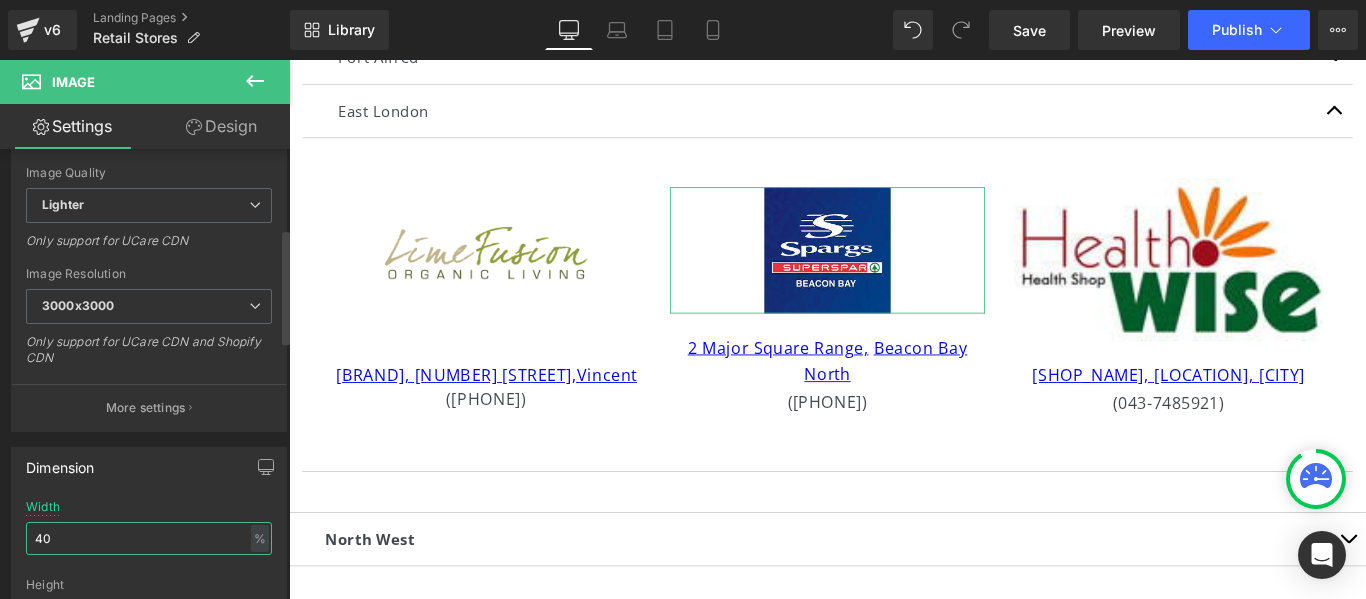 type on "4" 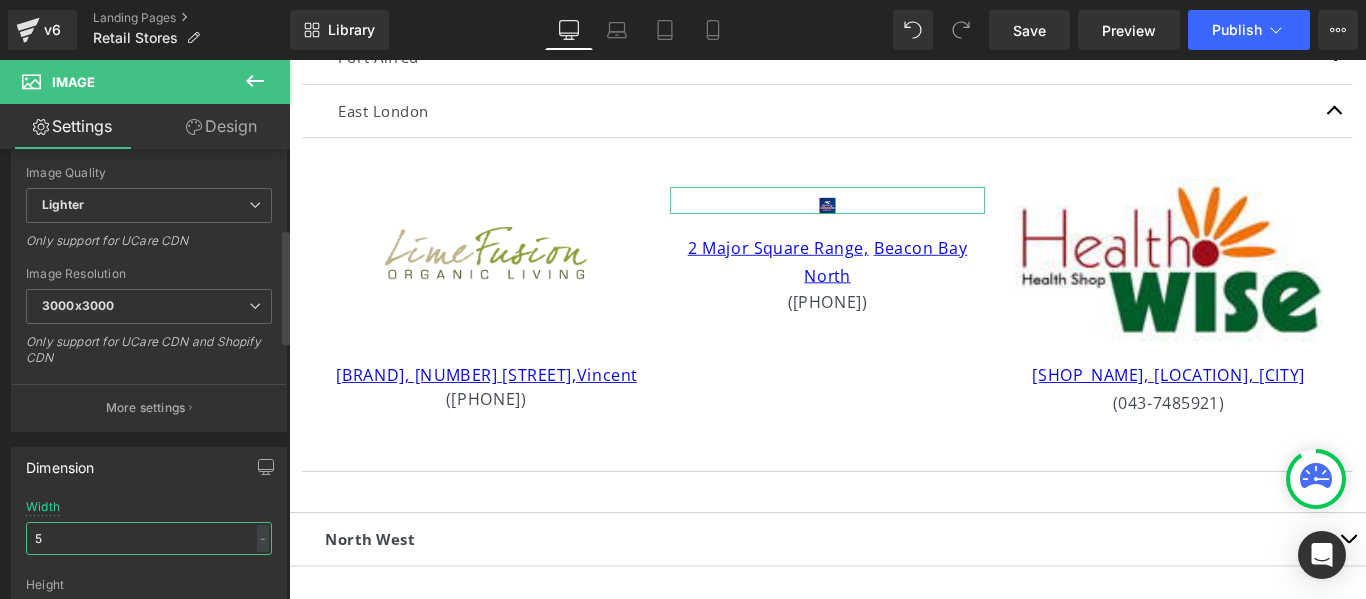 type on "50" 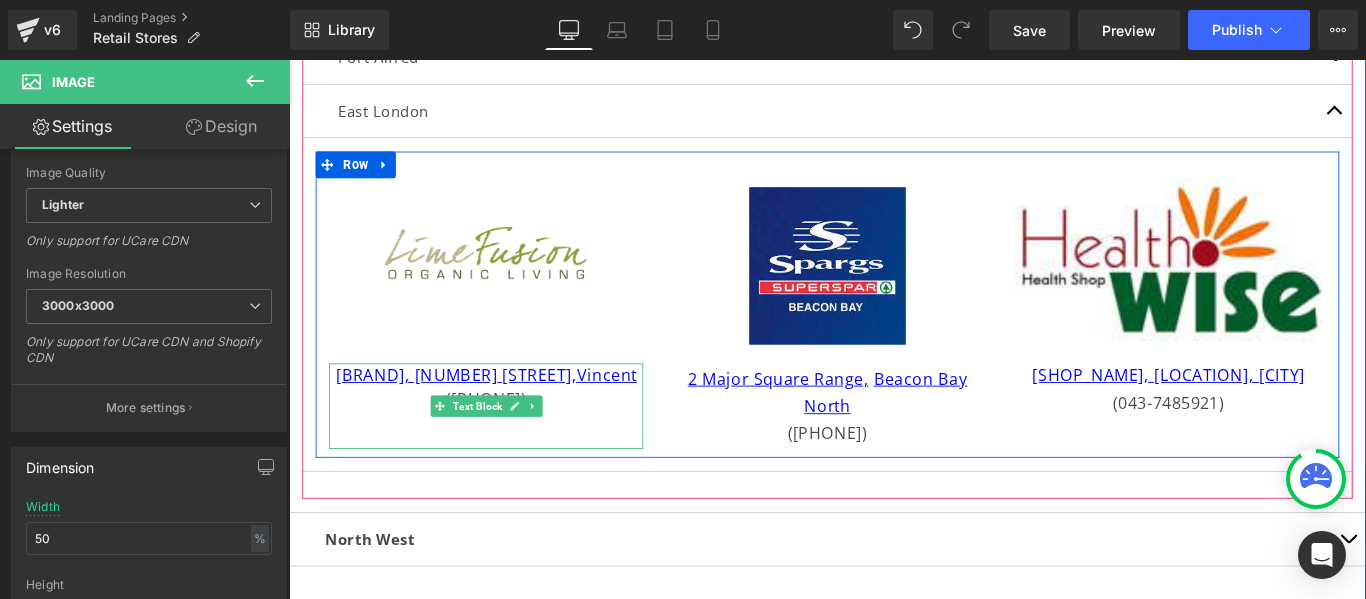 click on "([PHONE])" at bounding box center [510, 441] 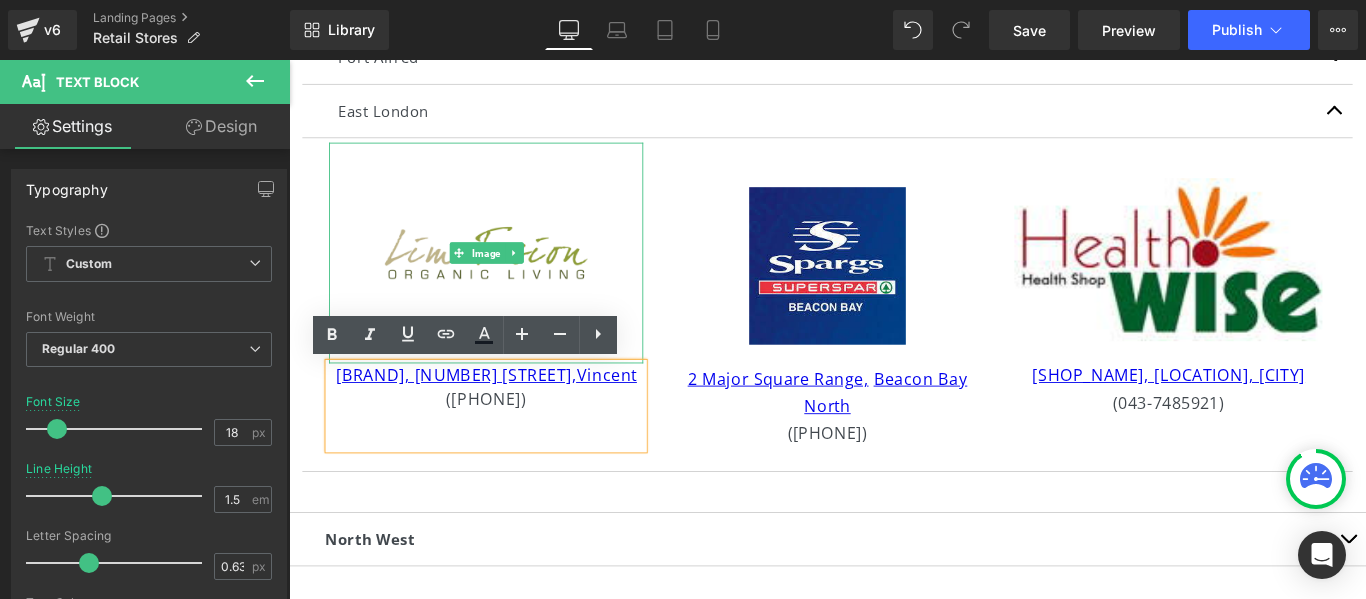 click at bounding box center [510, 276] 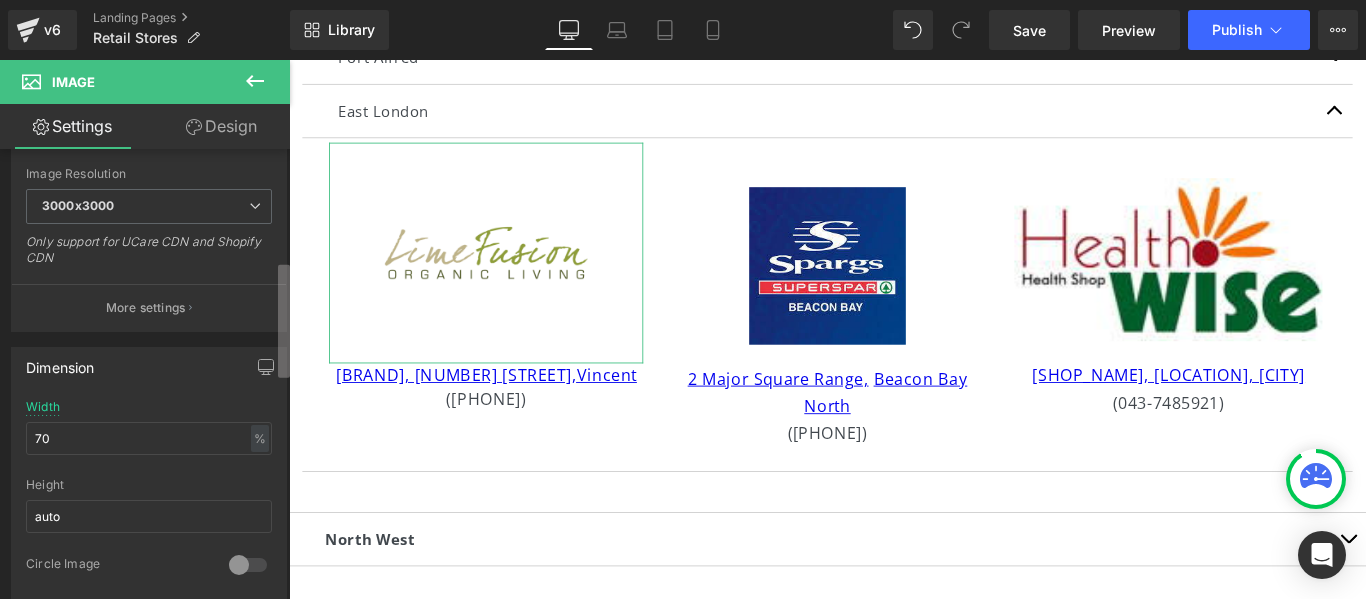 scroll, scrollTop: 439, scrollLeft: 0, axis: vertical 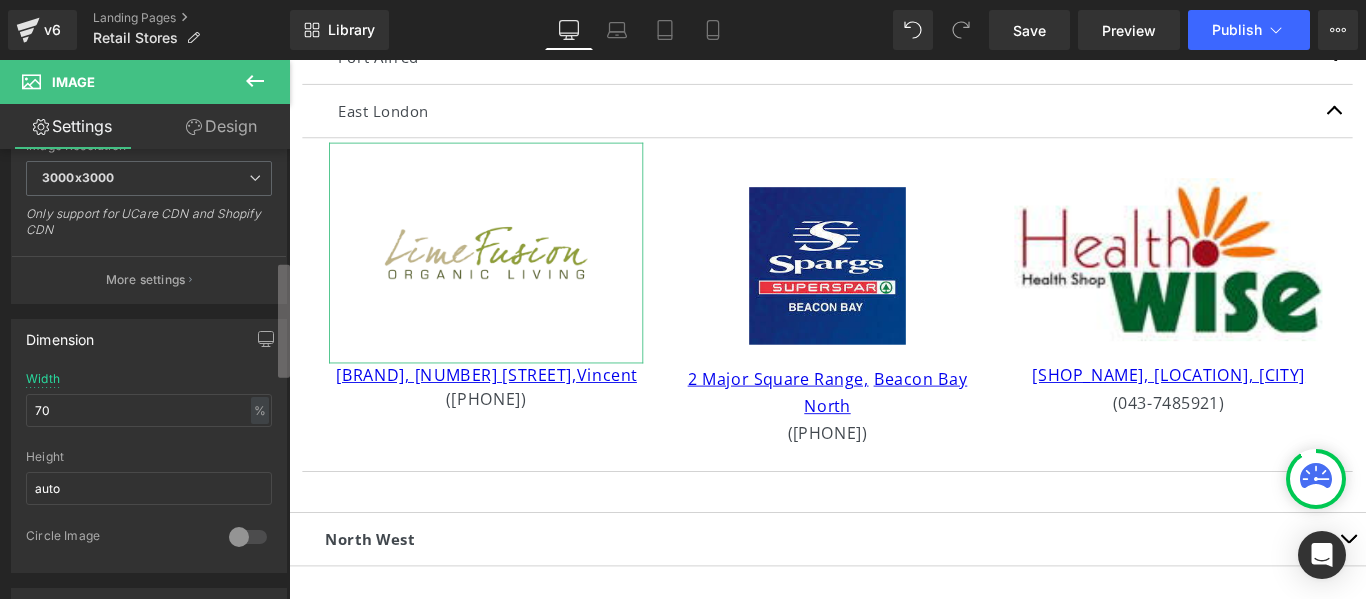 click on "Image https://ucarecdn.com/34ce6392-6999-4ca4-9a7c-2bc3e410644a/-/format/auto/-/preview/3000x3000/-/quality/lighter/4.png  Replace Image  Upload image or  Browse gallery Image Src https://ucarecdn.com/34ce6392-6999-4ca4-9a7c-2bc3e410644a/-/format/auto/-/preview/3000x3000/-/quality/lighter/4.png Image Quality Lighter Lightest
Lighter
Lighter Lightest Only support for UCare CDN 100x100 240x240 480x480 576x576 640x640 768x768 800x800 960x960 1024x1024 1280x1280 1440x1440 1600x1600 1920x1920 2560x2560 3000x3000 Image Resolution
3000x3000
100x100 240x240 480x480 576x576 640x640 768x768 800x800 960x960 1024x1024 1280x1280 1440x1440 1600x1600 1920x1920 2560x2560 3000x3000 Only support for UCare CDN and Shopify CDN More settings Image Title Show title when hover to image Back Dimension 70% Width 70 % % px auto Height auto 0 Circle Image Link Image Link Left" at bounding box center (145, 378) 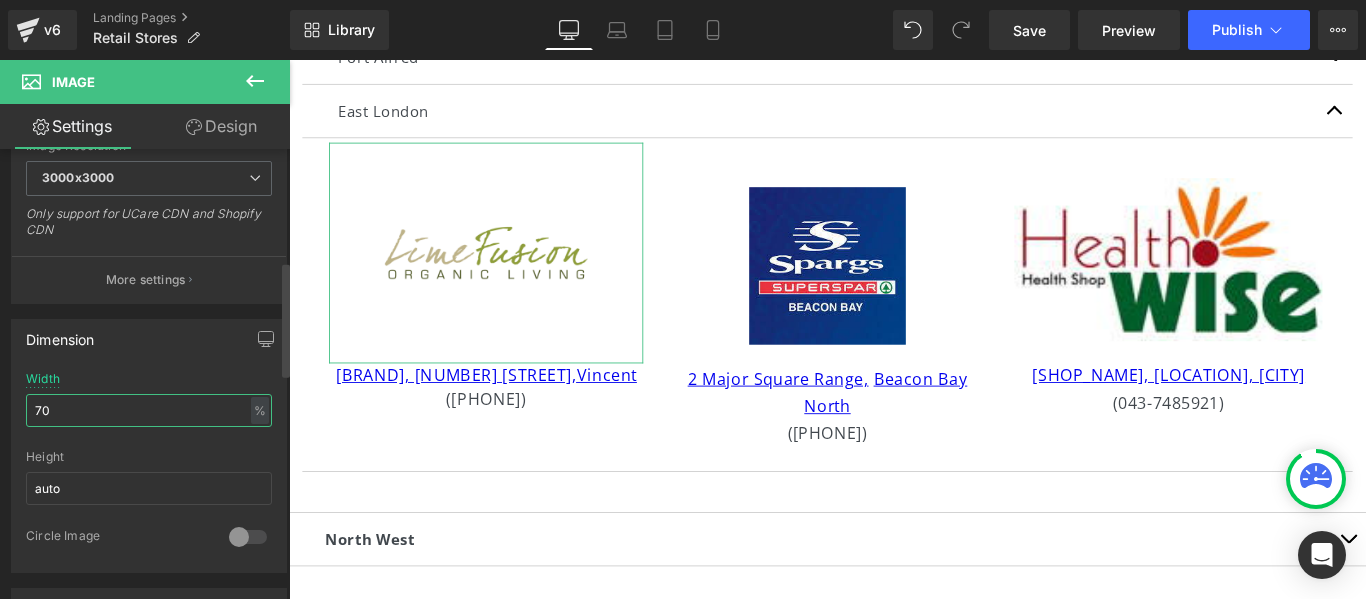 click on "70" at bounding box center [149, 410] 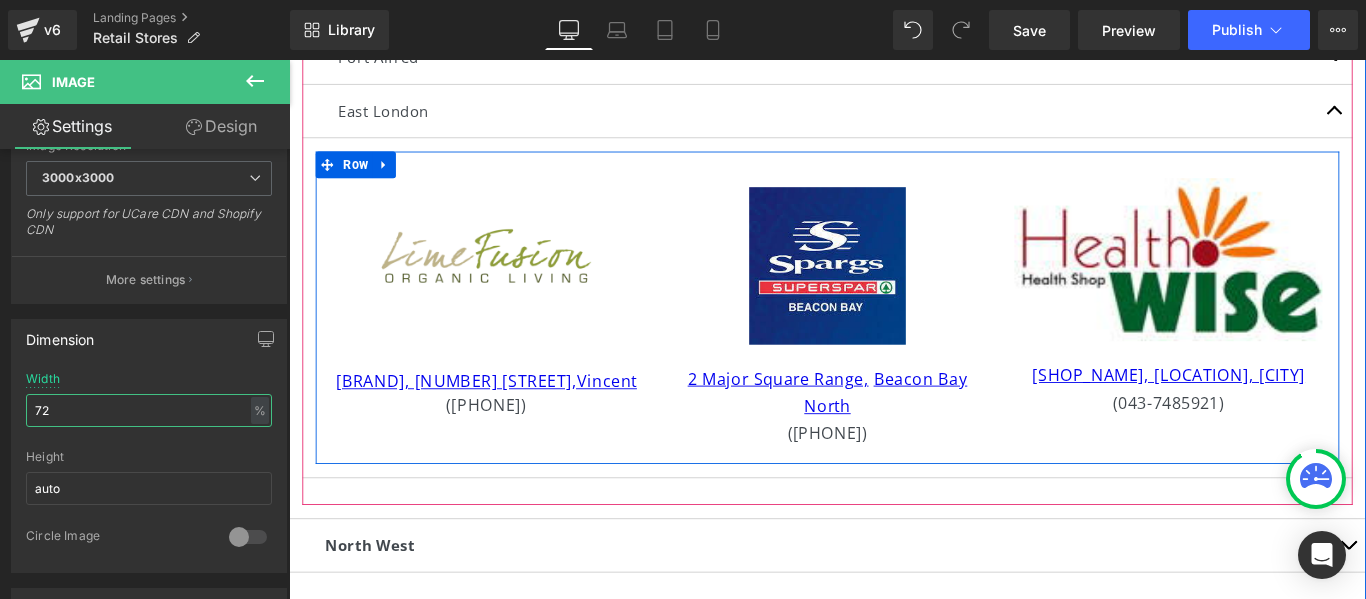 type on "7" 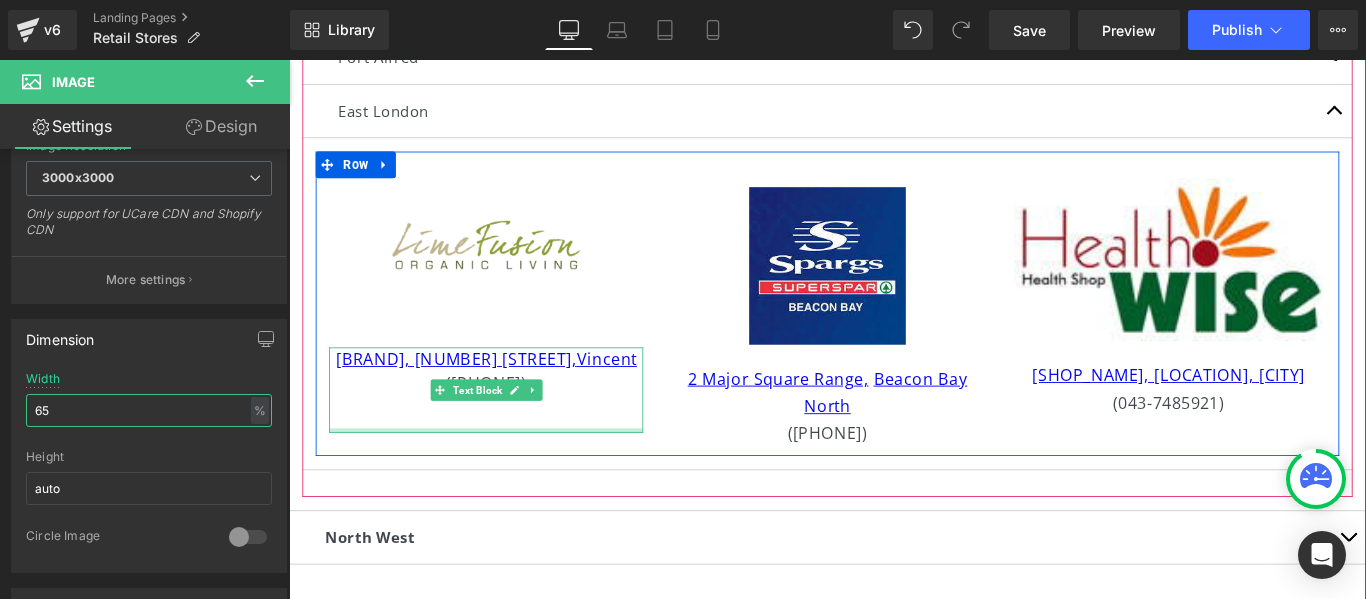 type on "6" 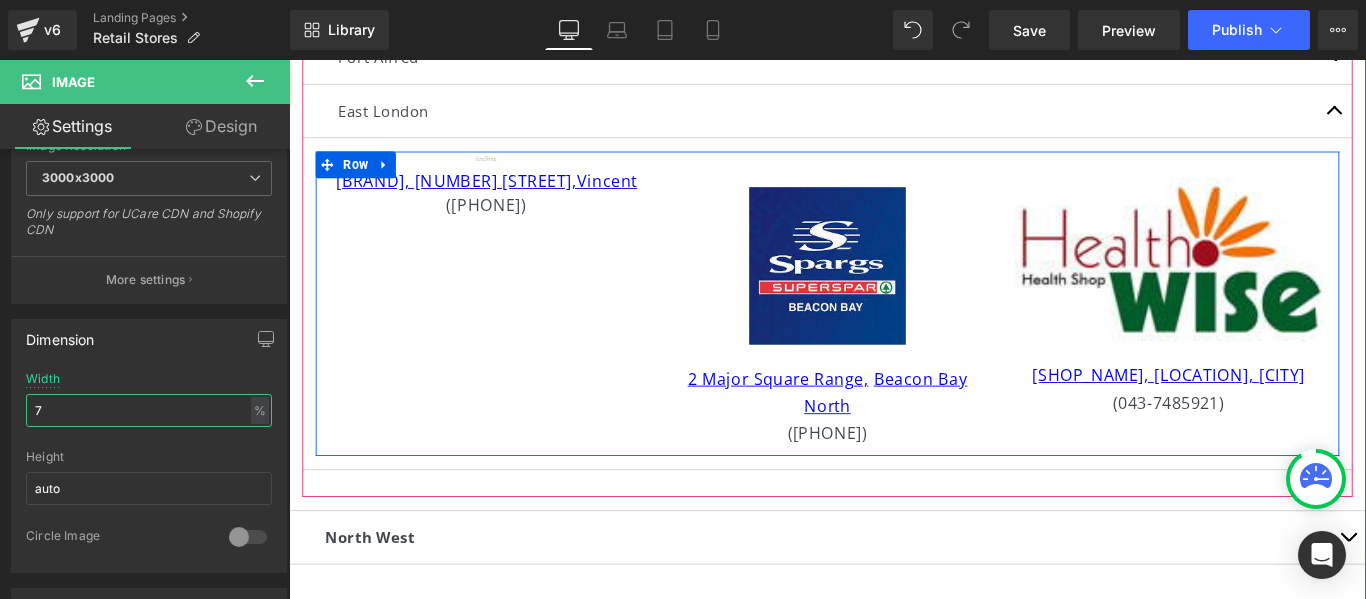 type on "70" 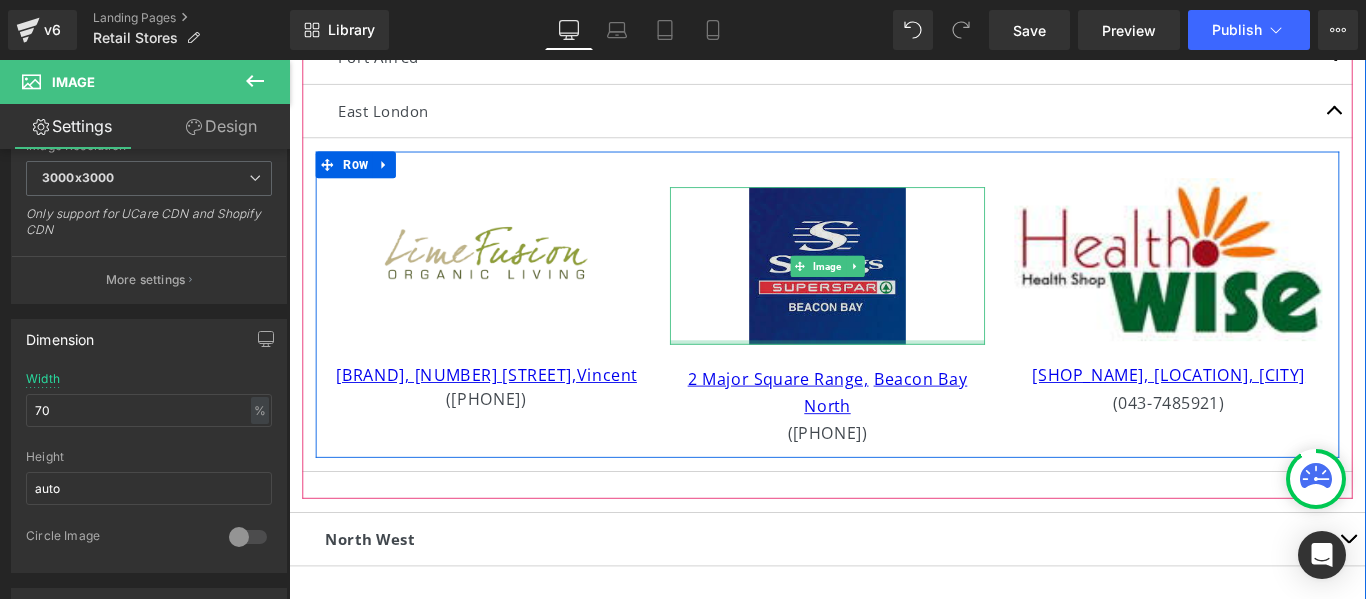 click at bounding box center [893, 377] 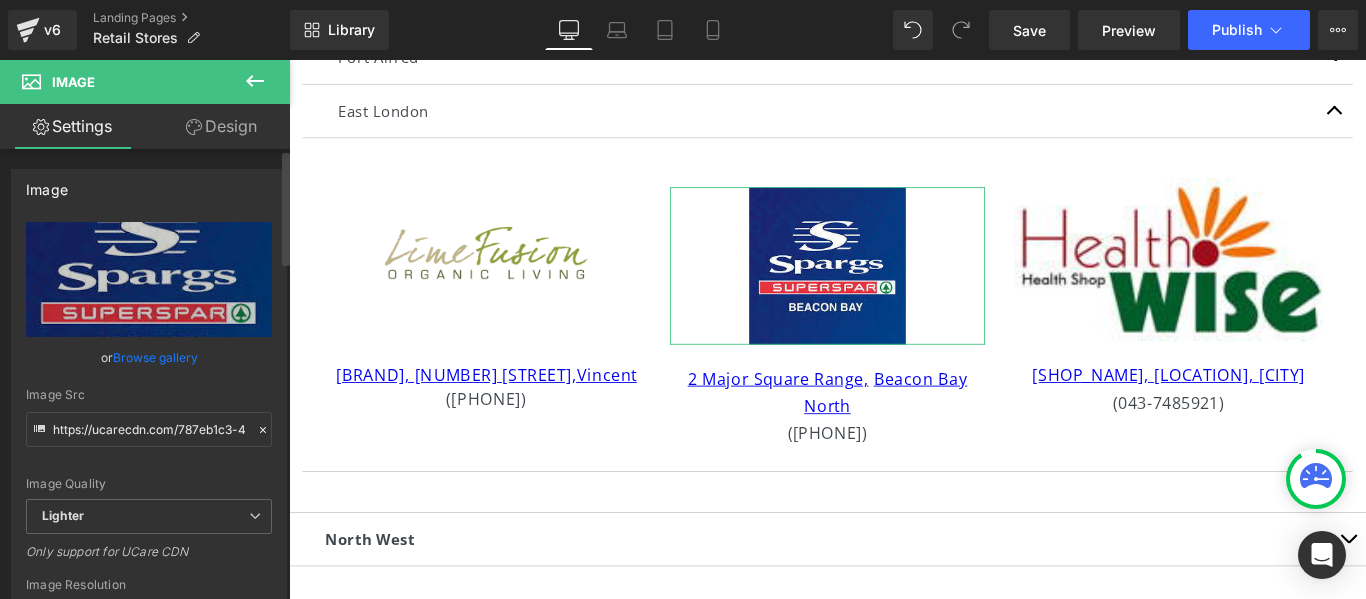 click on "Image https://ucarecdn.com/787eb1c3-49ee-4318-a9dc-ee64288ff92b/-/format/auto/-/preview/3000x3000/-/quality/lighter/images%20_3_.jpg  Replace Image  Upload image or  Browse gallery Image Src https://ucarecdn.com/787eb1c3-49ee-4318-a9dc-ee64288ff92b/-/format/auto/-/preview/3000x3000/-/quality/lighter/images%20_3_.jpg Image Quality Lighter Lightest
Lighter
Lighter Lightest Only support for UCare CDN 100x100 240x240 480x480 576x576 640x640 768x768 800x800 960x960 1024x1024 1280x1280 1440x1440 1600x1600 1920x1920 2560x2560 3000x3000 Image Resolution
3000x3000
100x100 240x240 480x480 576x576 640x640 768x768 800x800 960x960 1024x1024 1280x1280 1440x1440 1600x1600 1920x1920 2560x2560 3000x3000 Only support for UCare CDN and Shopify CDN More settings" at bounding box center (149, 448) 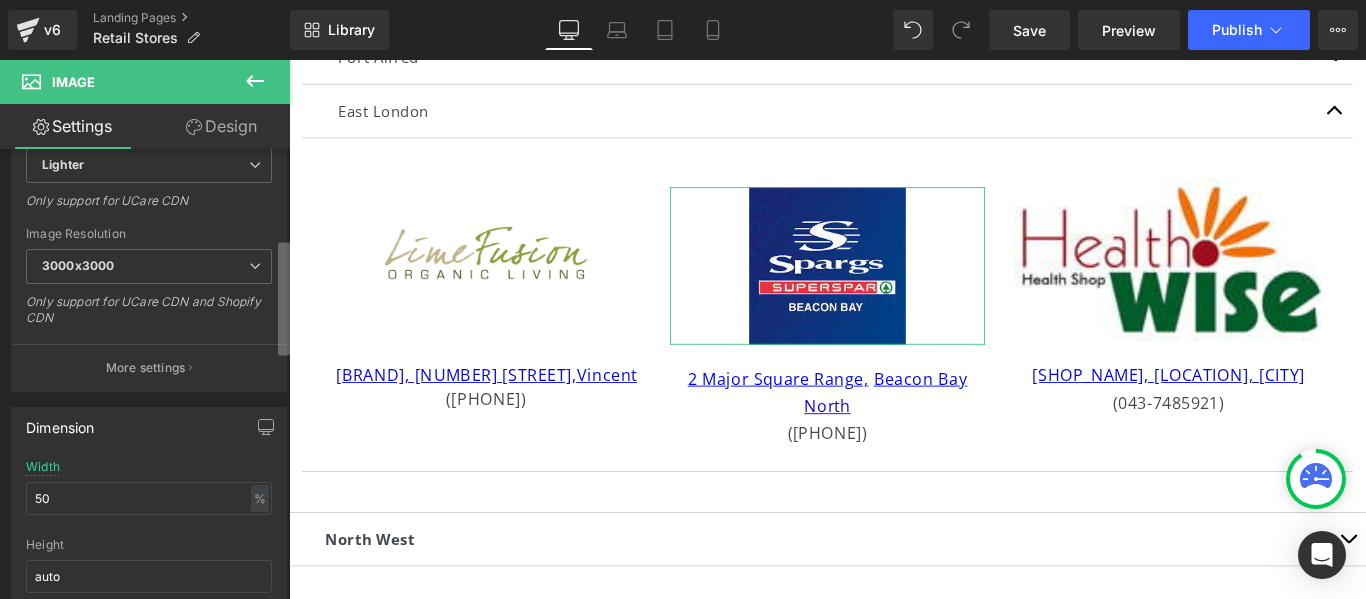 click on "Image https://ucarecdn.com/787eb1c3-49ee-4318-a9dc-ee64288ff92b/-/format/auto/-/preview/3000x3000/-/quality/lighter/images%20_3_.jpg  Replace Image  Upload image or  Browse gallery Image Src https://ucarecdn.com/787eb1c3-49ee-4318-a9dc-ee64288ff92b/-/format/auto/-/preview/3000x3000/-/quality/lighter/images%20_3_.jpg Image Quality Lighter Lightest
Lighter
Lighter Lightest Only support for UCare CDN 100x100 240x240 480x480 576x576 640x640 768x768 800x800 960x960 1024x1024 1280x1280 1440x1440 1600x1600 1920x1920 2560x2560 3000x3000 Image Resolution
3000x3000
100x100 240x240 480x480 576x576 640x640 768x768 800x800 960x960 1024x1024 1280x1280 1440x1440 1600x1600 1920x1920 2560x2560 3000x3000 Only support for UCare CDN and Shopify CDN More settings Image Title Show title when hover to image Back Dimension 50% Width 50 % % px auto Height auto 0 Circle Image" at bounding box center (145, 378) 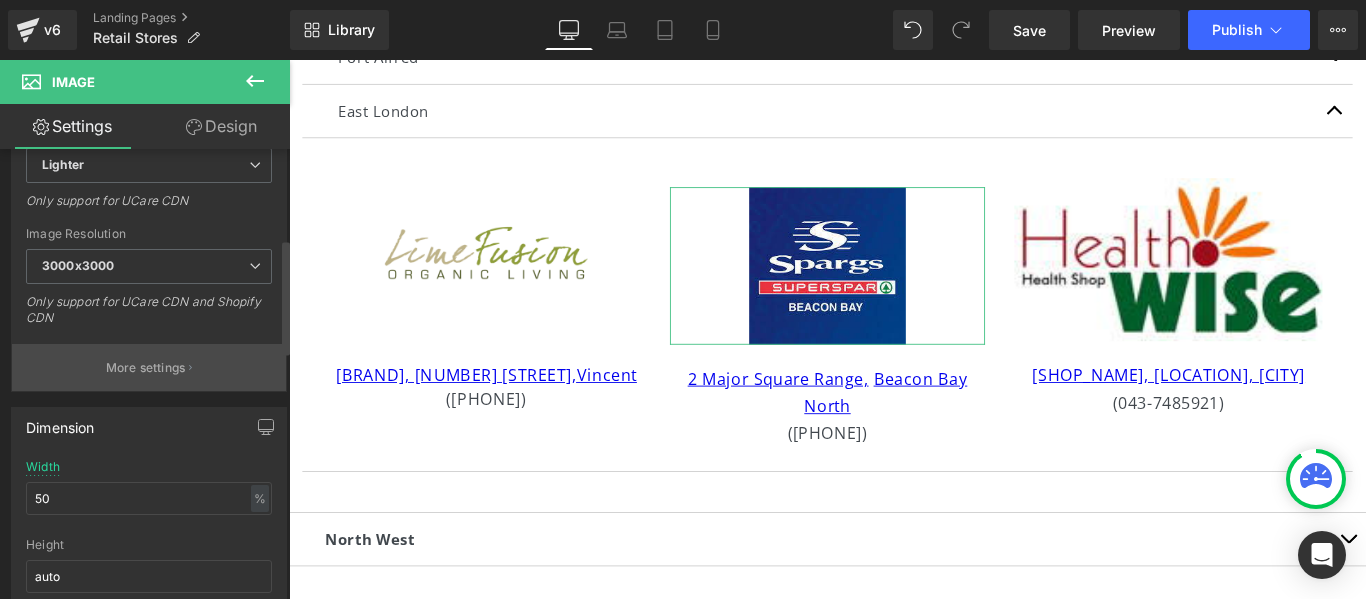 scroll, scrollTop: 367, scrollLeft: 0, axis: vertical 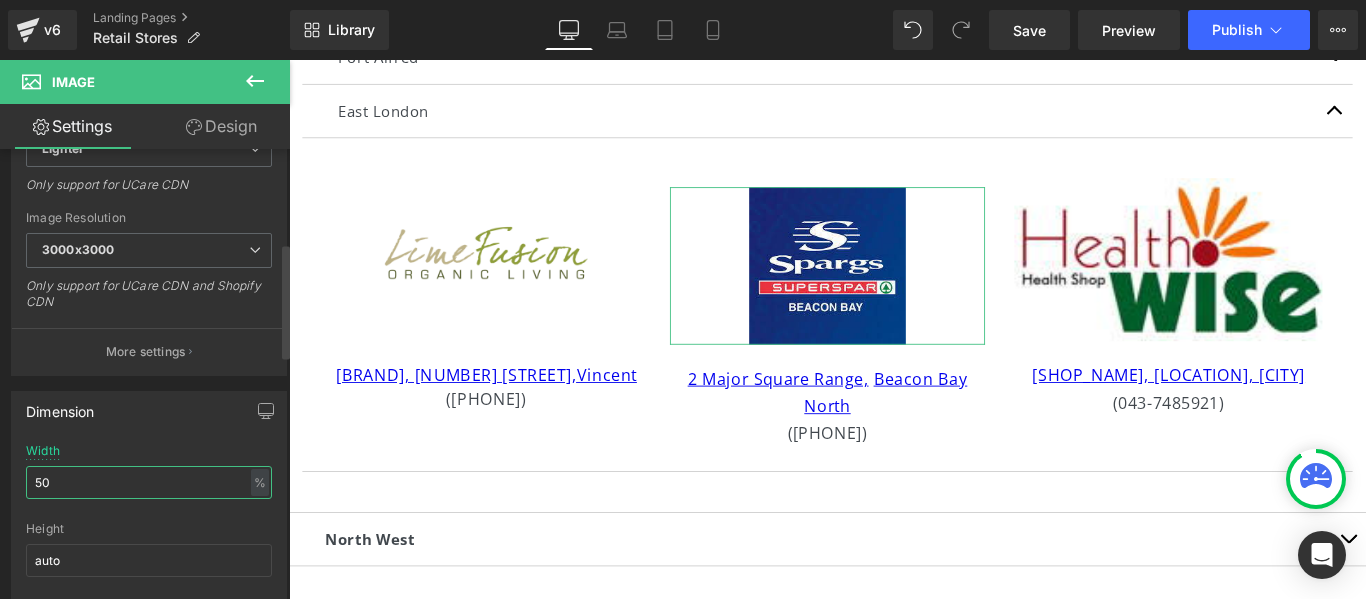 click on "50" at bounding box center [149, 482] 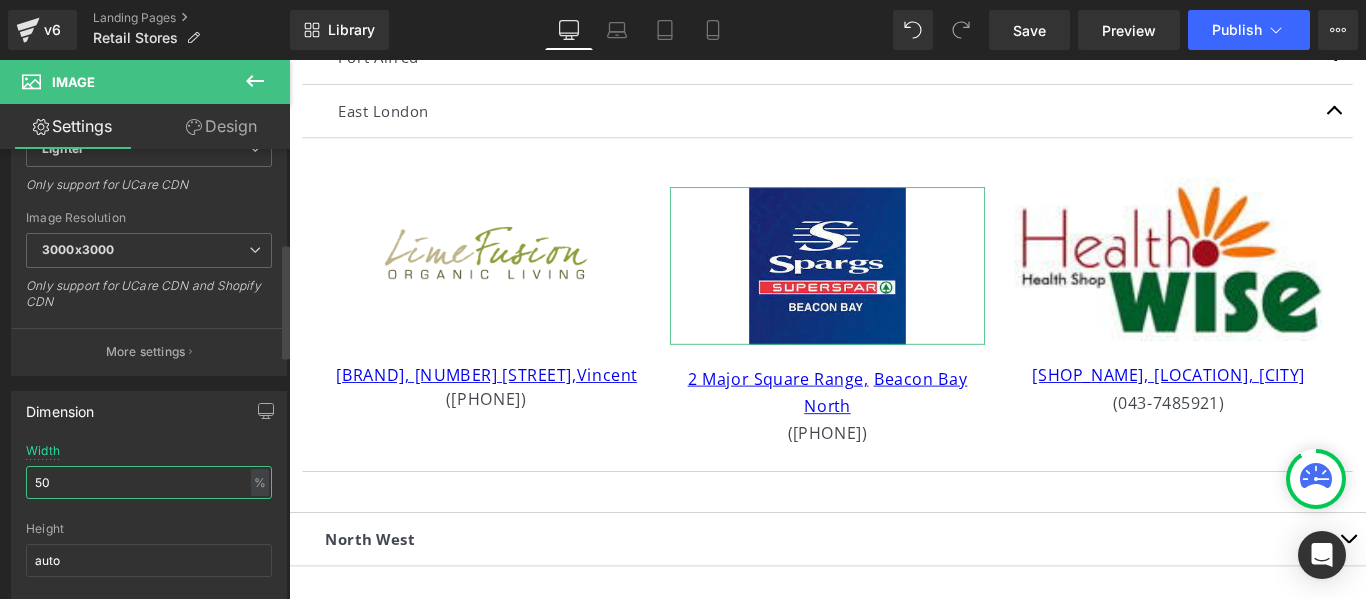 type on "5" 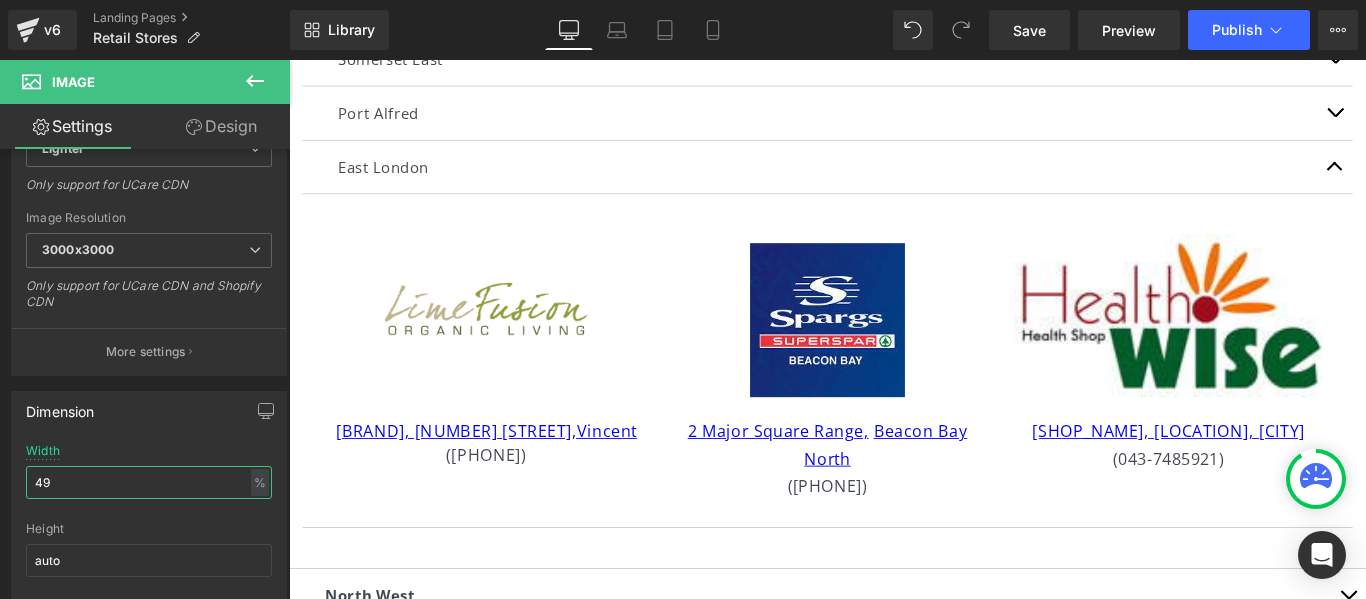 scroll, scrollTop: 768, scrollLeft: 0, axis: vertical 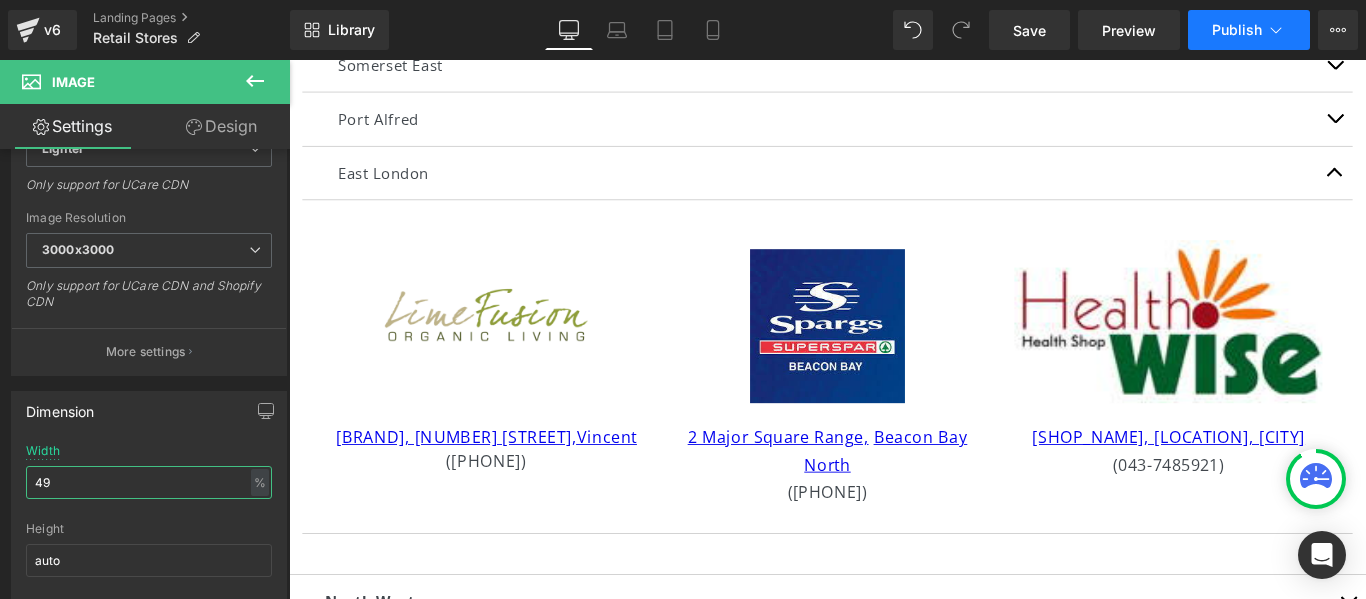 type on "49" 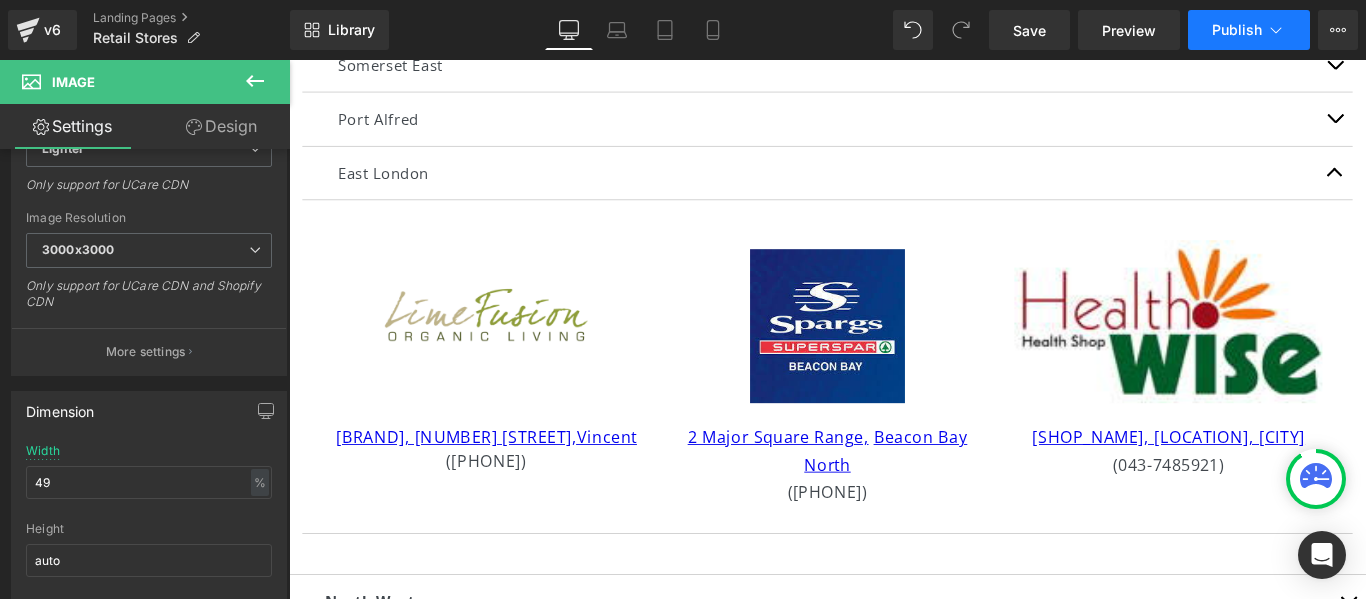 click on "Publish" at bounding box center [1249, 30] 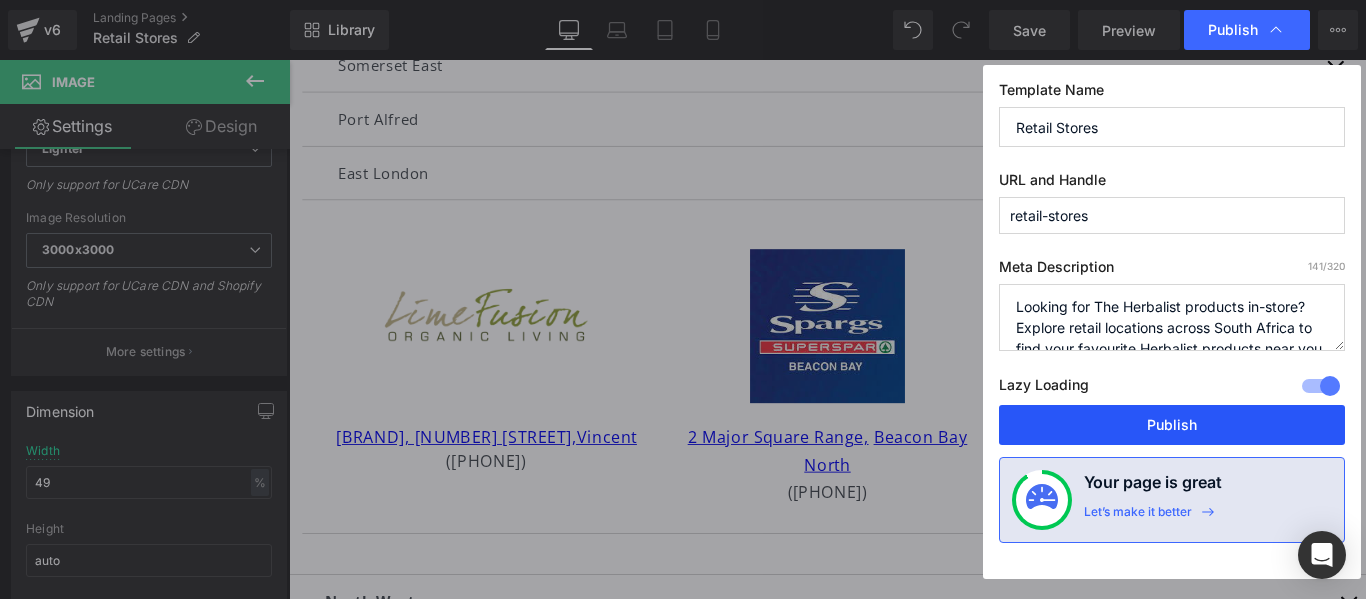 click on "Publish" at bounding box center [1172, 425] 